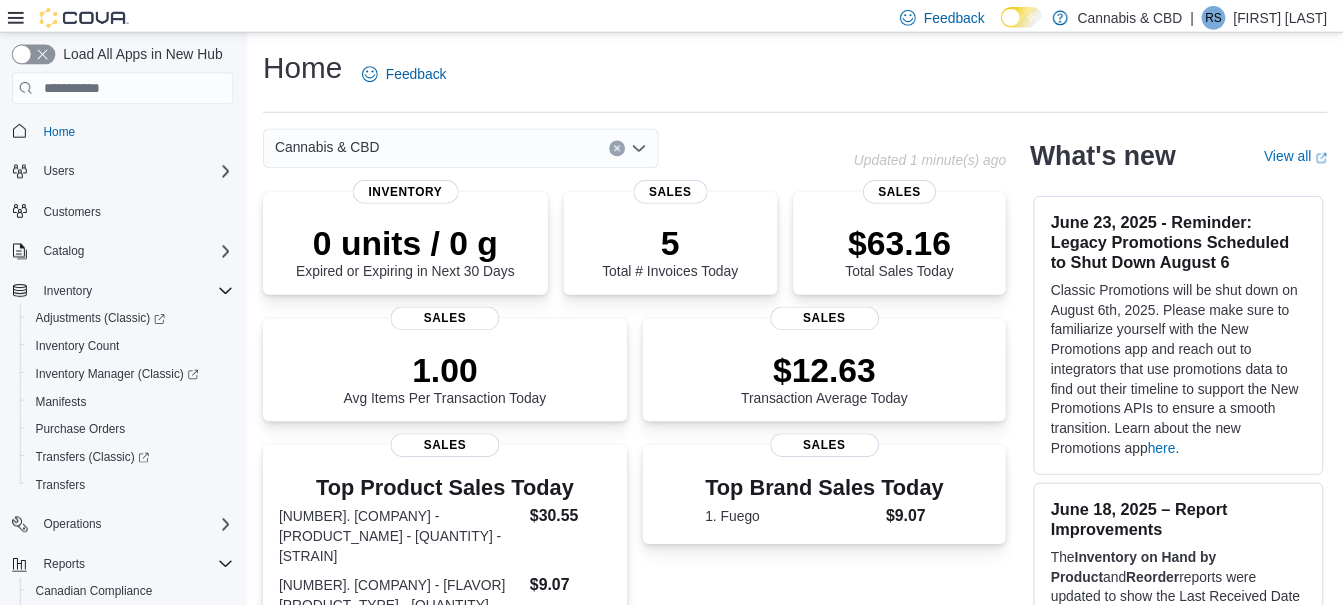 scroll, scrollTop: 0, scrollLeft: 0, axis: both 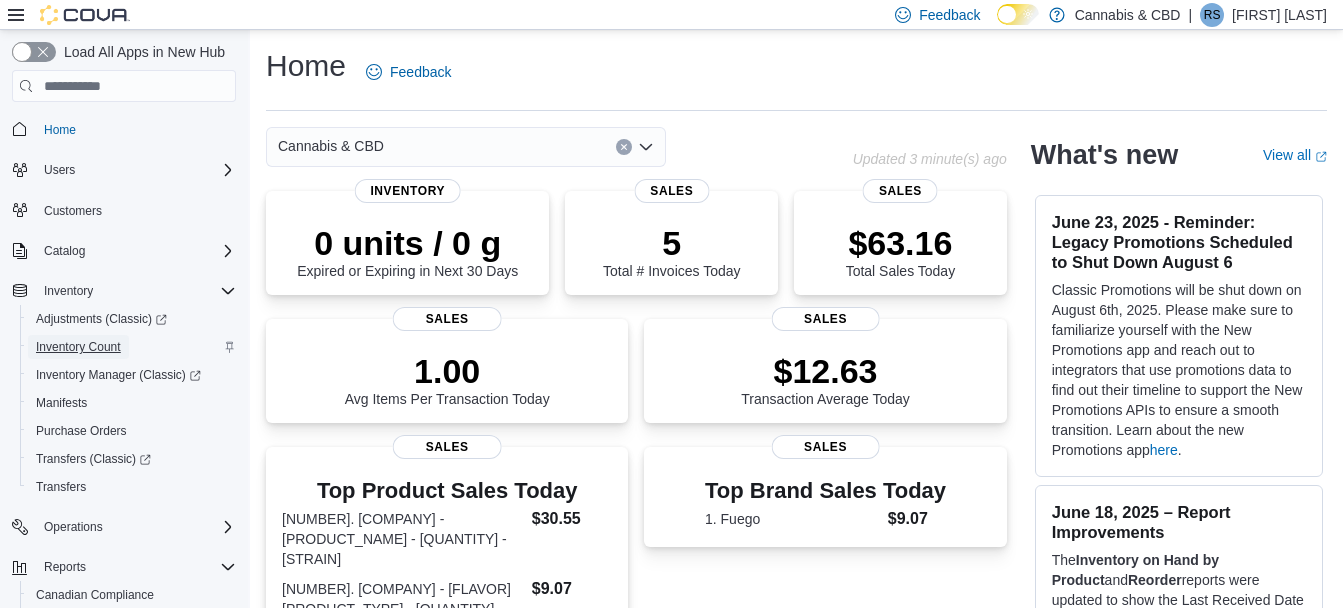 click on "Inventory Count" at bounding box center (78, 347) 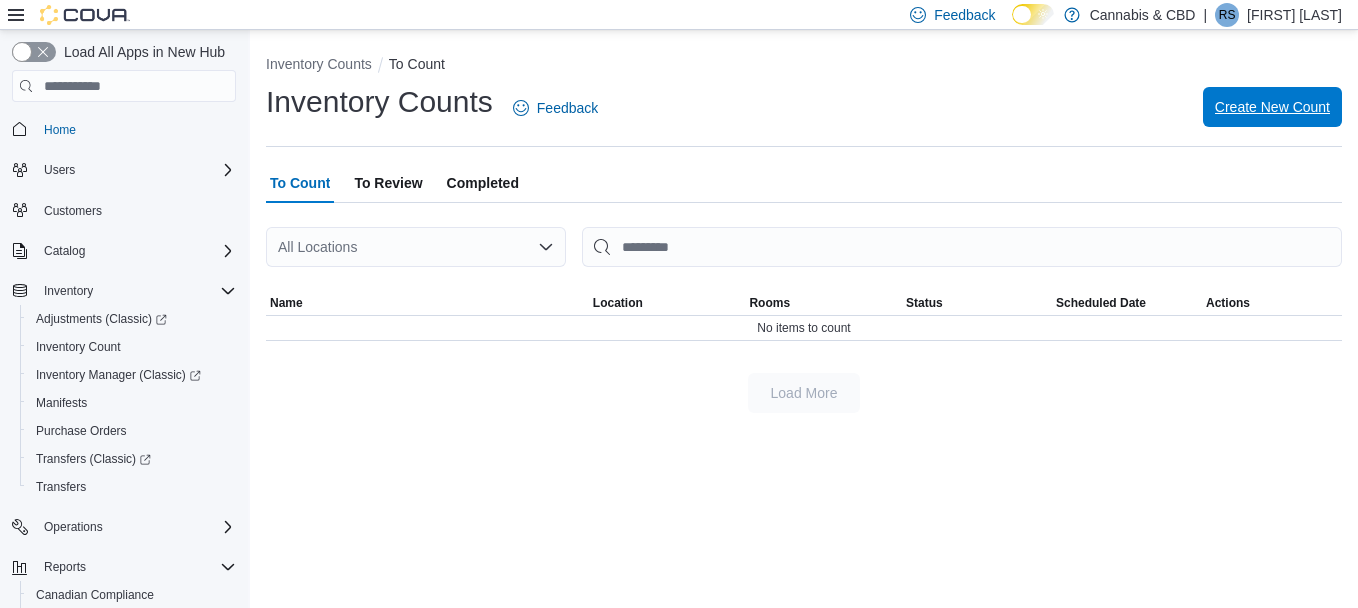click on "Create New Count" at bounding box center (1272, 107) 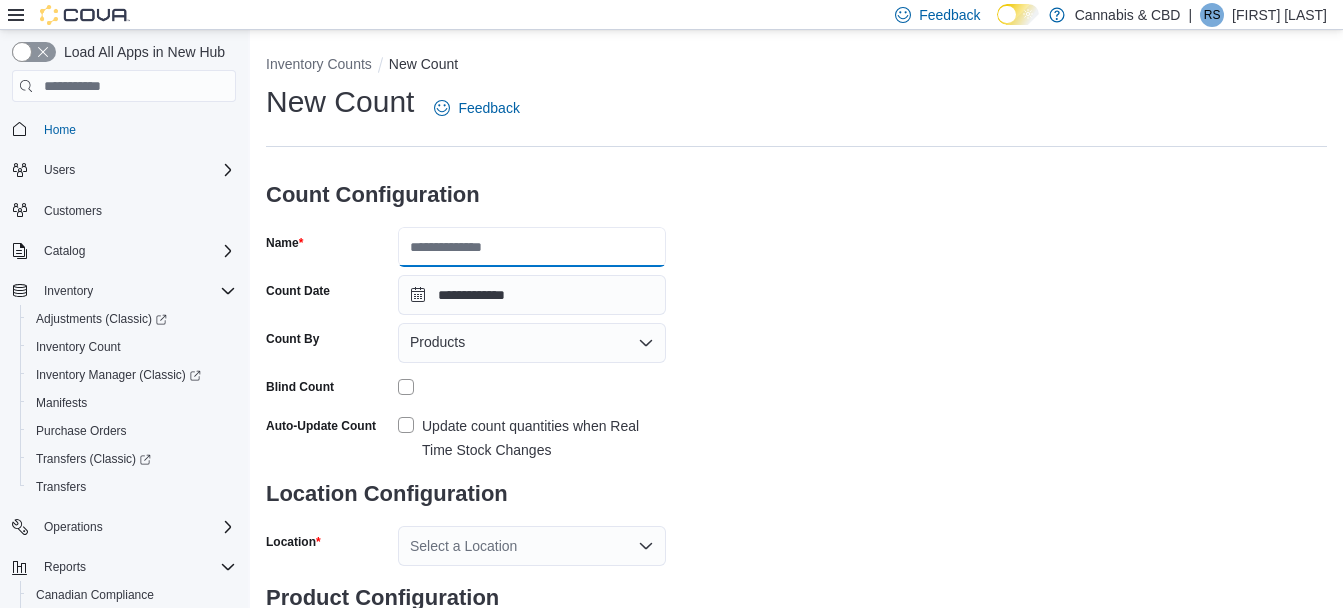 click on "Name" at bounding box center (532, 247) 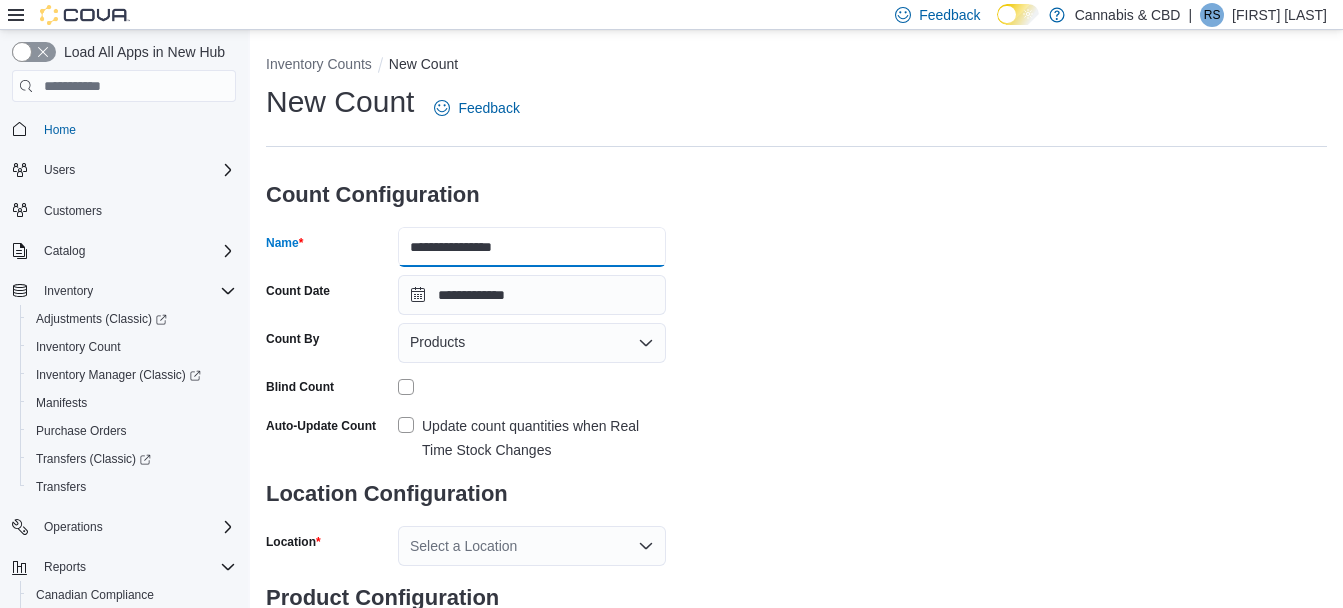 type on "**********" 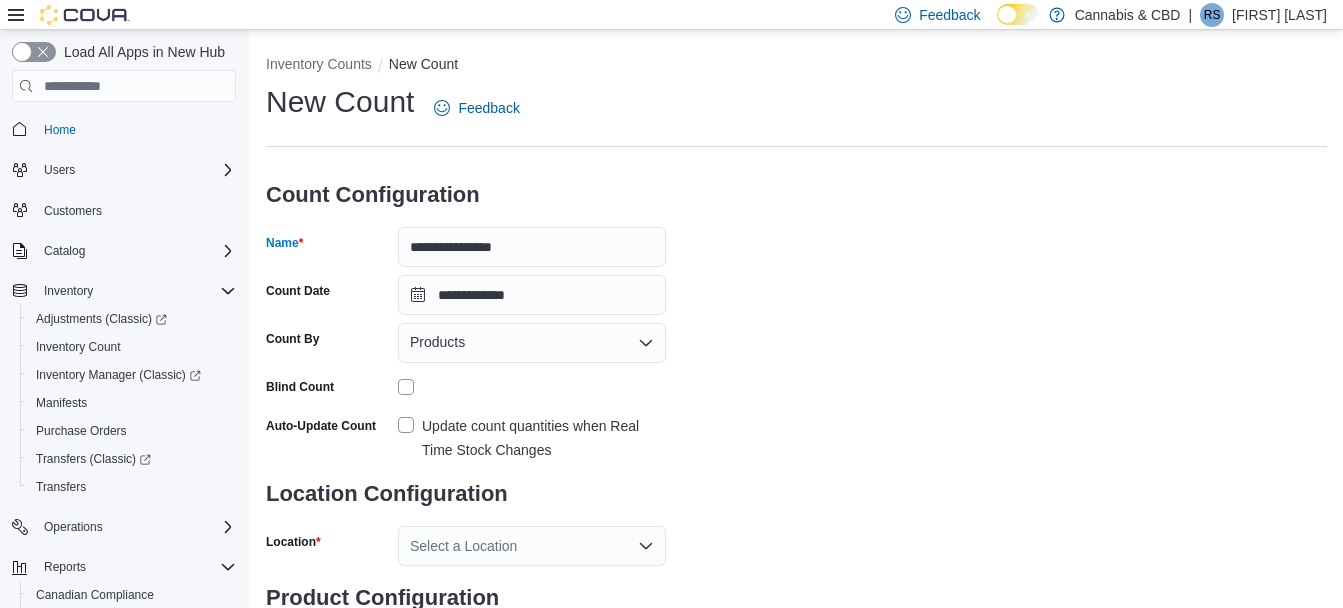 click on "Products" at bounding box center [437, 342] 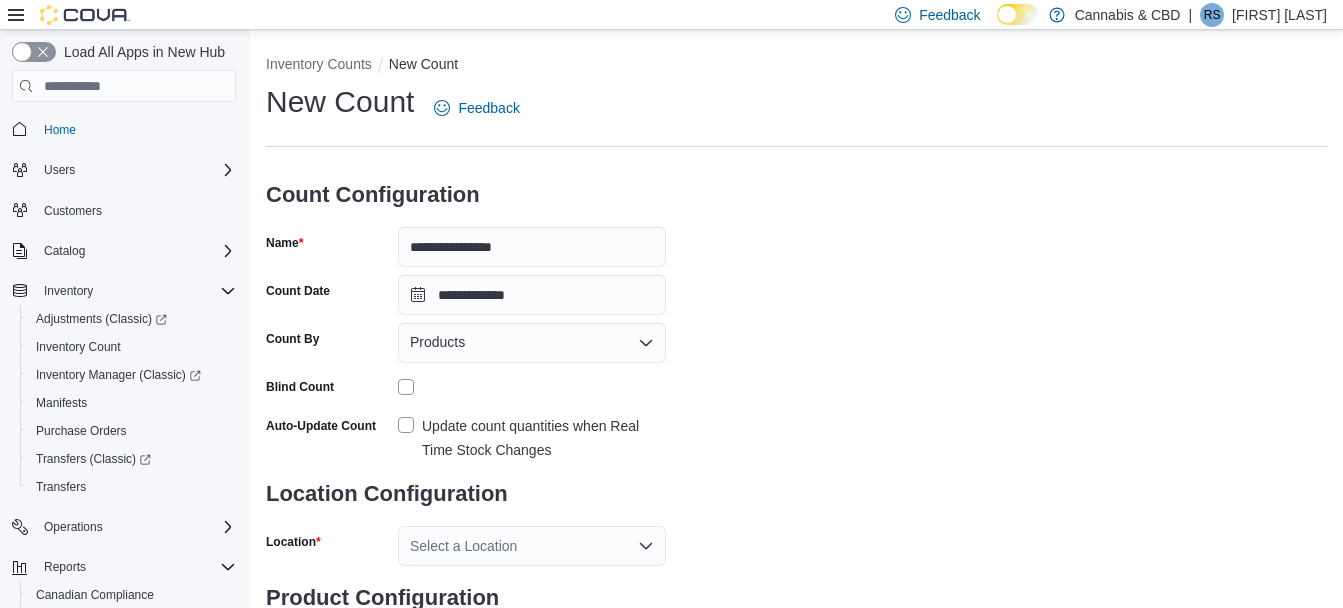 click on "**********" at bounding box center [796, 371] 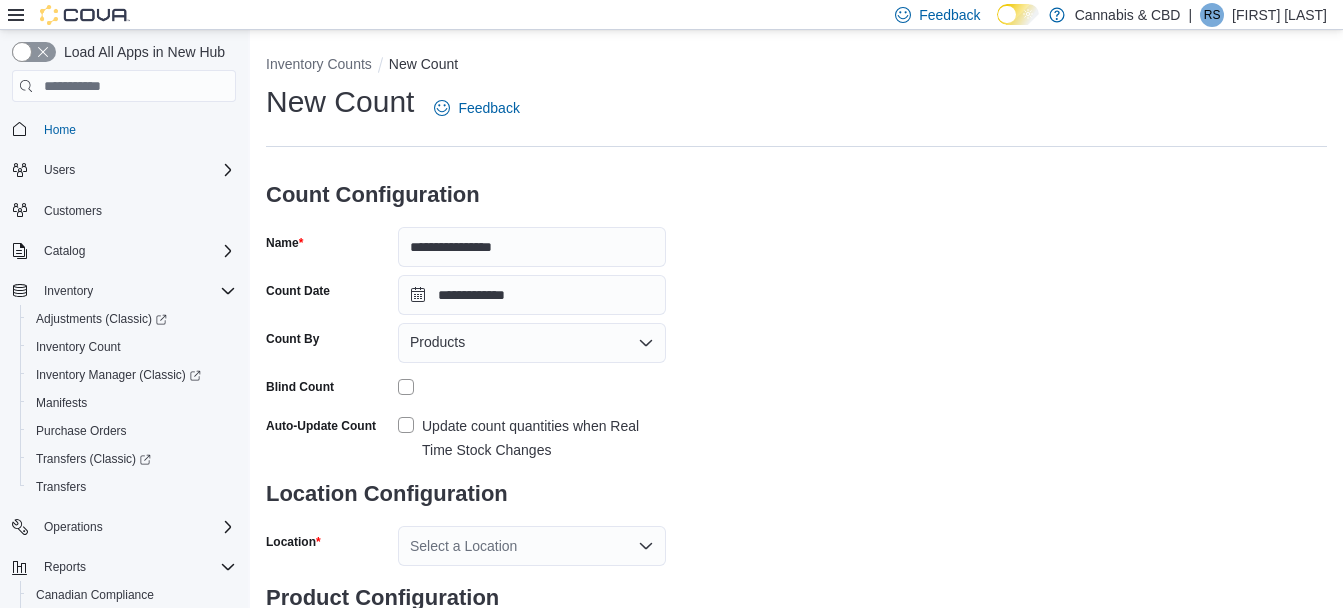 click on "Update count quantities when Real Time Stock Changes" at bounding box center (532, 438) 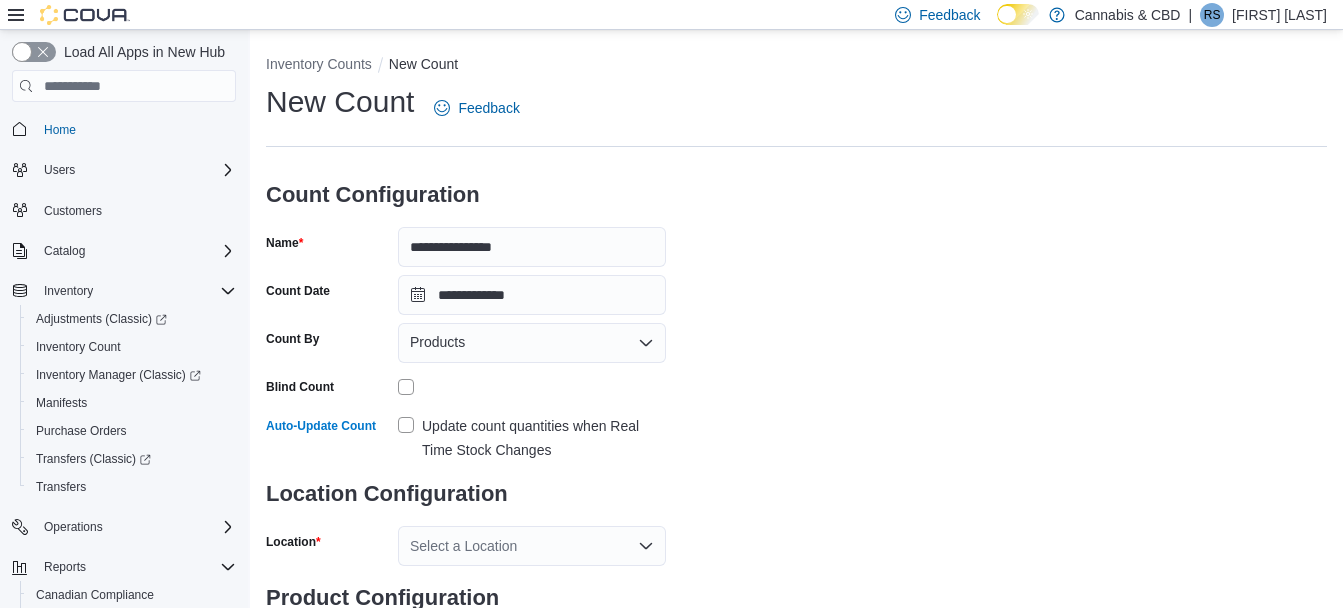 click on "Select a Location" at bounding box center [532, 546] 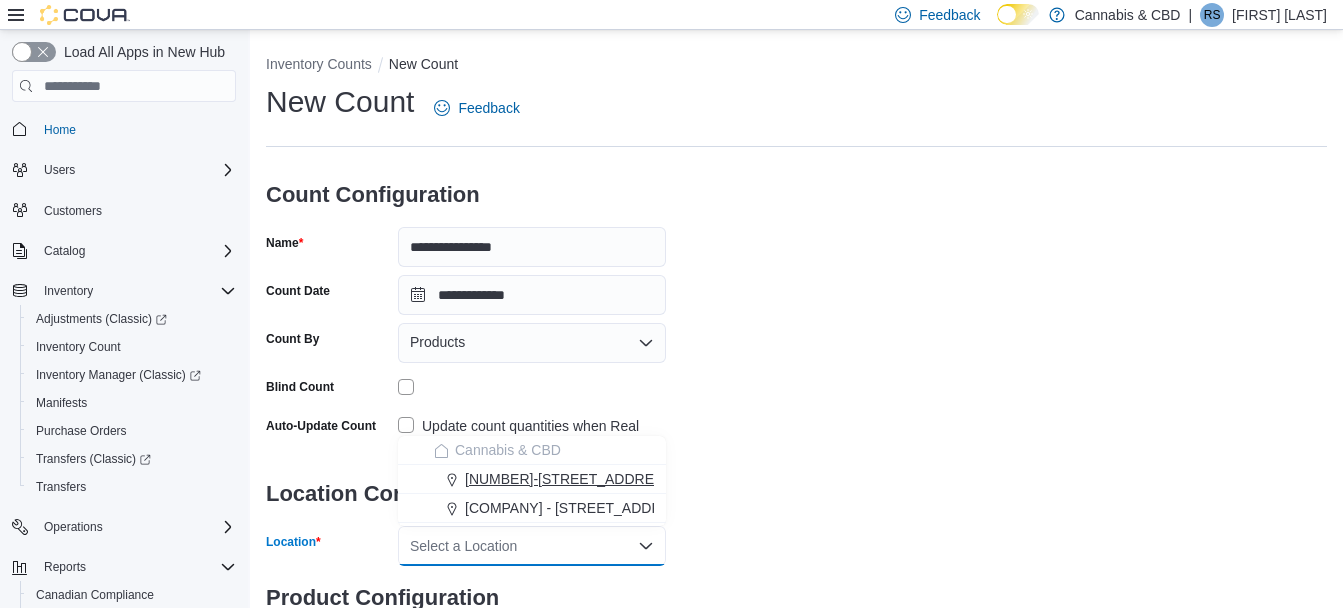 click at bounding box center (454, 479) 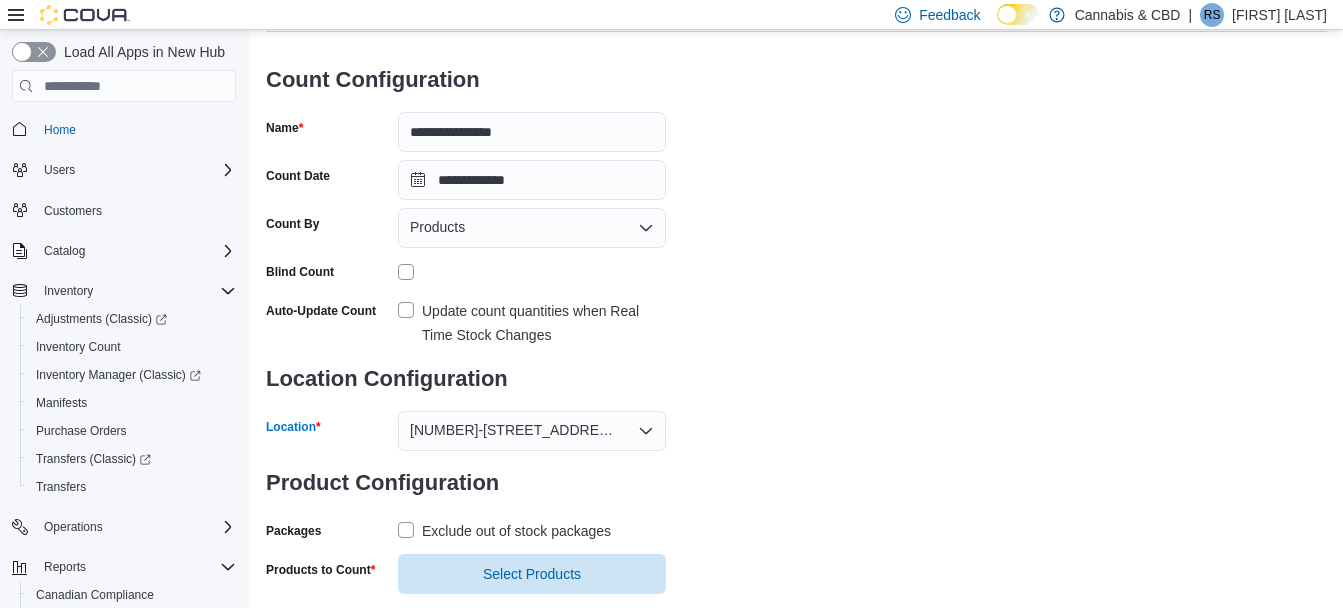 scroll, scrollTop: 157, scrollLeft: 0, axis: vertical 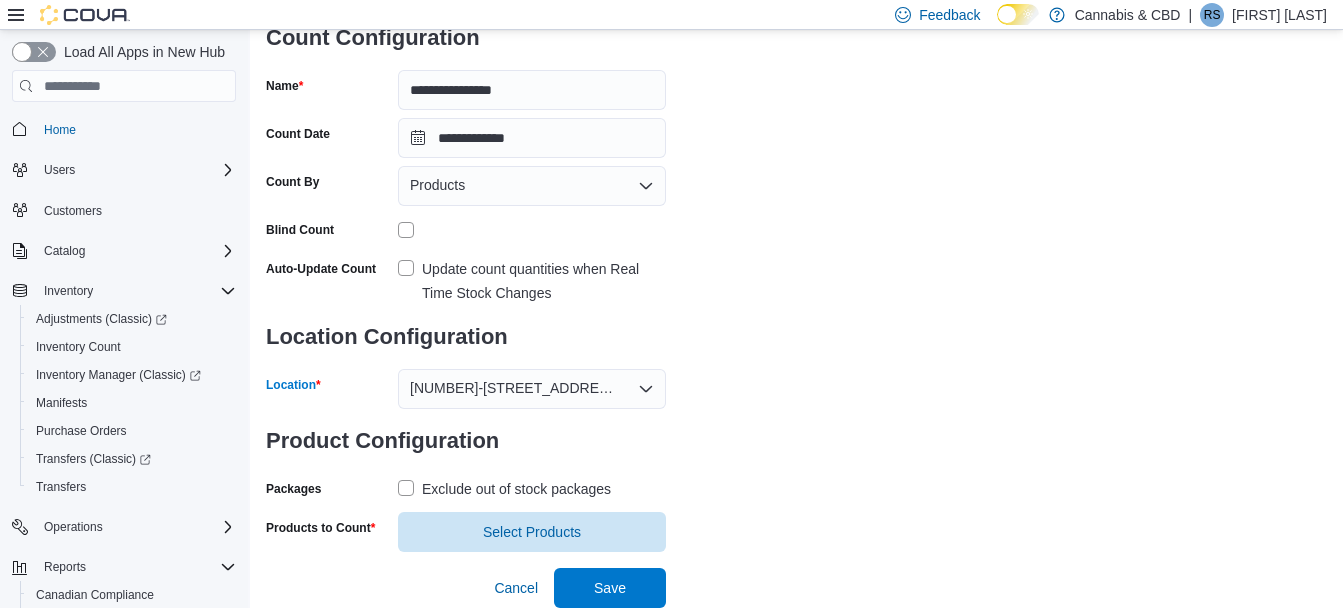 click on "Exclude out of stock packages" at bounding box center [504, 489] 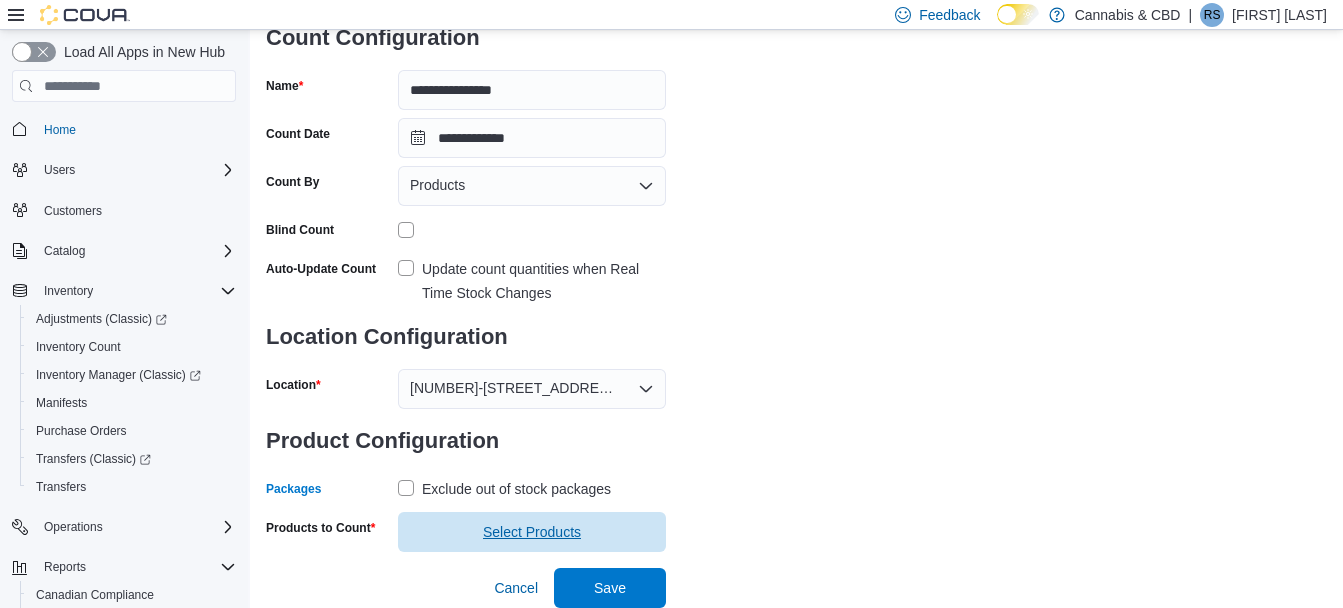 click on "Select Products" at bounding box center (532, 532) 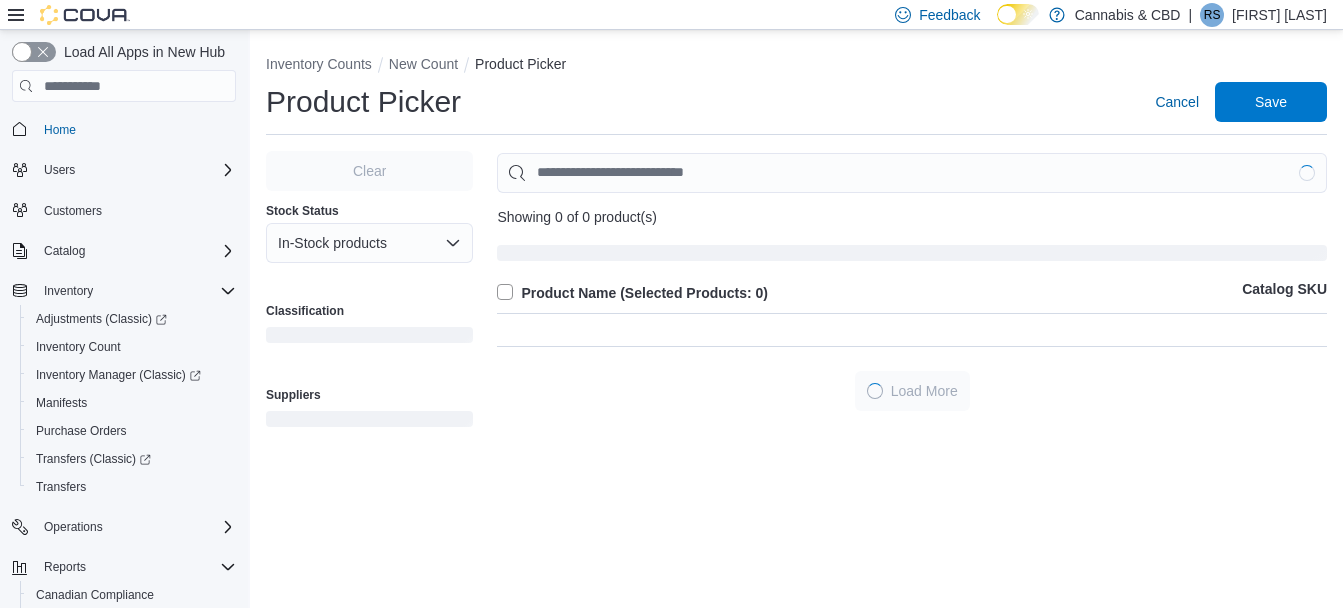 scroll, scrollTop: 0, scrollLeft: 0, axis: both 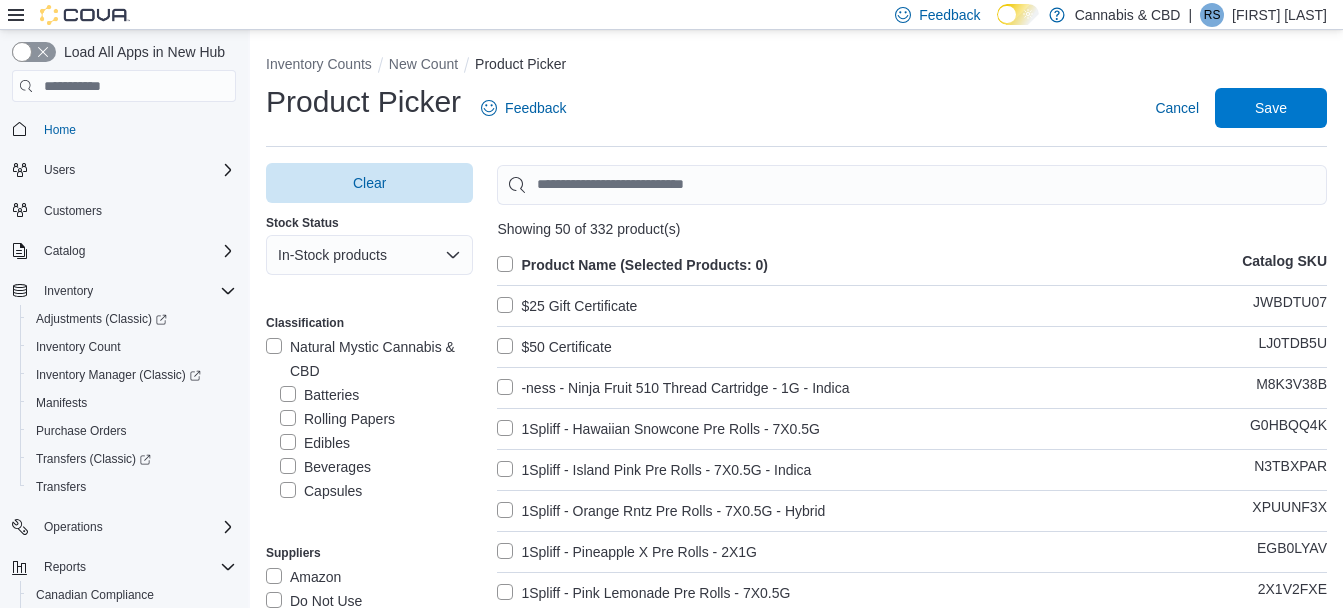 click on "Beverages" at bounding box center [325, 467] 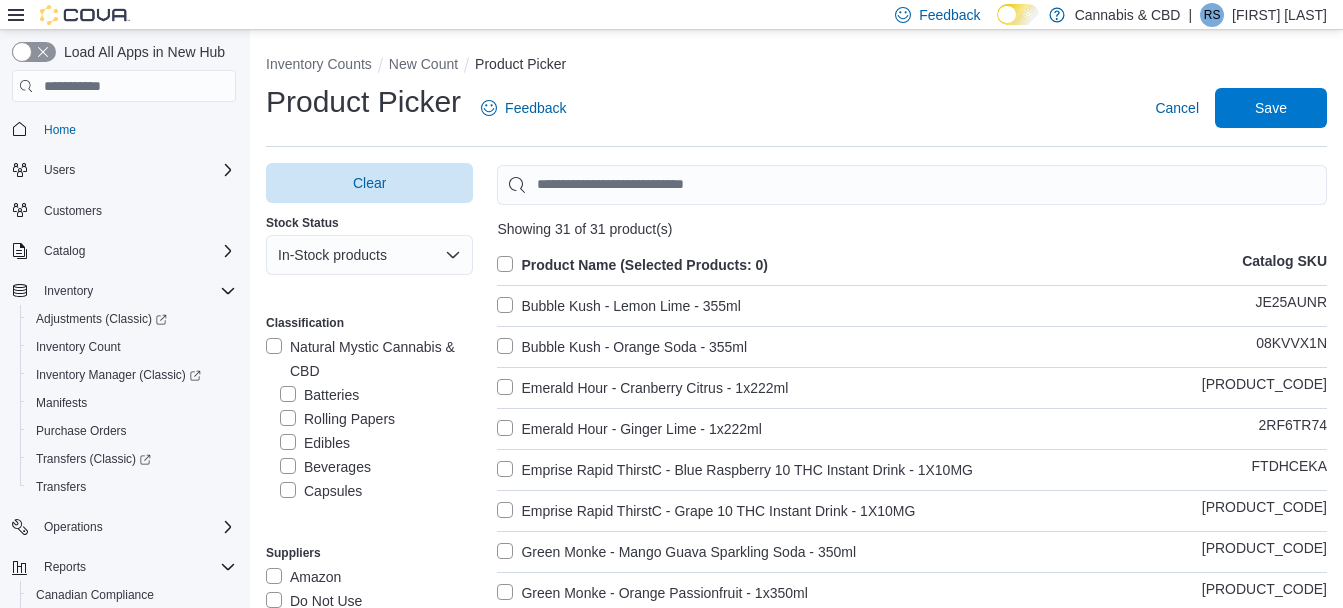 click on "Product Name (Selected Products: 0)" at bounding box center (632, 265) 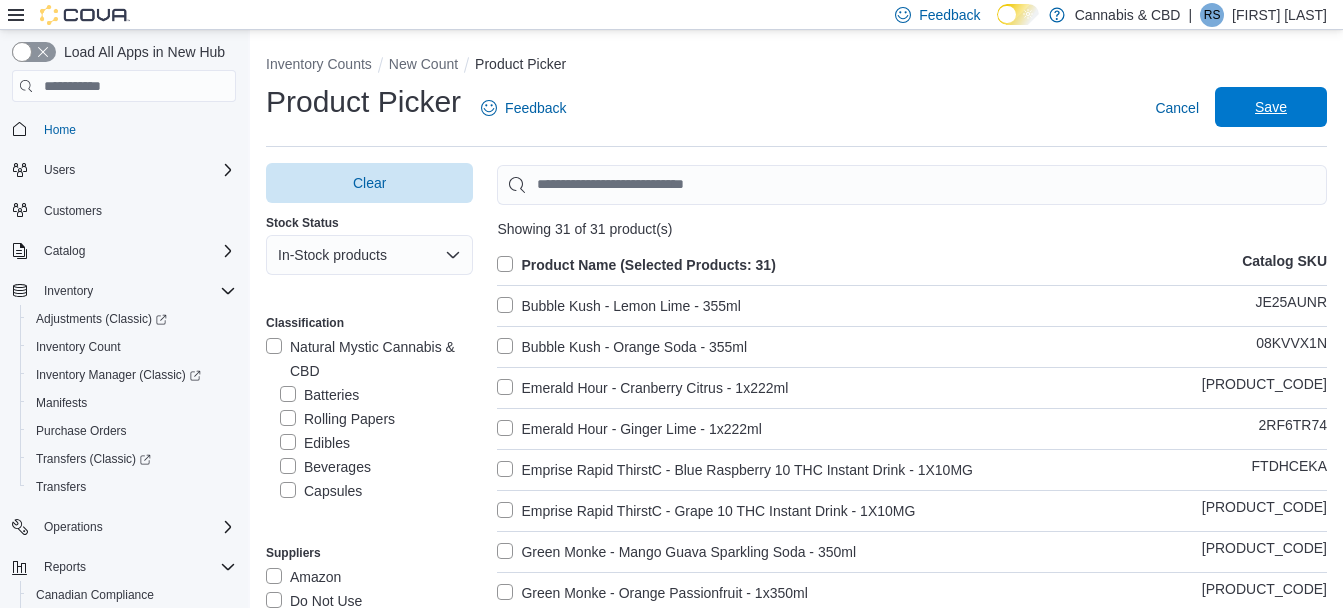 click on "Save" at bounding box center (1271, 107) 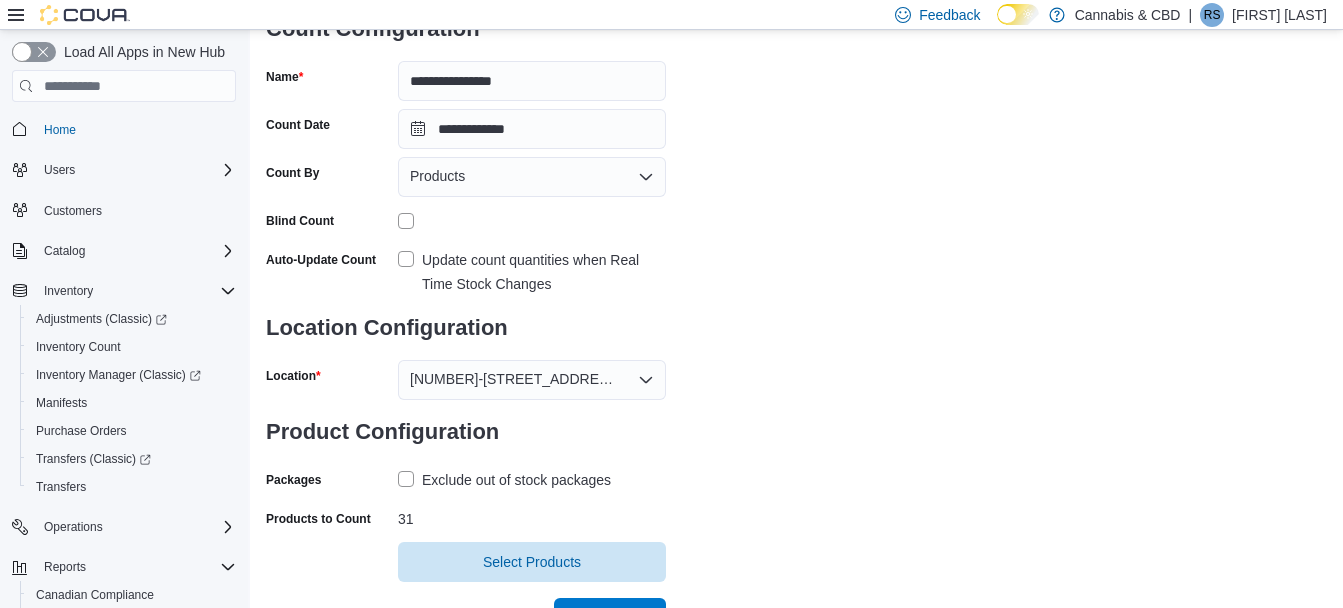 scroll, scrollTop: 196, scrollLeft: 0, axis: vertical 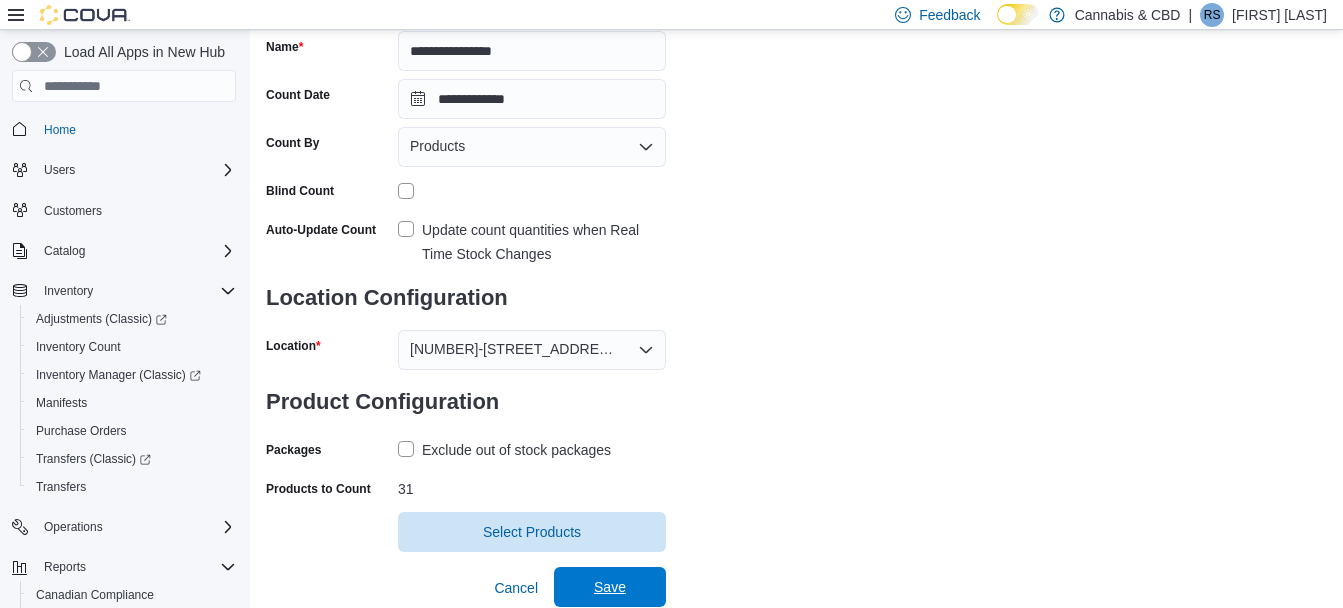 click on "Save" at bounding box center [610, 587] 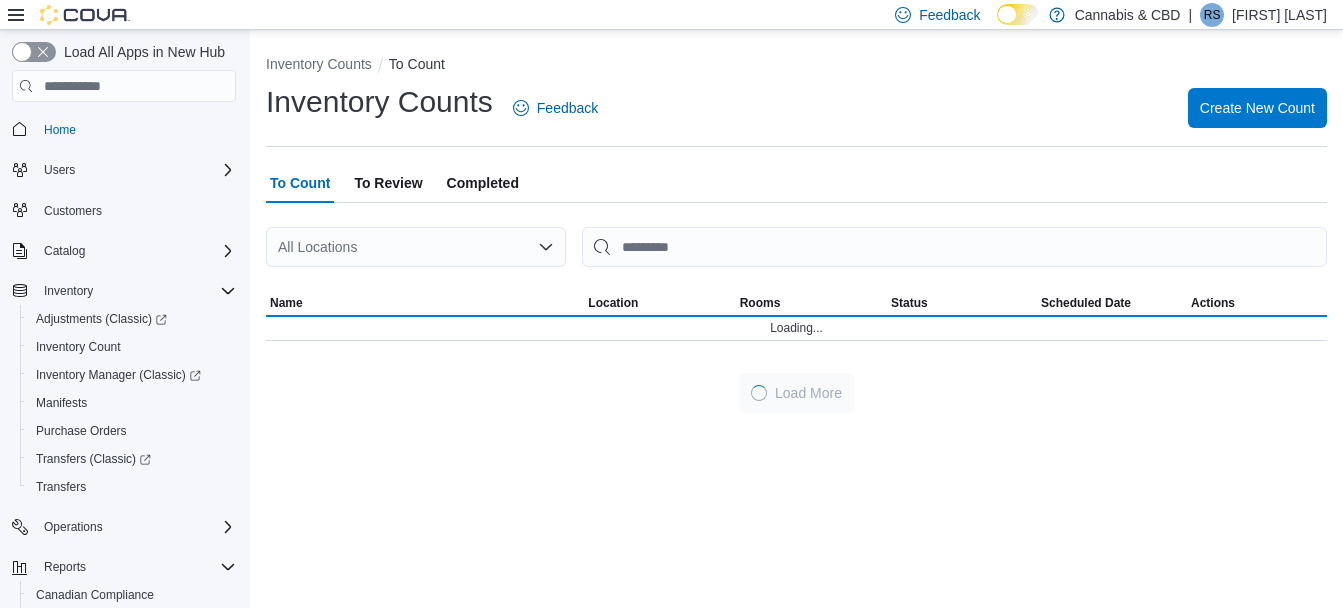 scroll, scrollTop: 0, scrollLeft: 0, axis: both 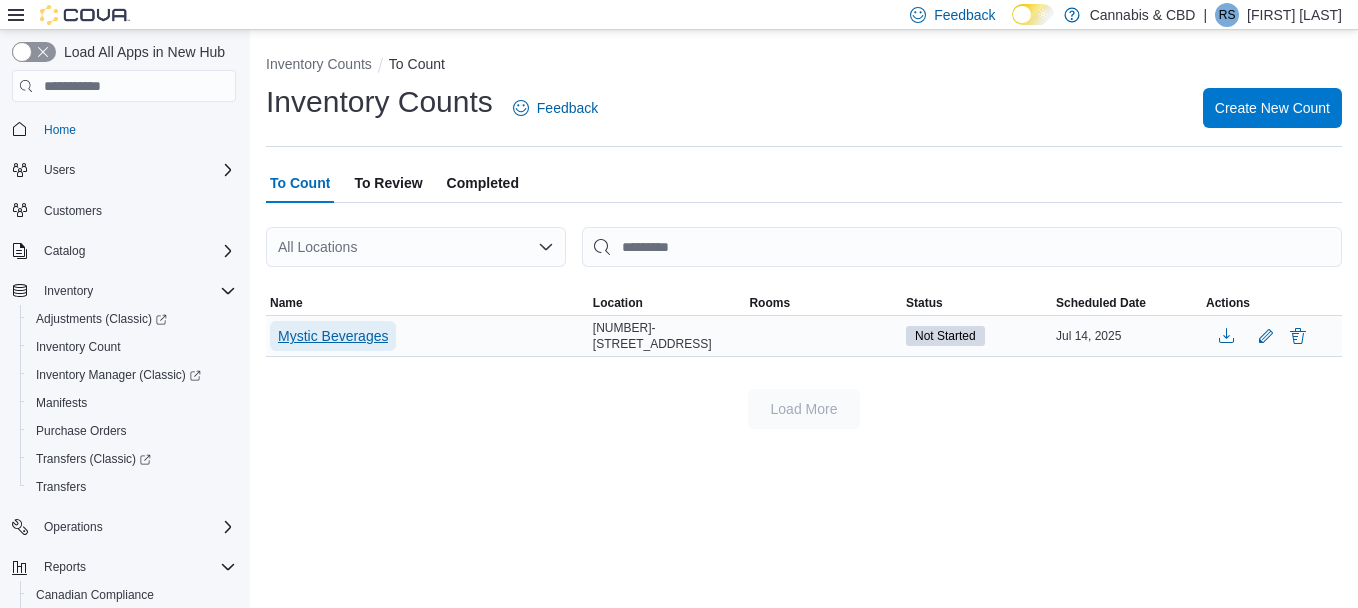 click on "Mystic Beverages" at bounding box center (333, 336) 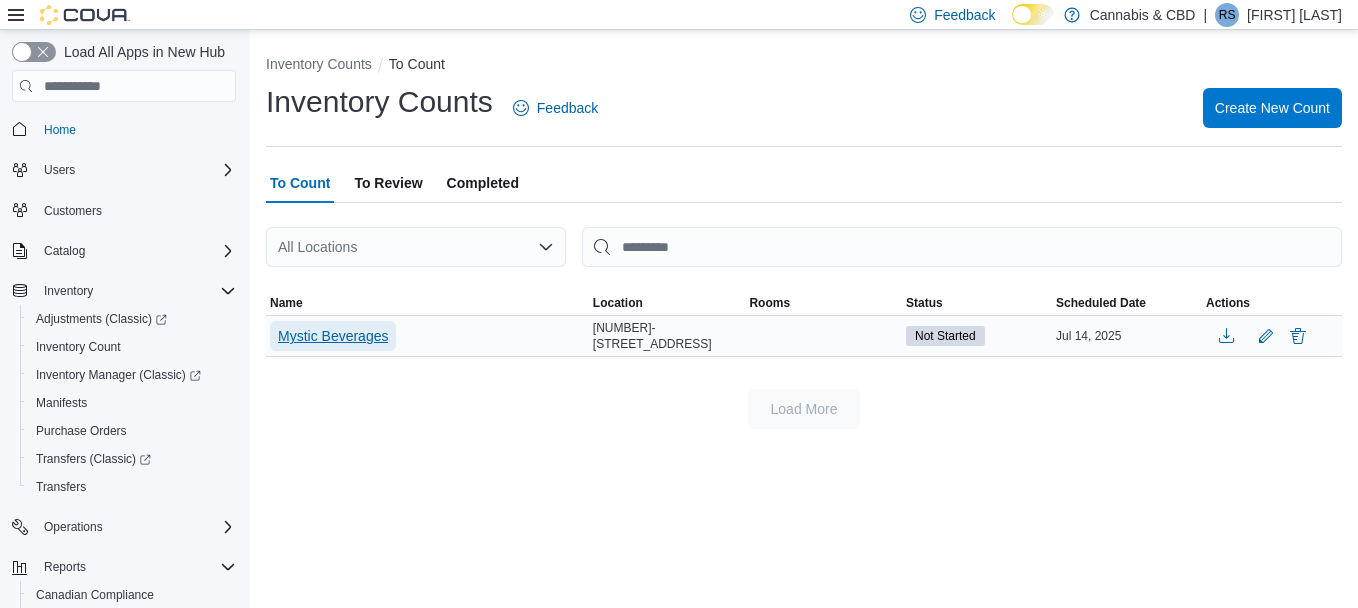 click on "Mystic Beverages" at bounding box center (333, 336) 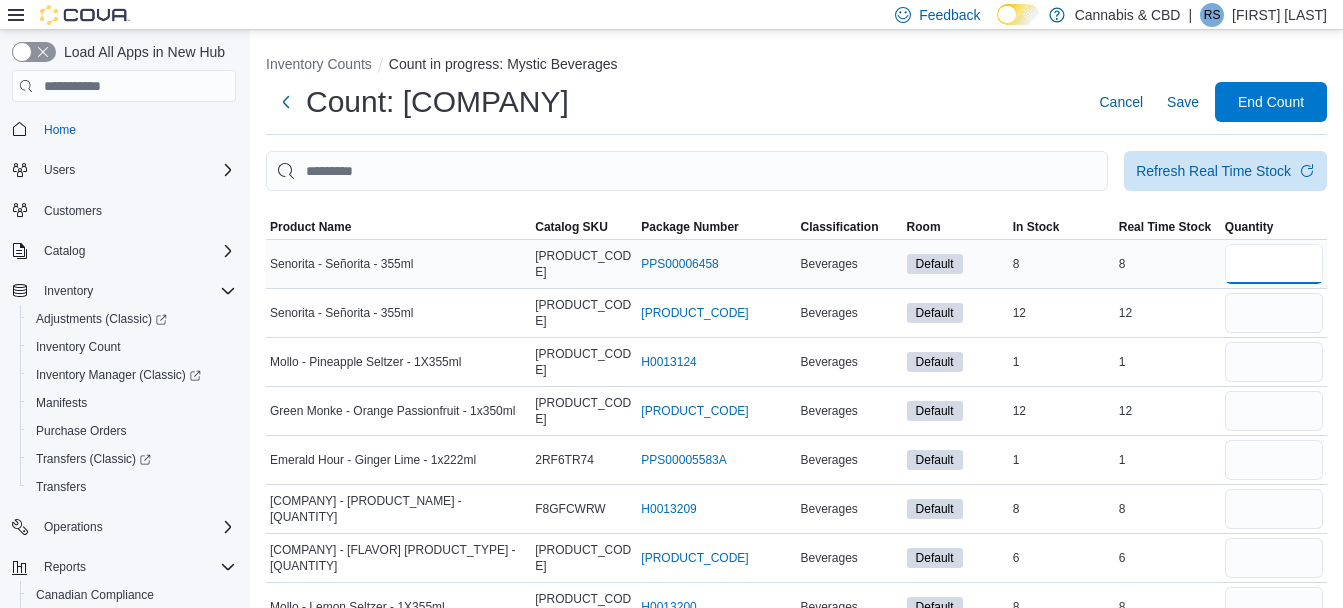 click at bounding box center (1274, 264) 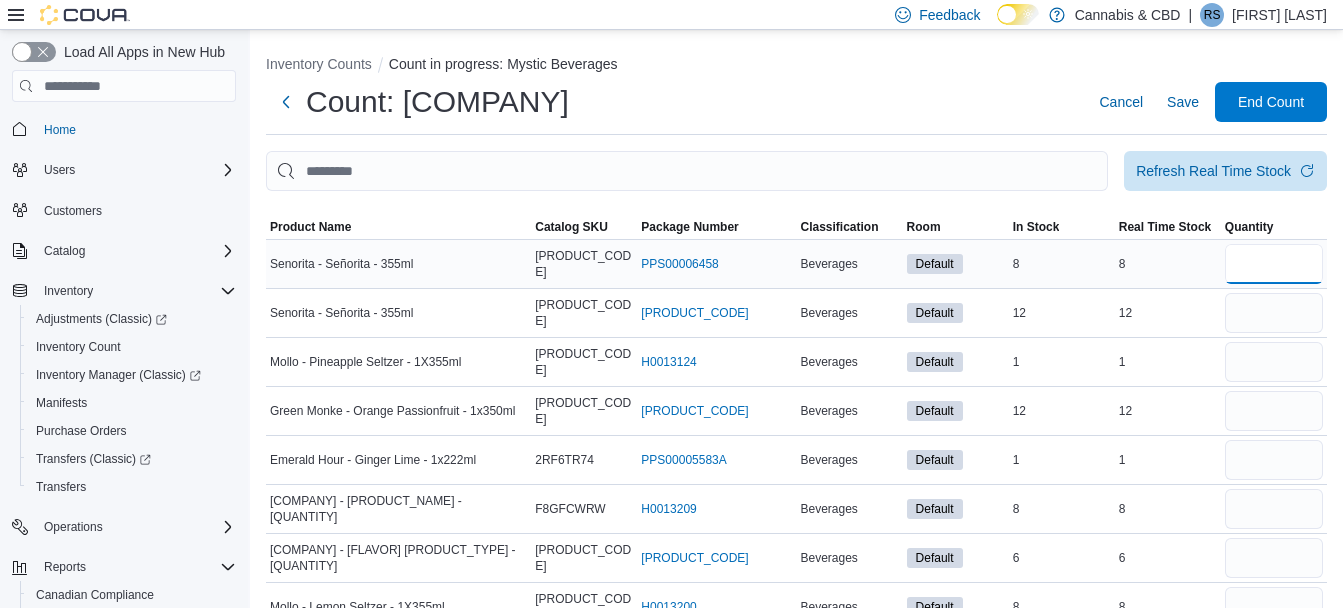 type on "*" 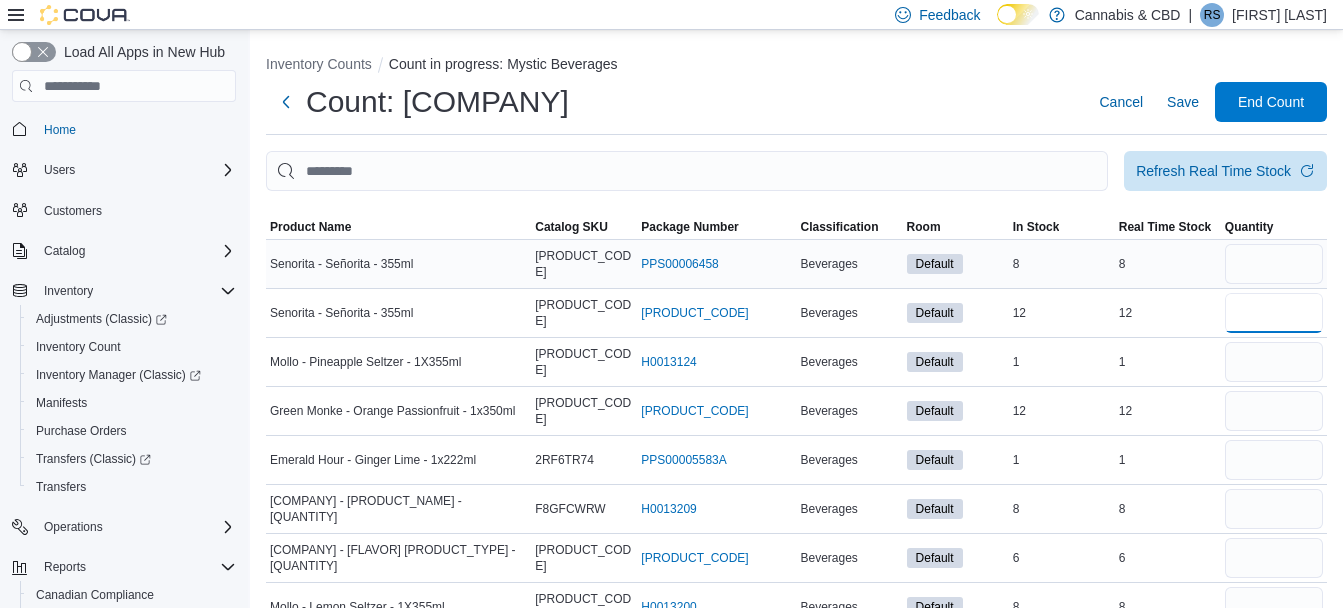type 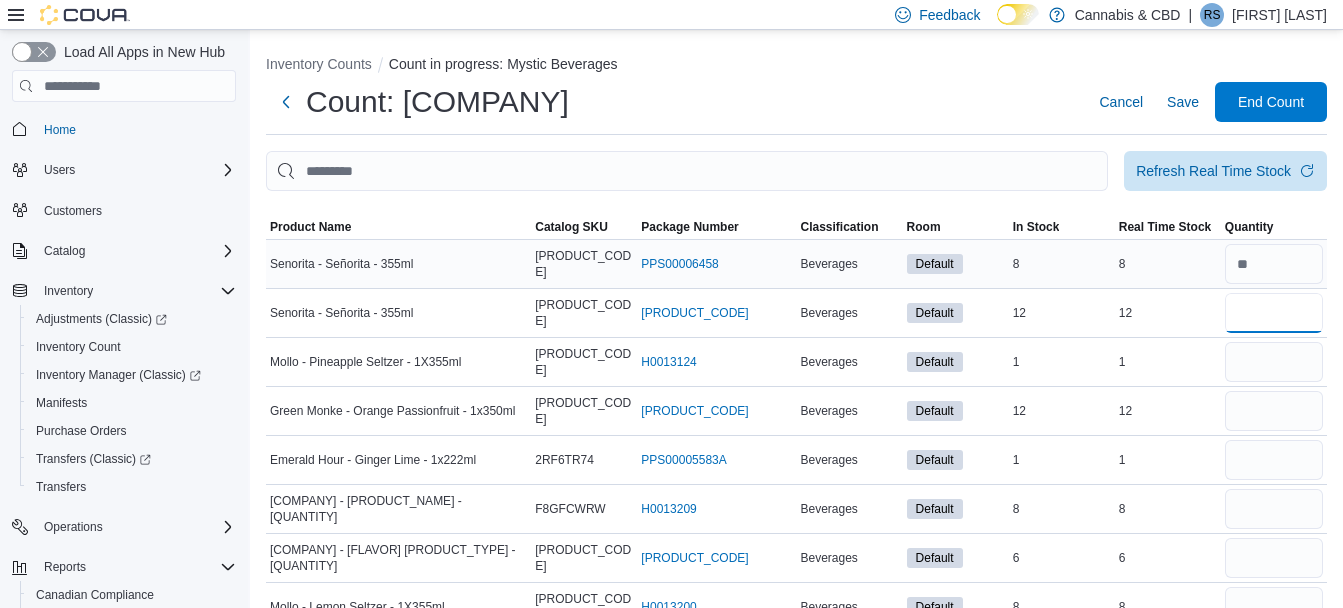 type on "**" 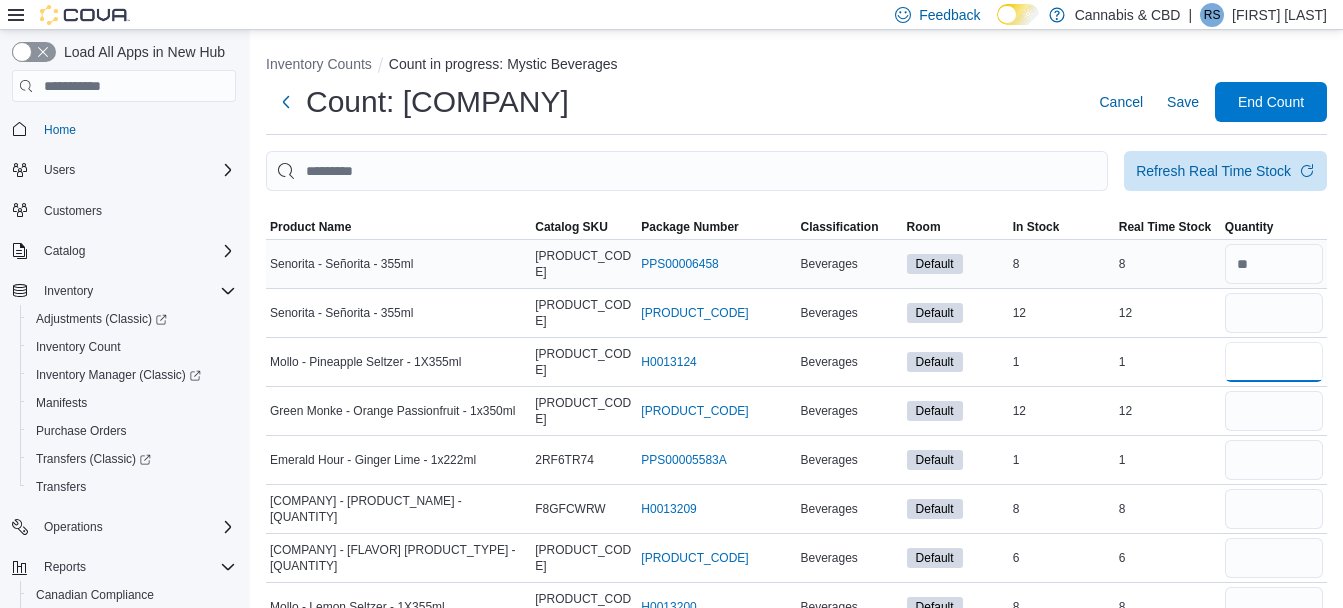 type 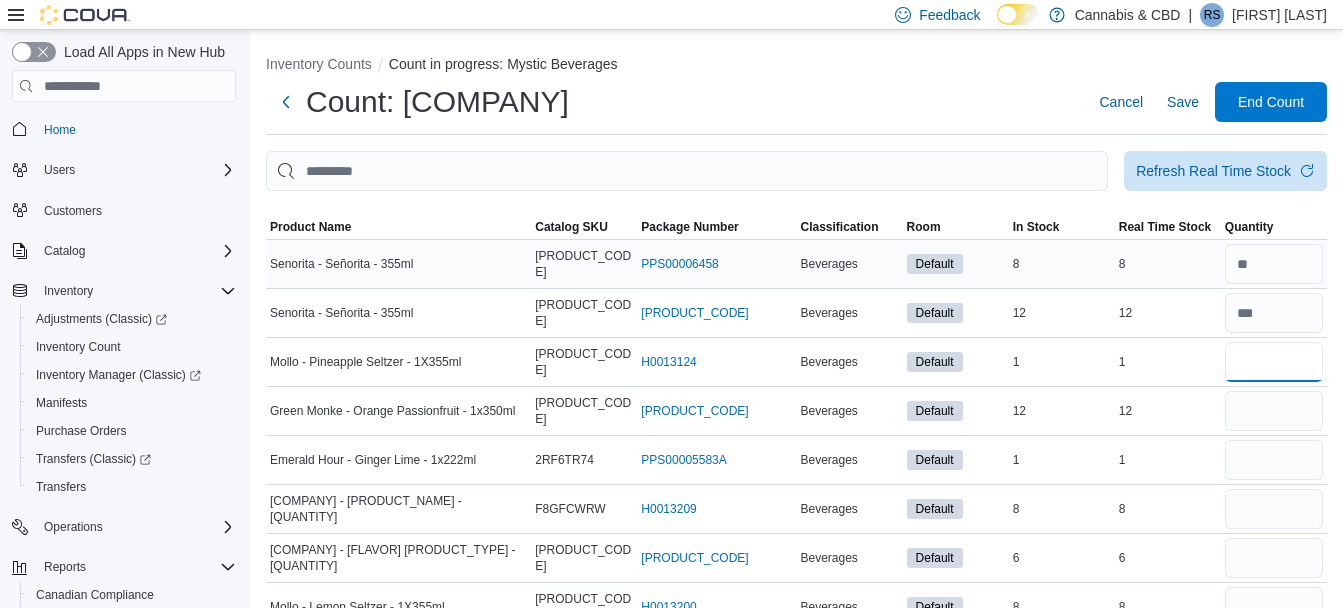 type on "*" 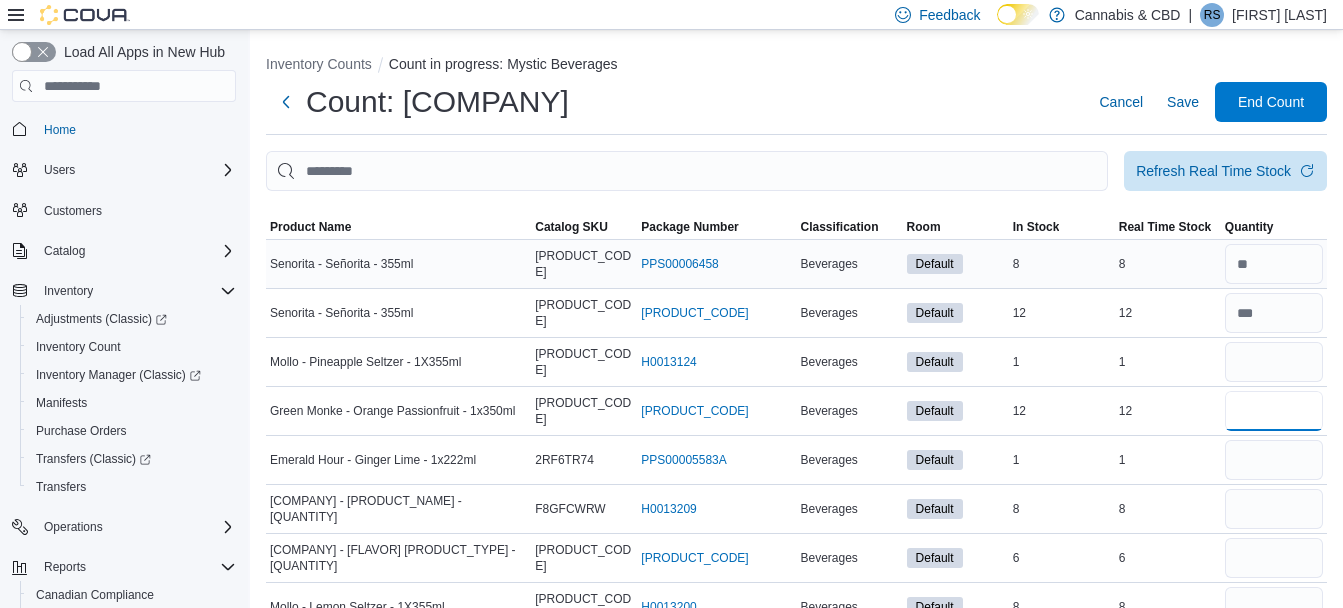 type 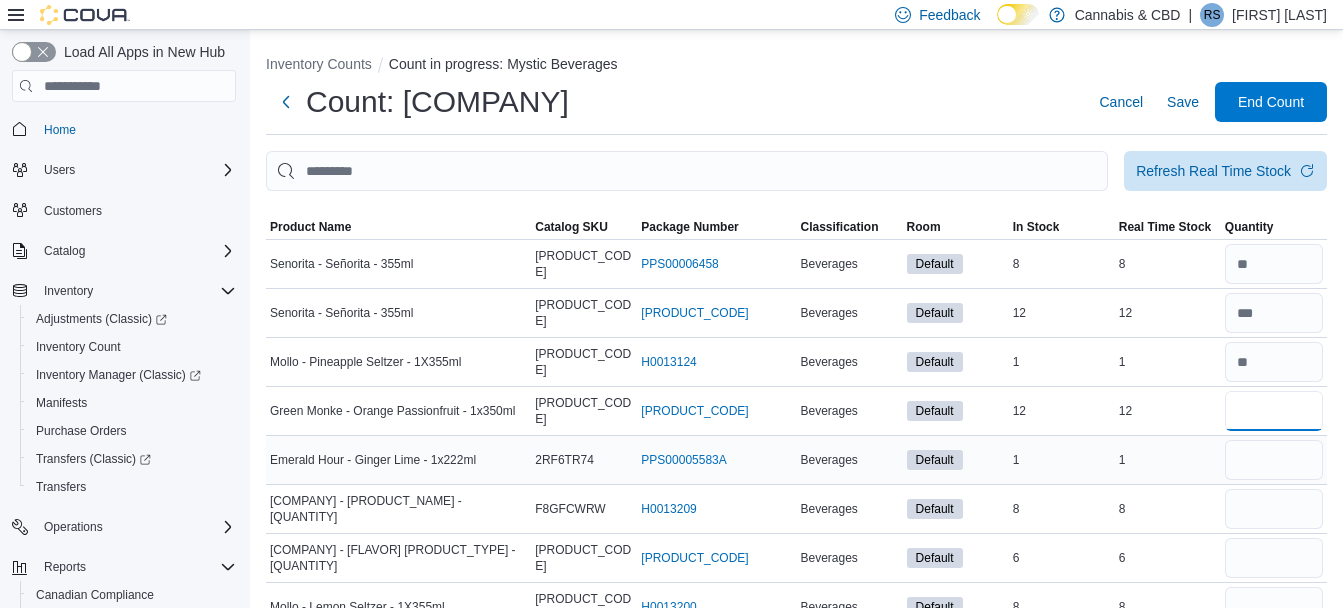 type on "**" 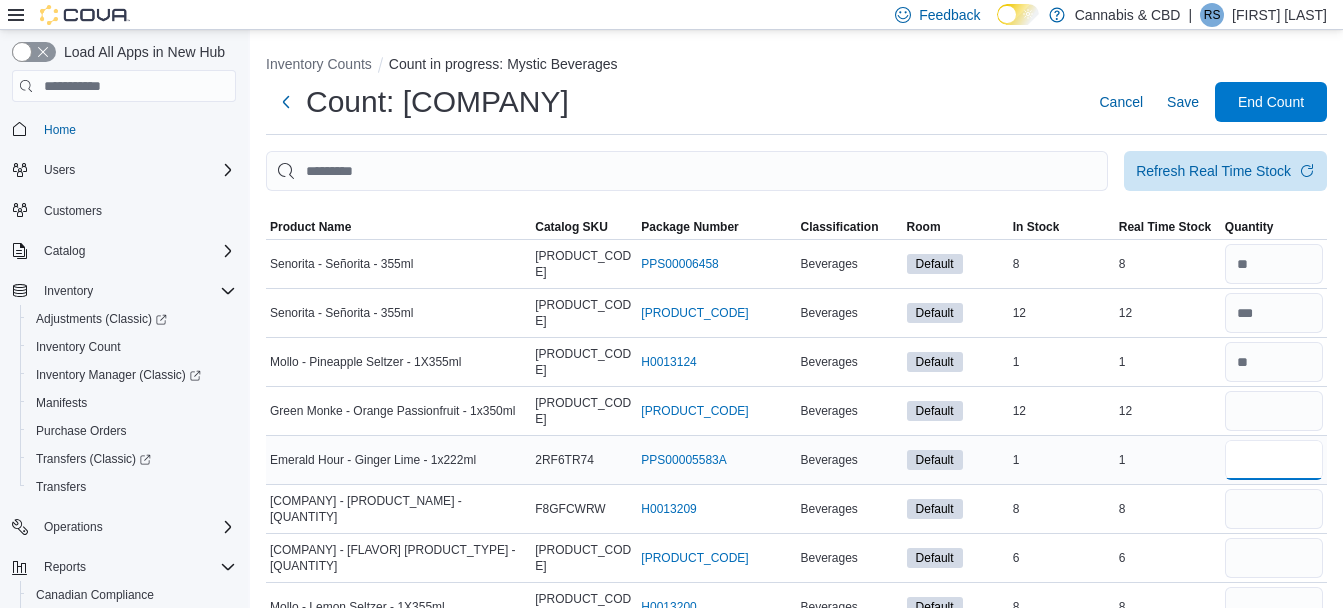 click at bounding box center [1274, 460] 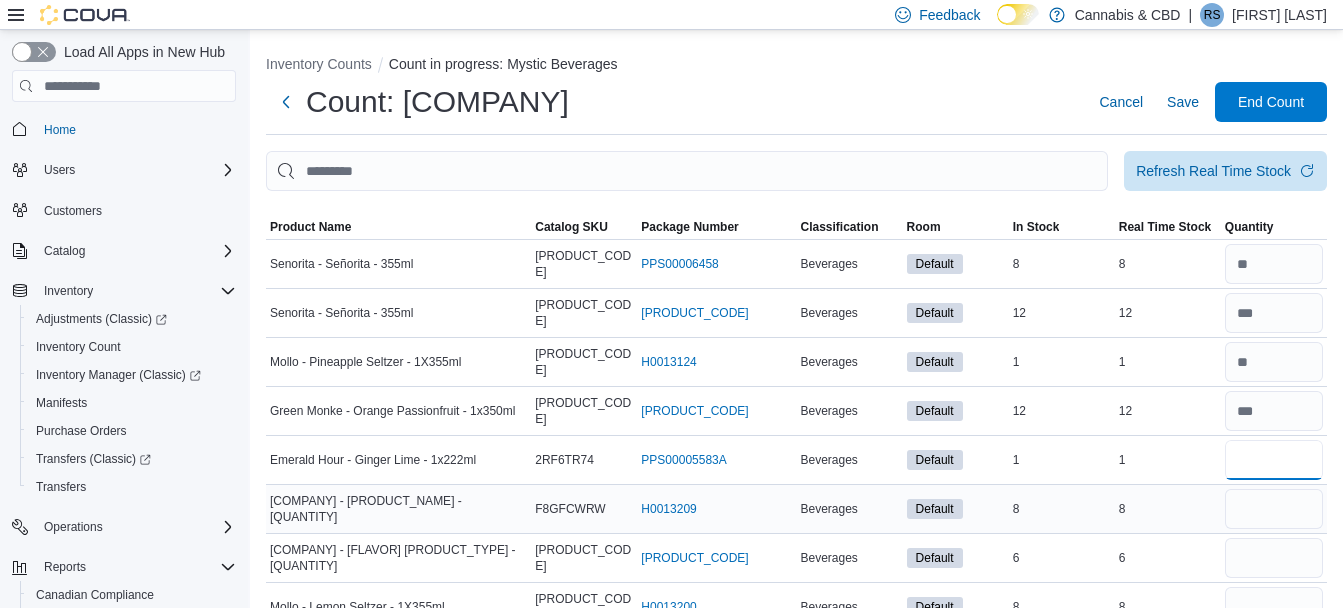 type on "*" 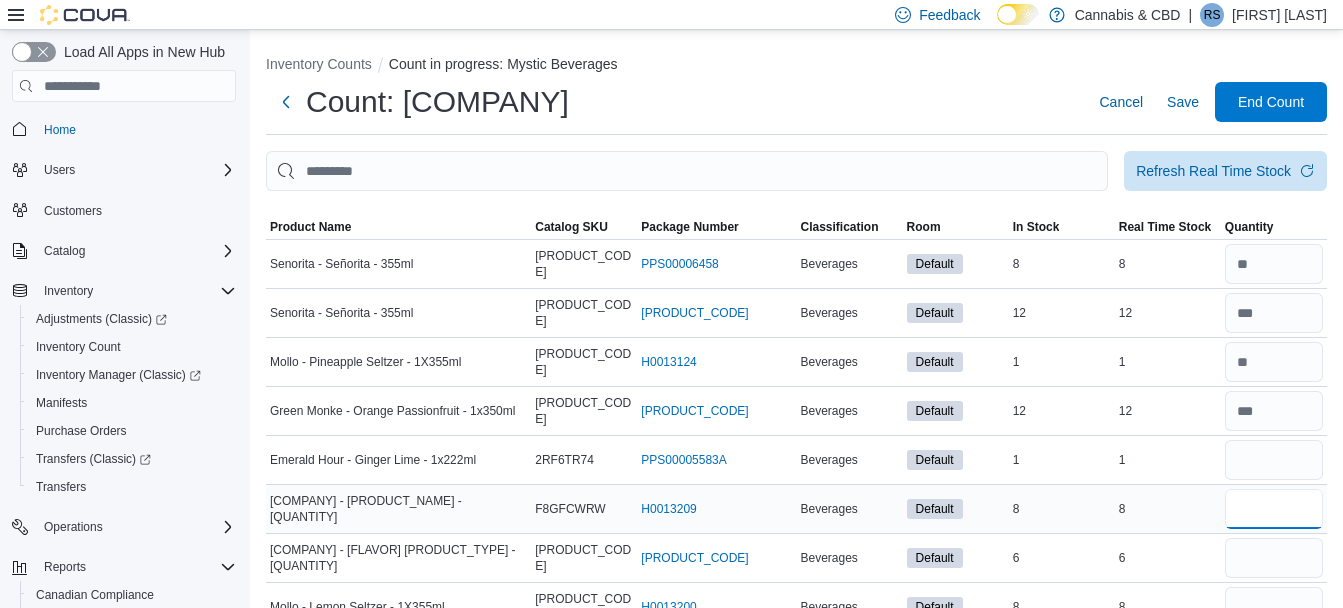 click at bounding box center [1274, 509] 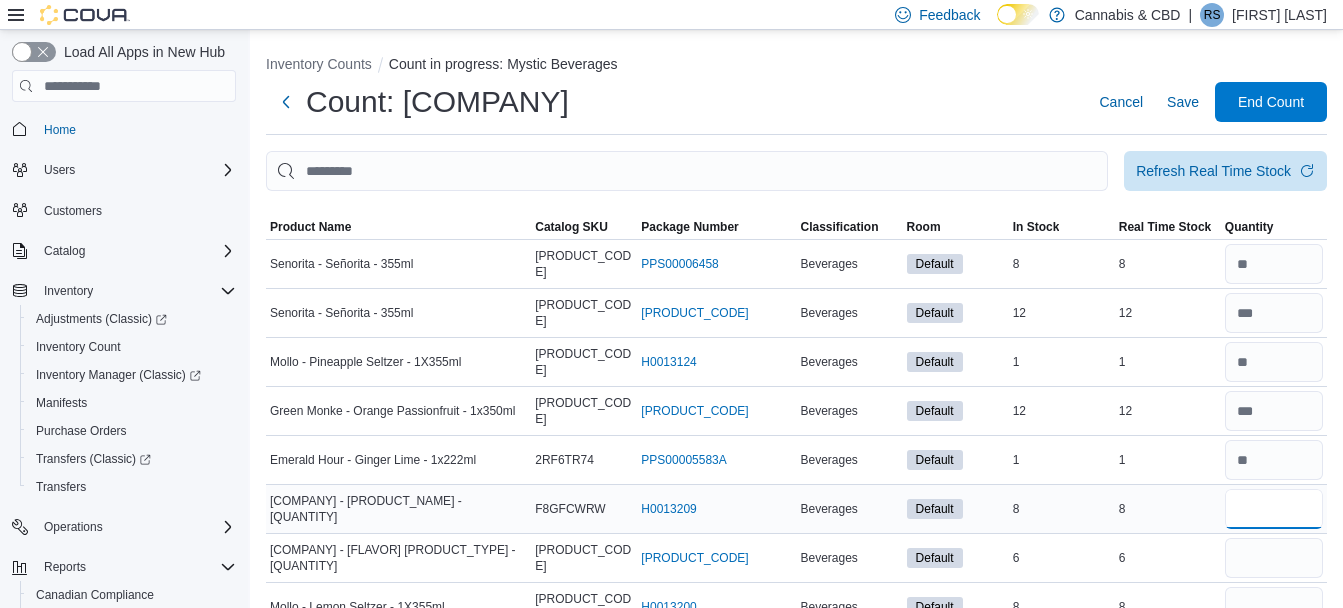click at bounding box center (1274, 509) 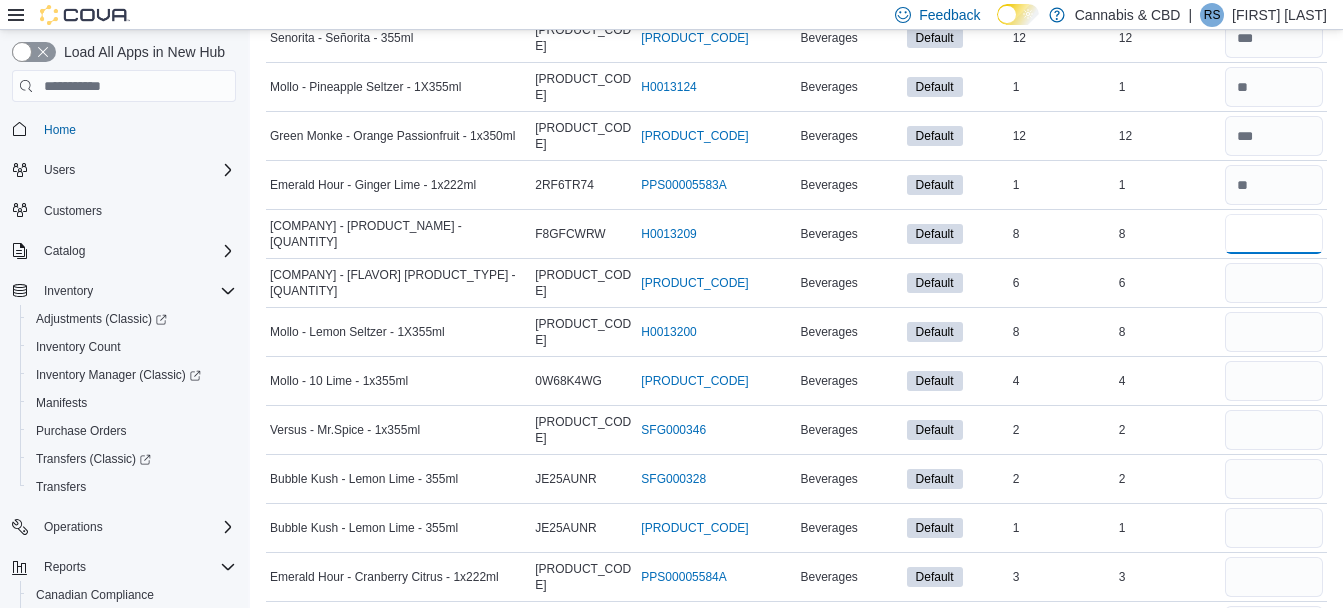 scroll, scrollTop: 280, scrollLeft: 0, axis: vertical 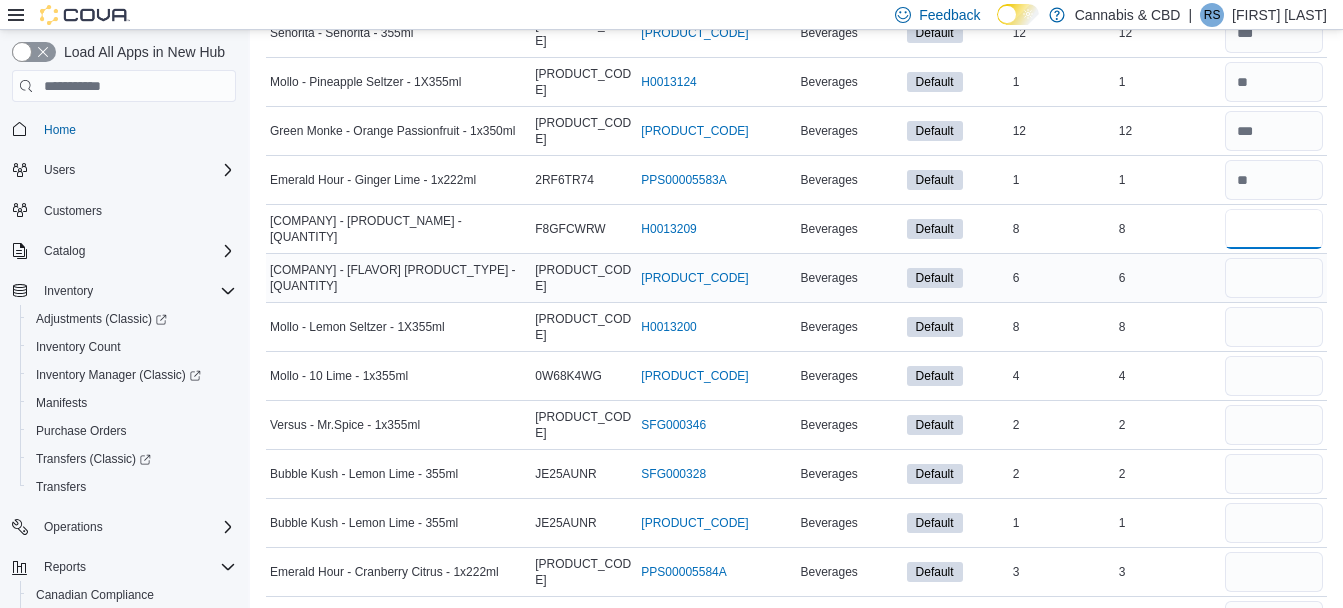 type on "*" 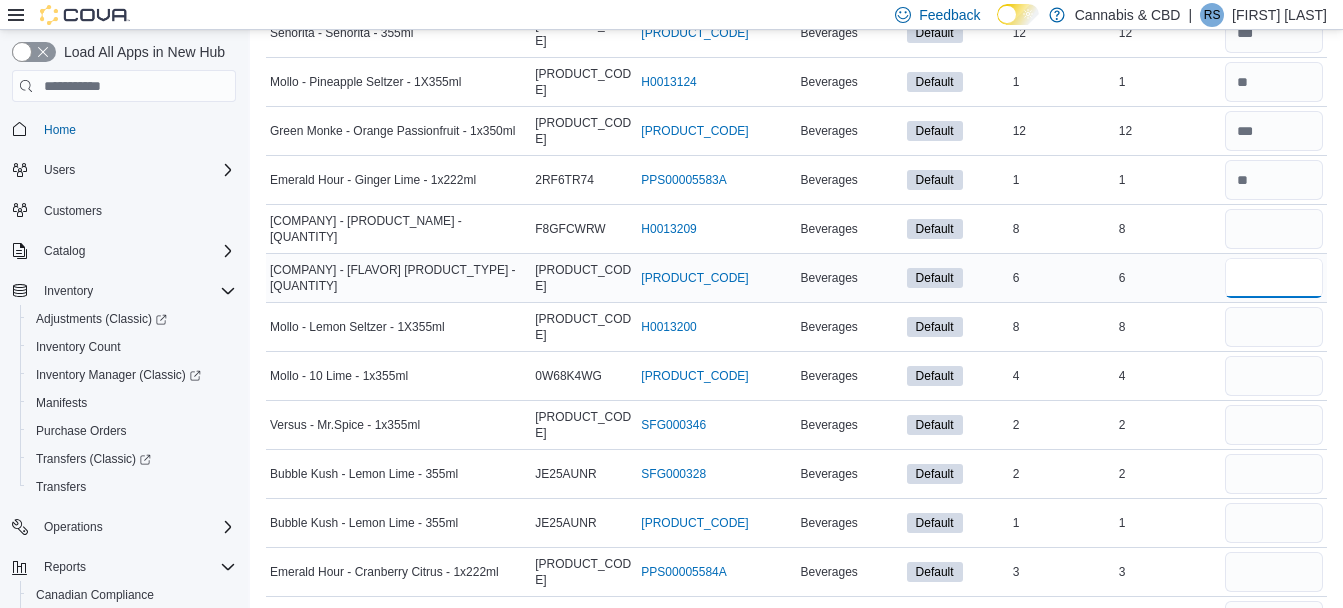 click at bounding box center [1274, 278] 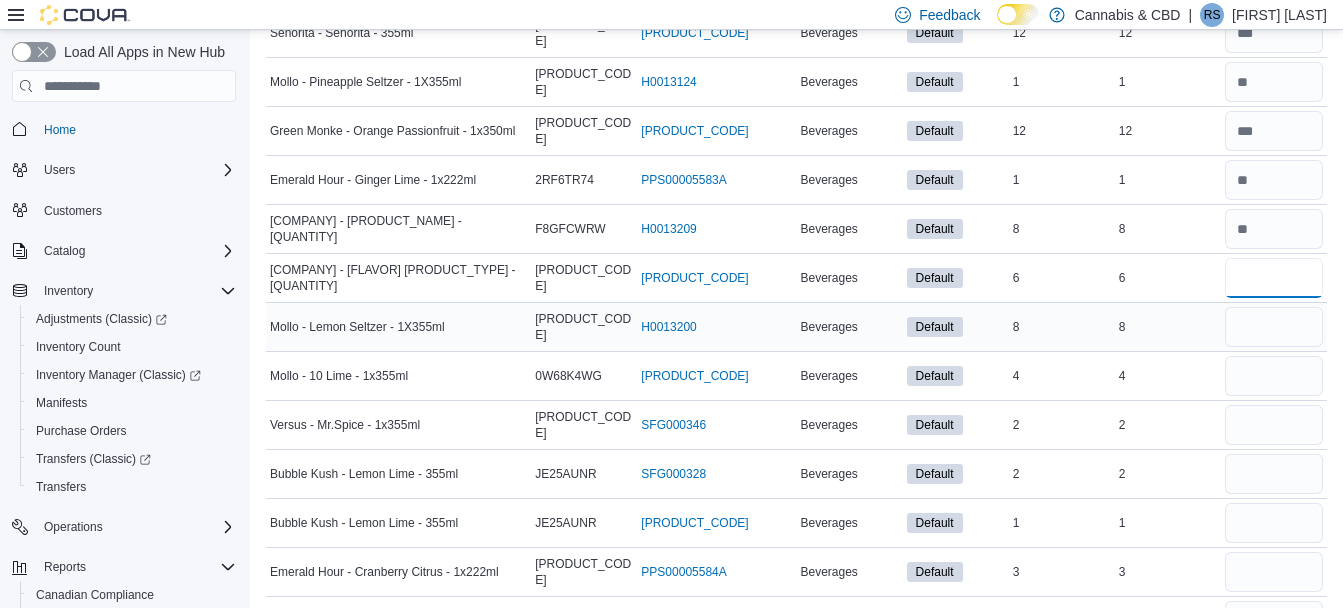 type on "*" 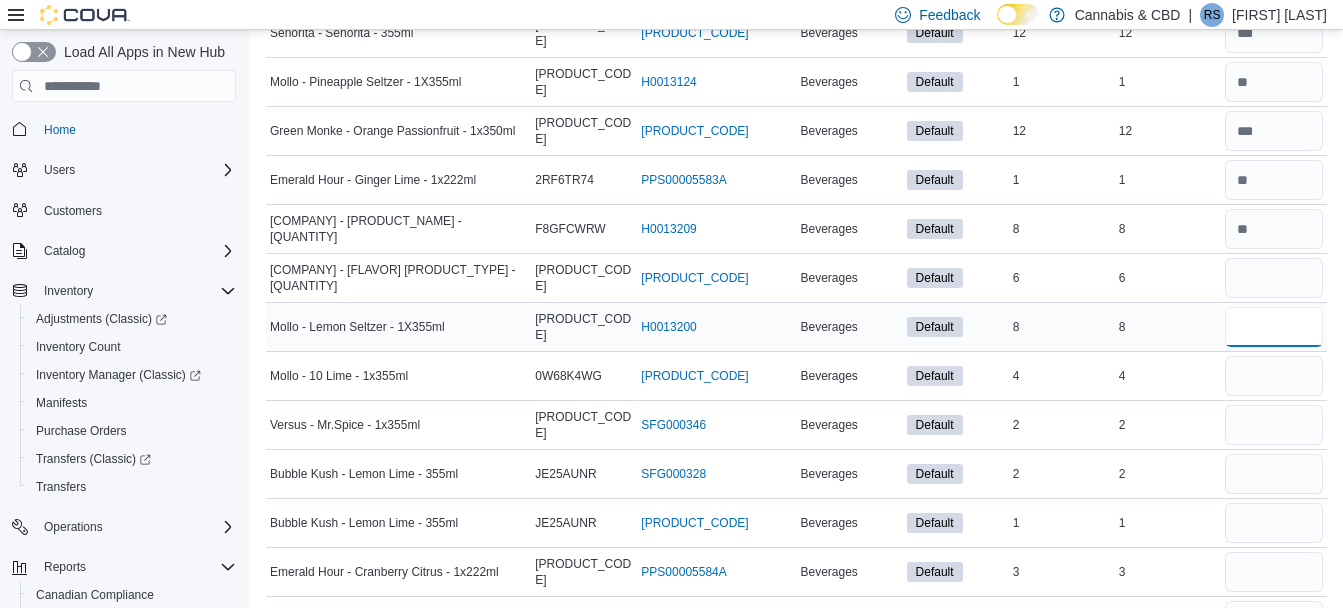 click at bounding box center [1274, 327] 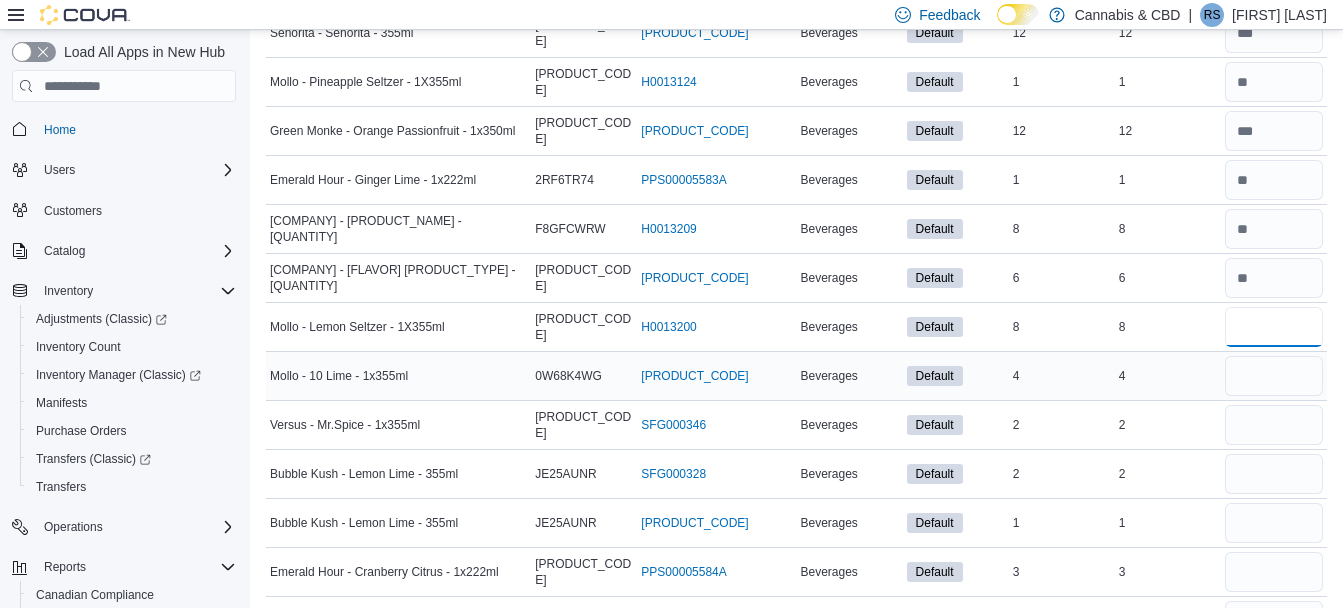 type on "*" 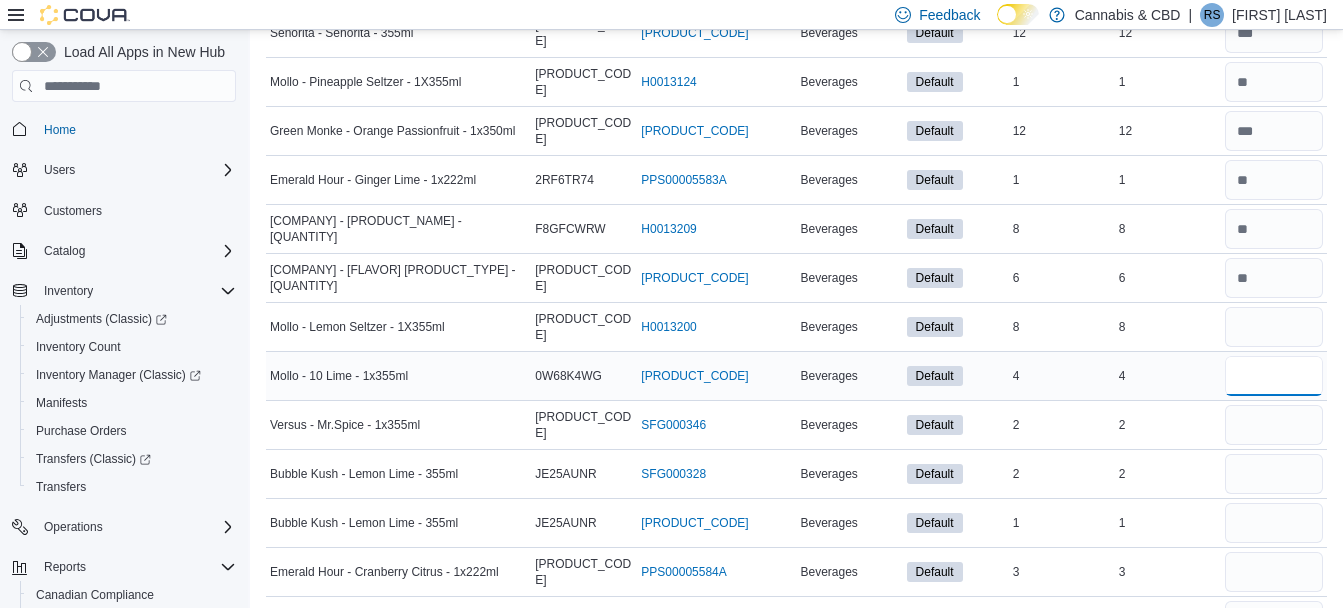 type 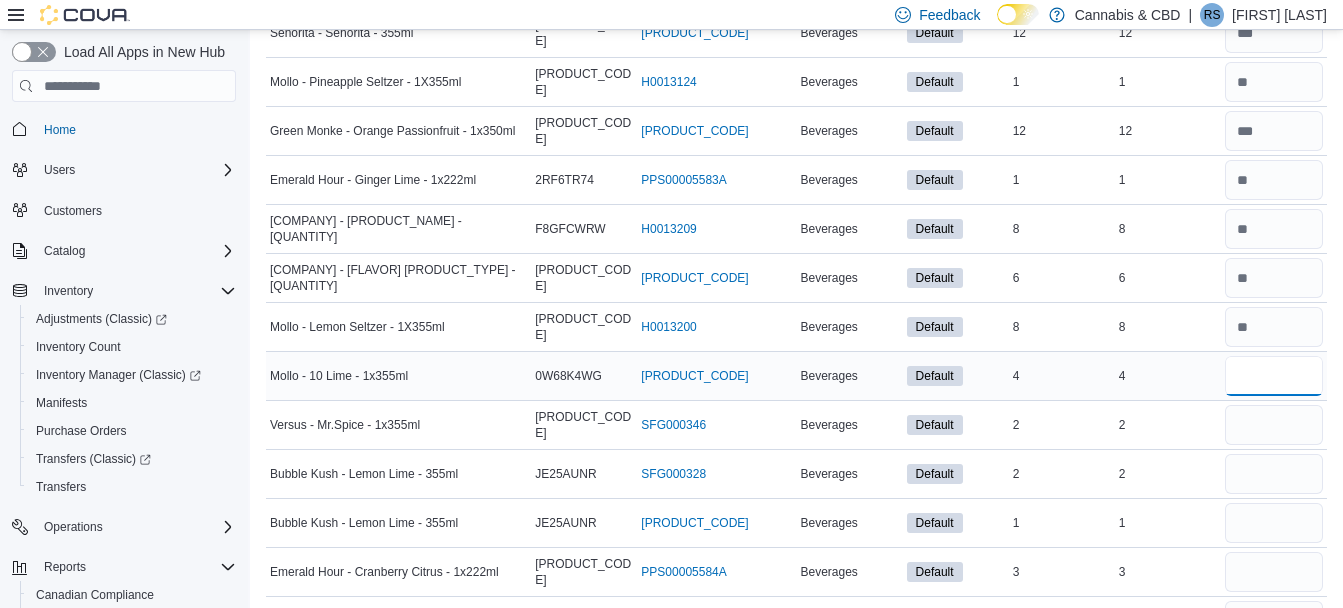 click at bounding box center [1274, 376] 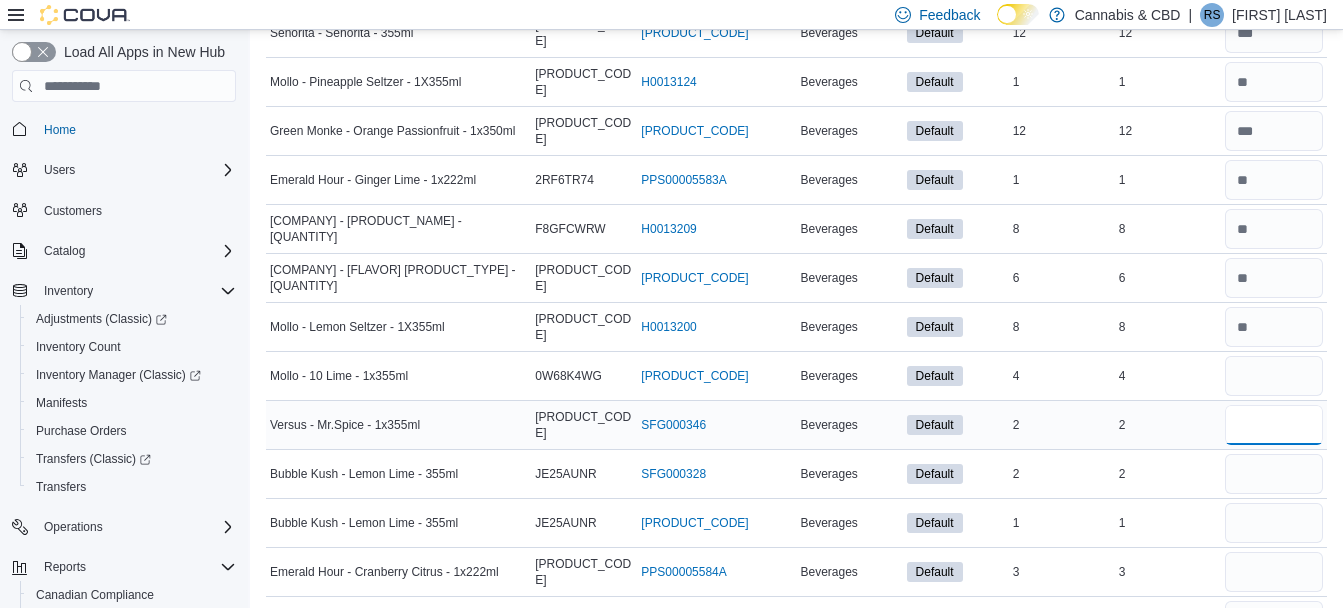 click at bounding box center (1274, 425) 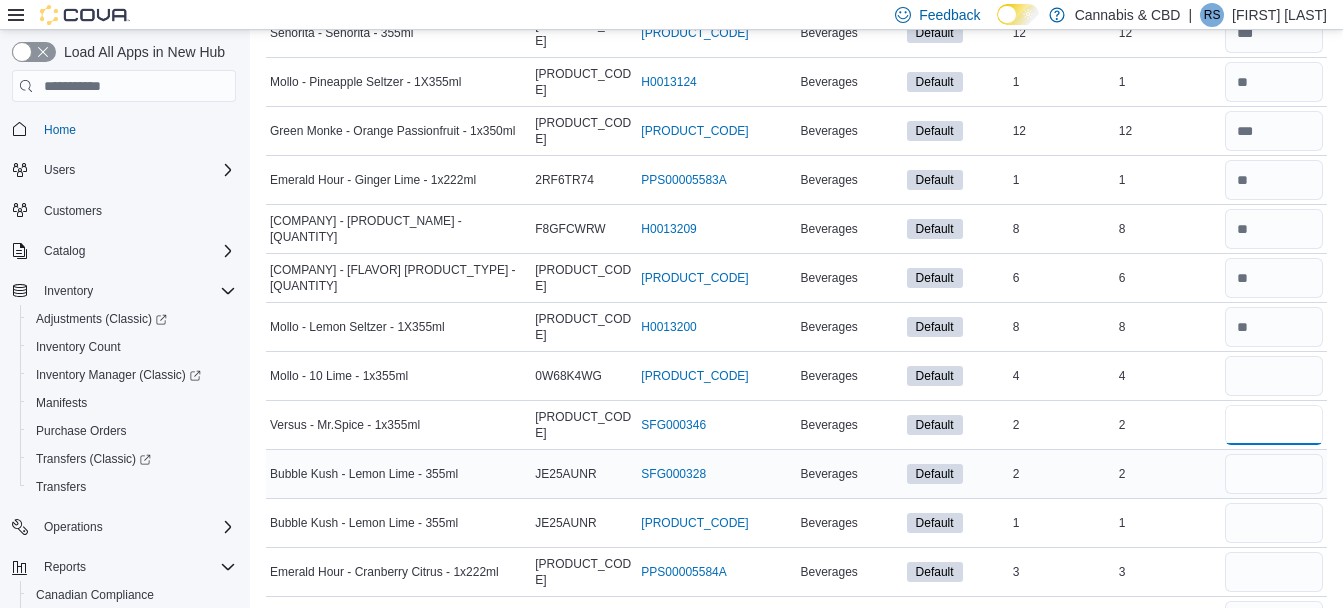 type on "*" 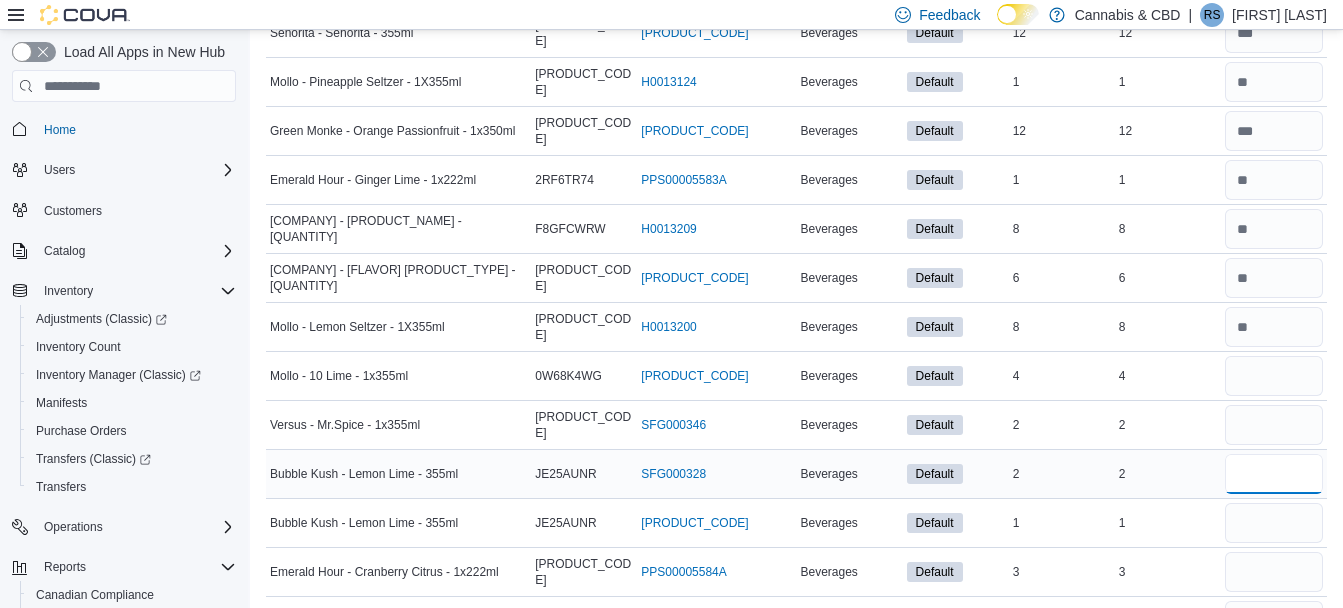 type 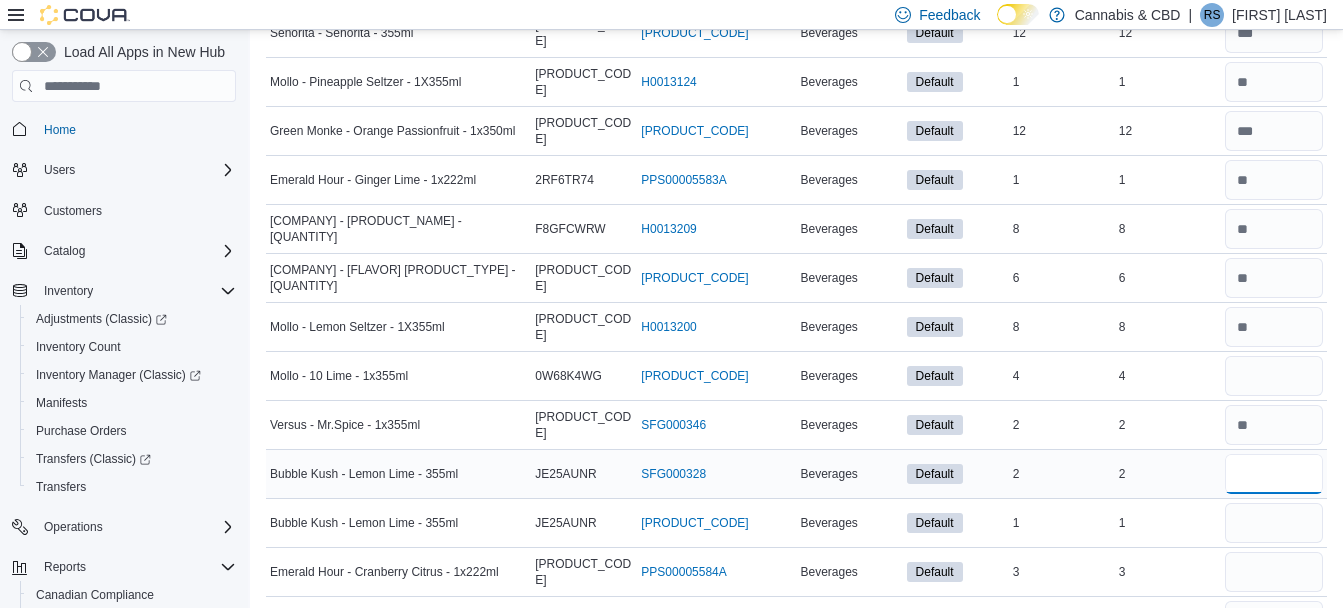 click at bounding box center [1274, 474] 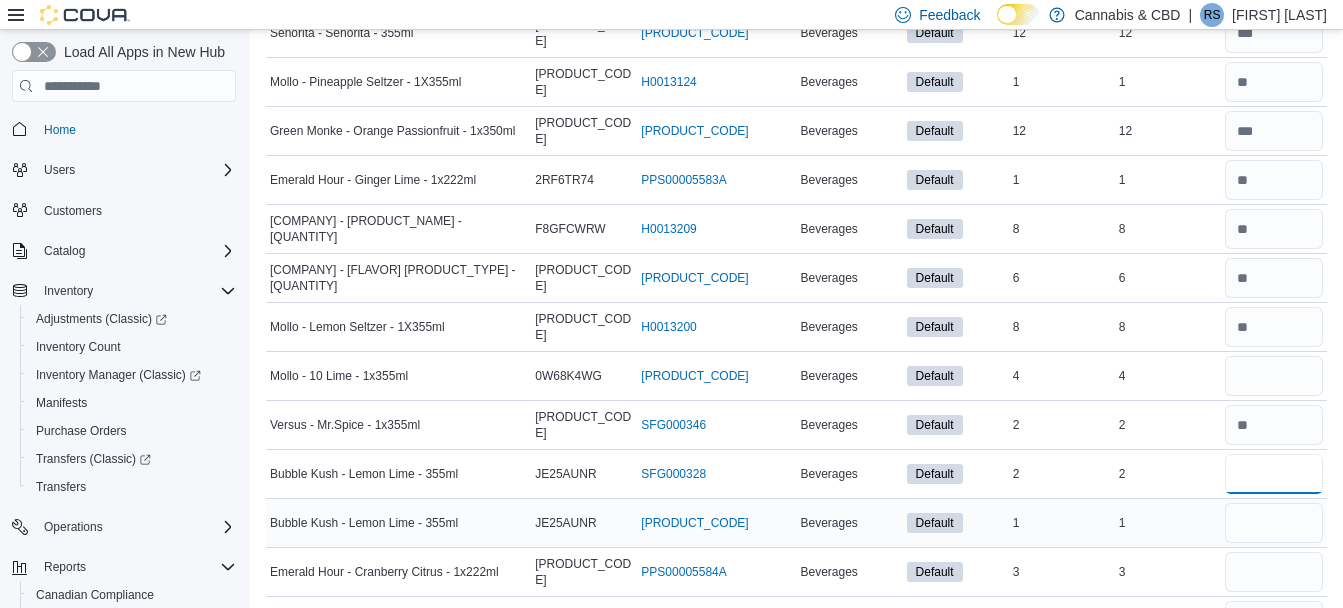 type on "*" 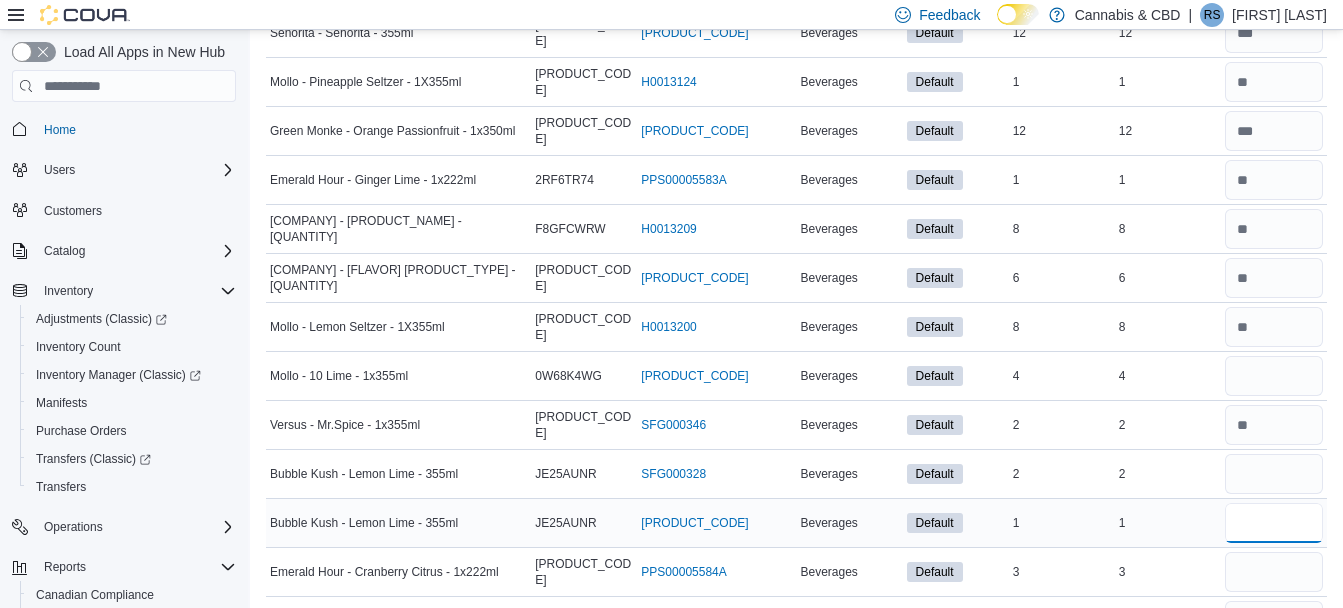 click at bounding box center [1274, 523] 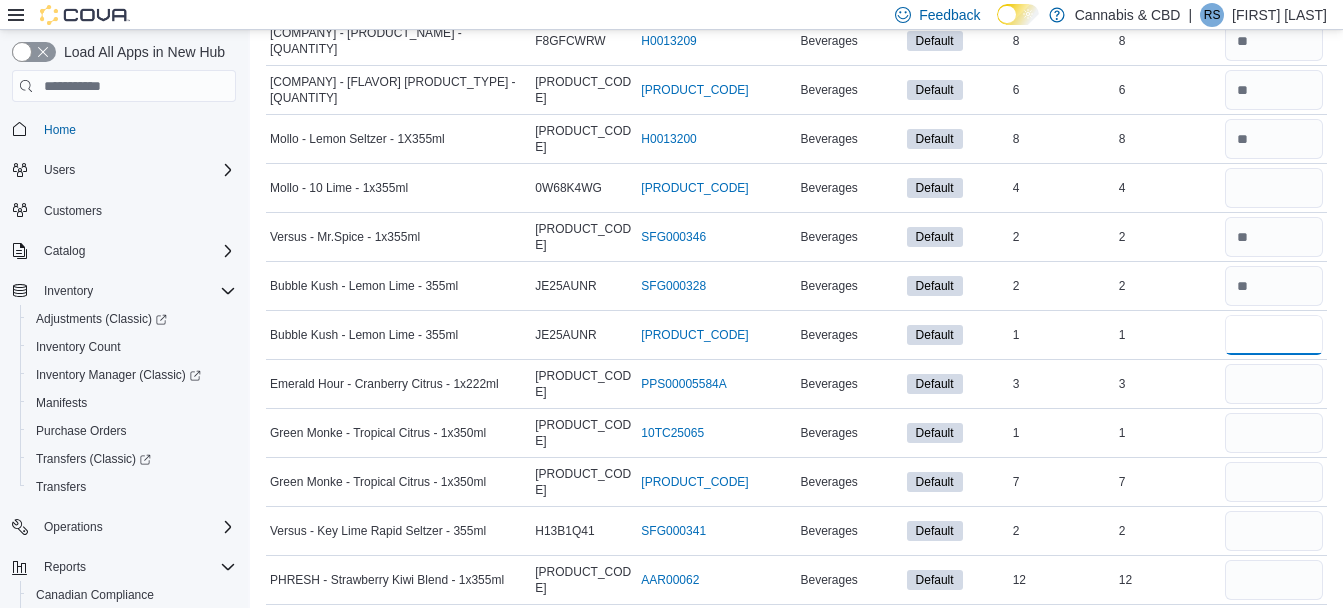 scroll, scrollTop: 480, scrollLeft: 0, axis: vertical 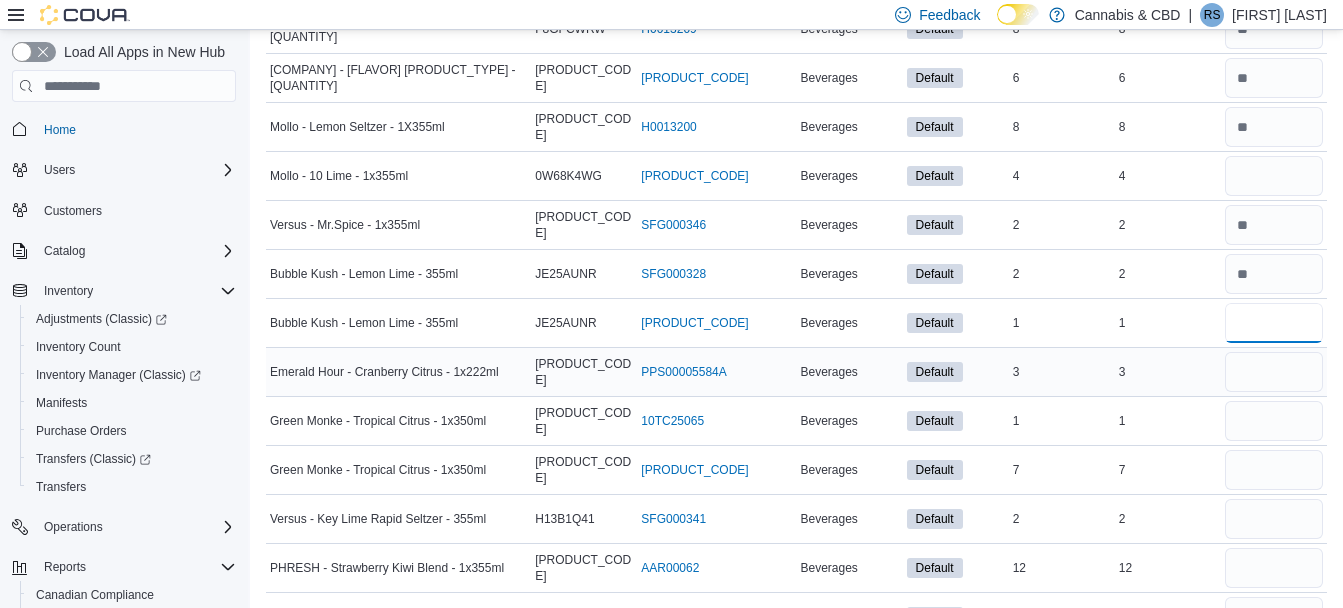 type on "*" 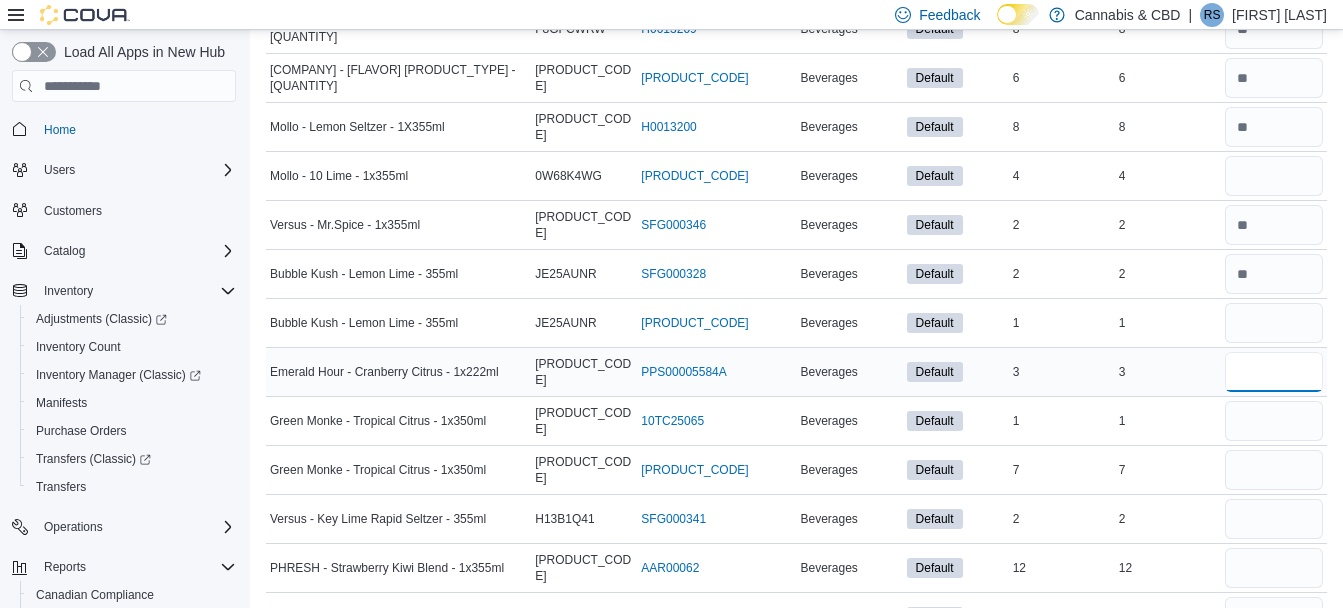 click at bounding box center (1274, 372) 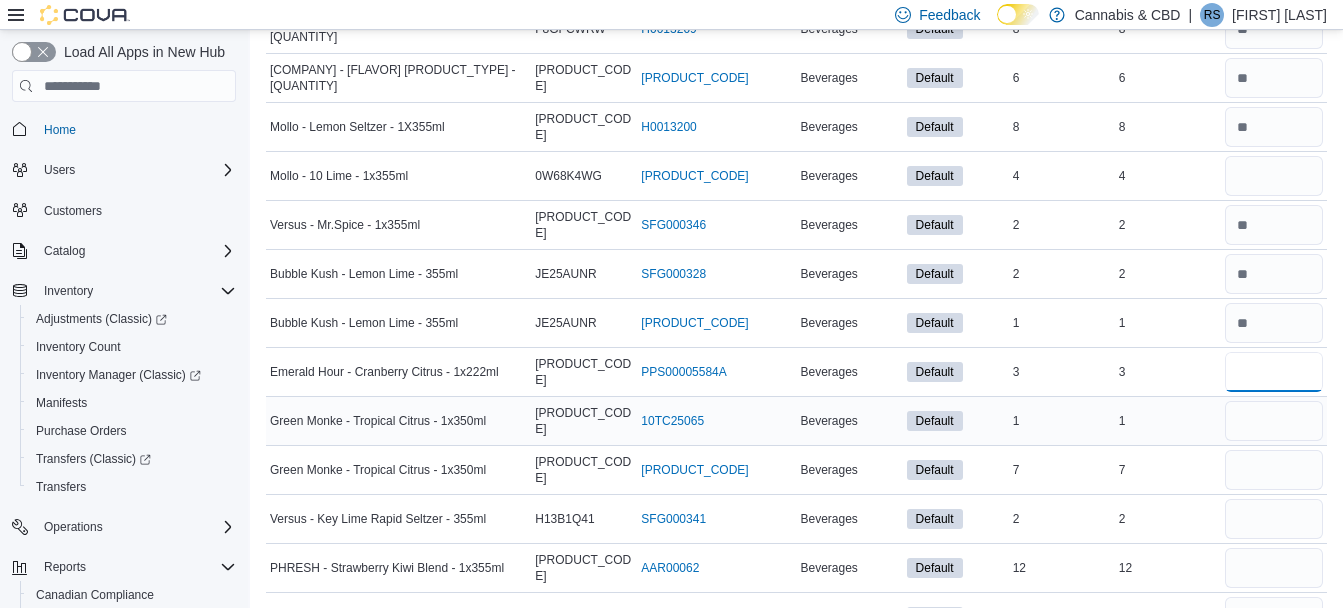 type on "*" 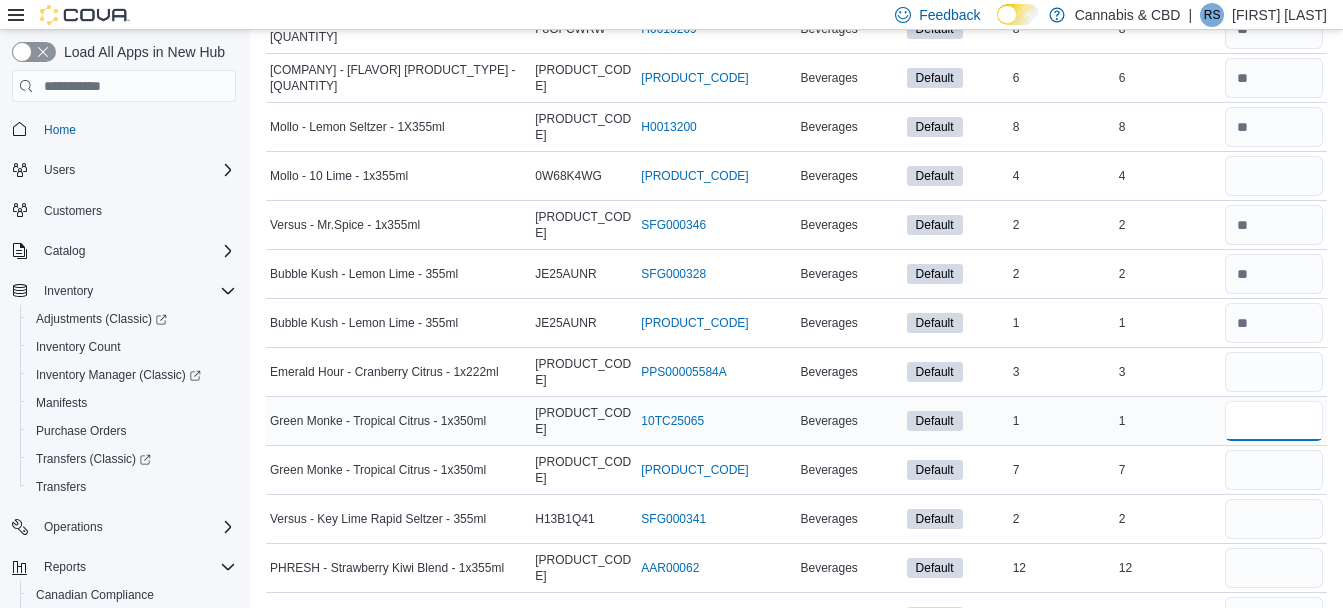 click at bounding box center [1274, 421] 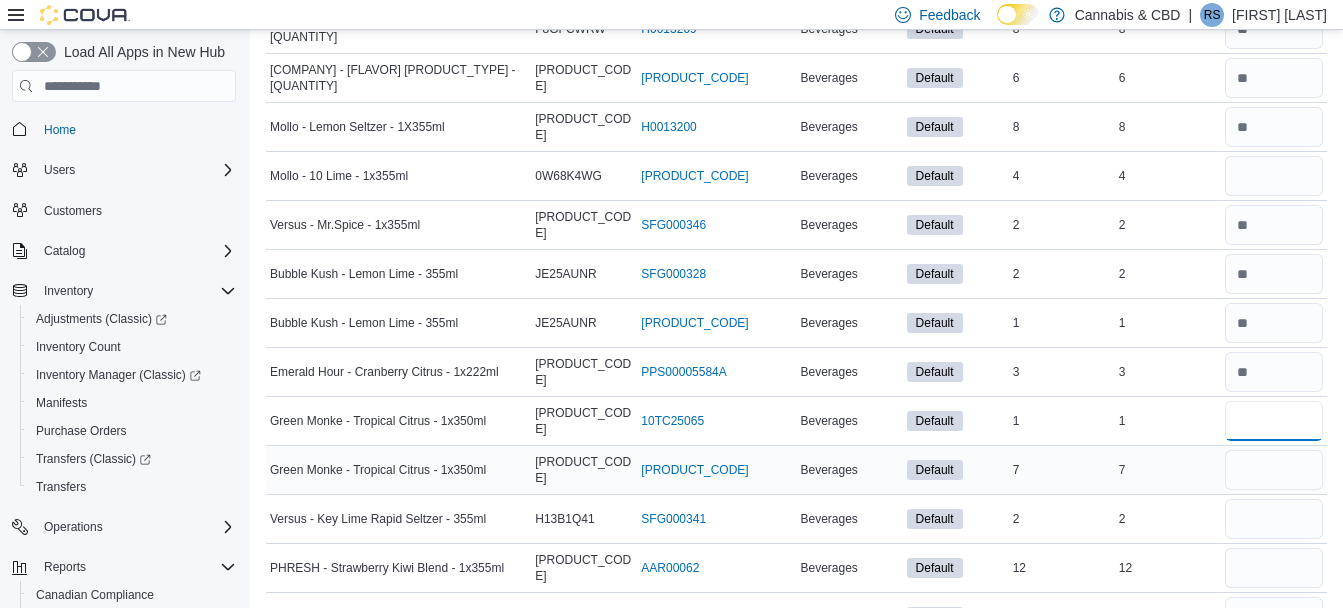type on "*" 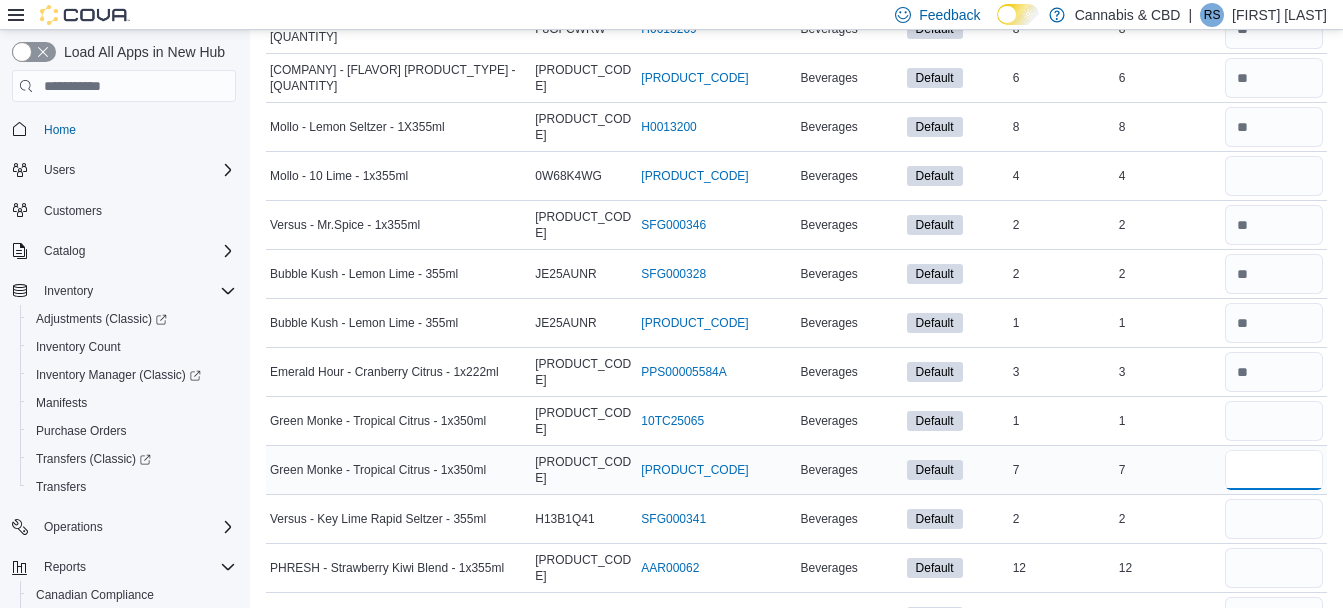 type 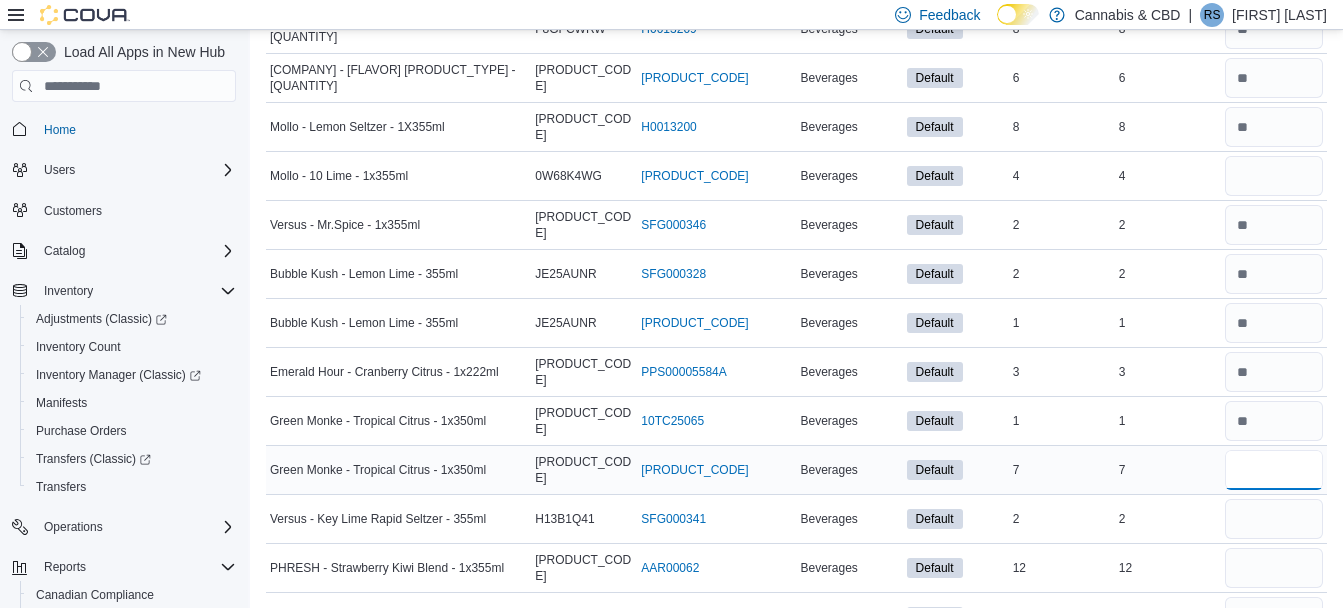 type on "*" 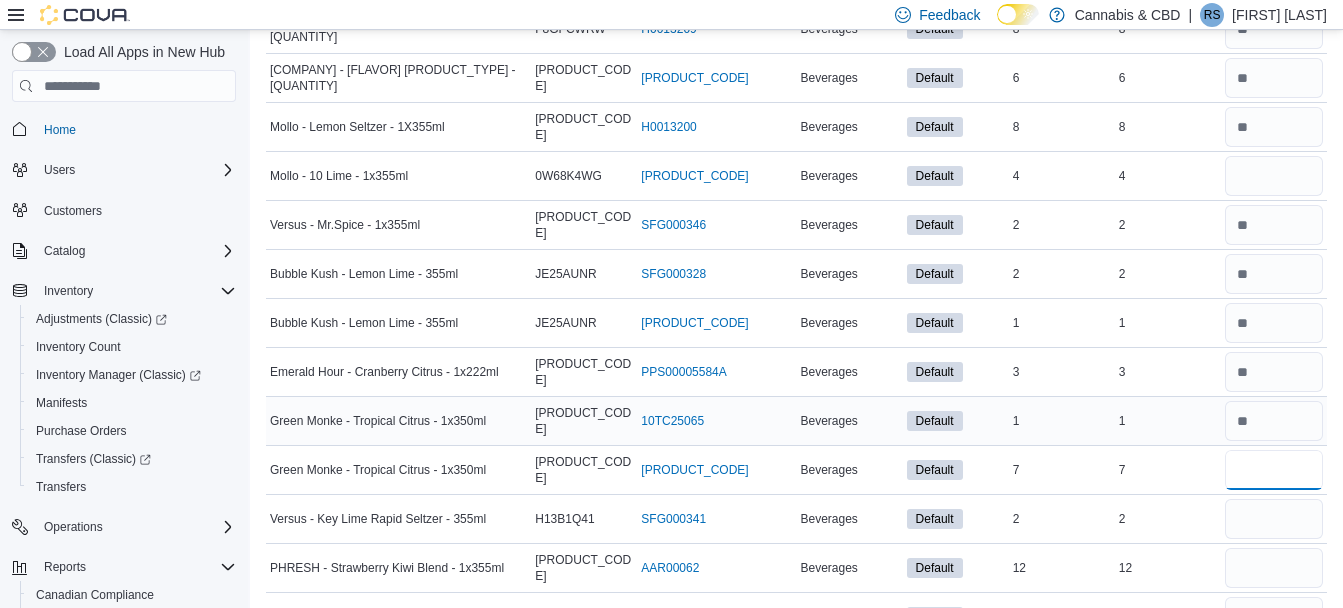 type on "*" 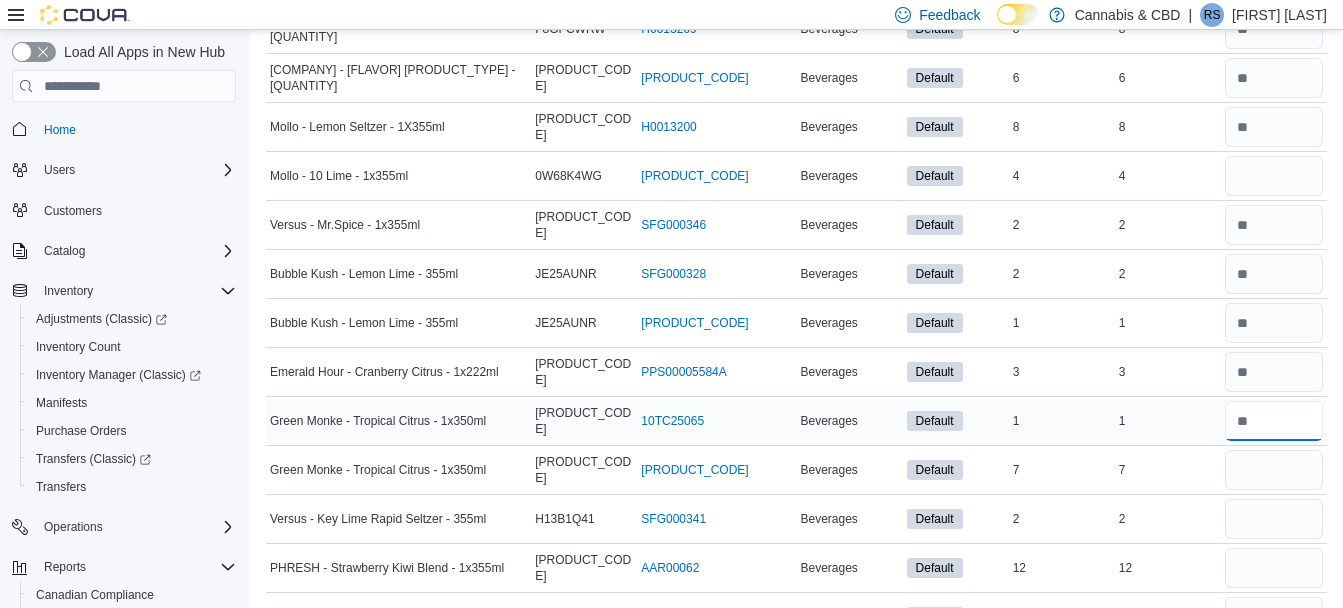 click at bounding box center [1274, 421] 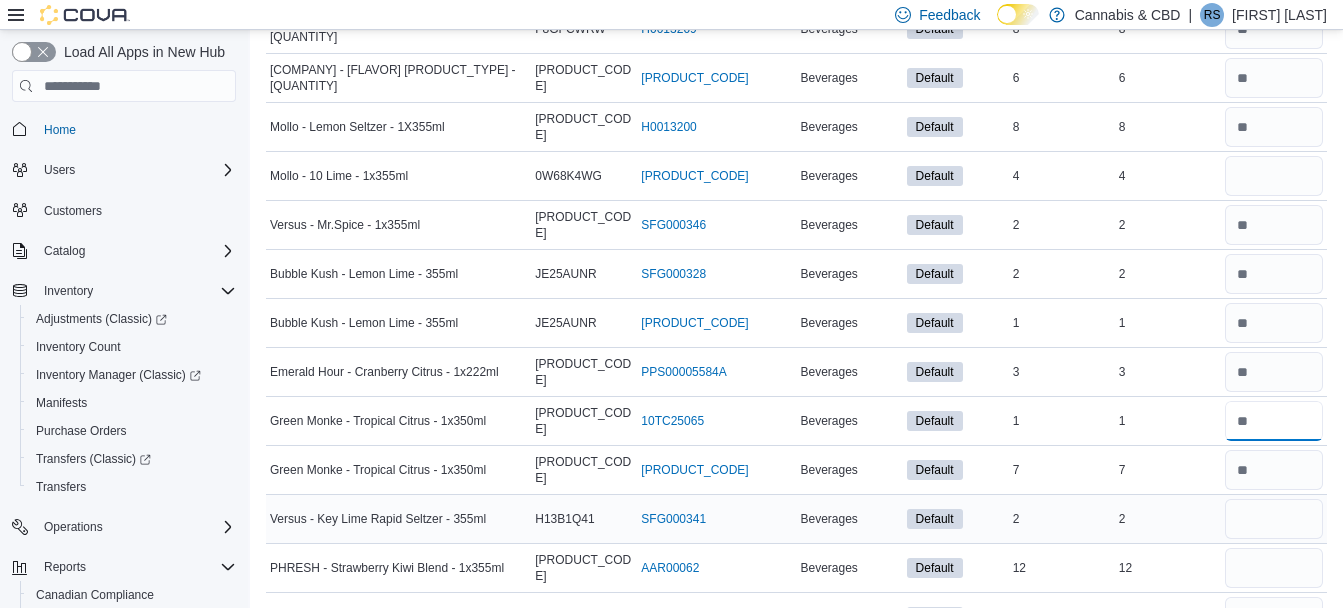 type on "*" 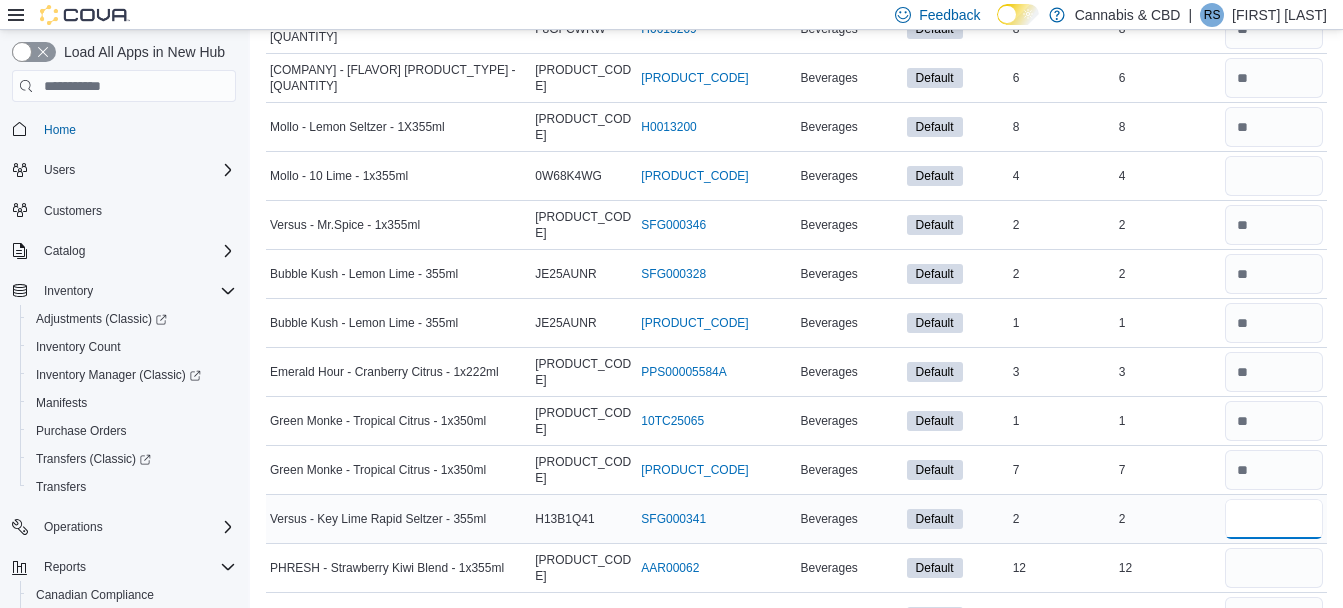 click at bounding box center [1274, 519] 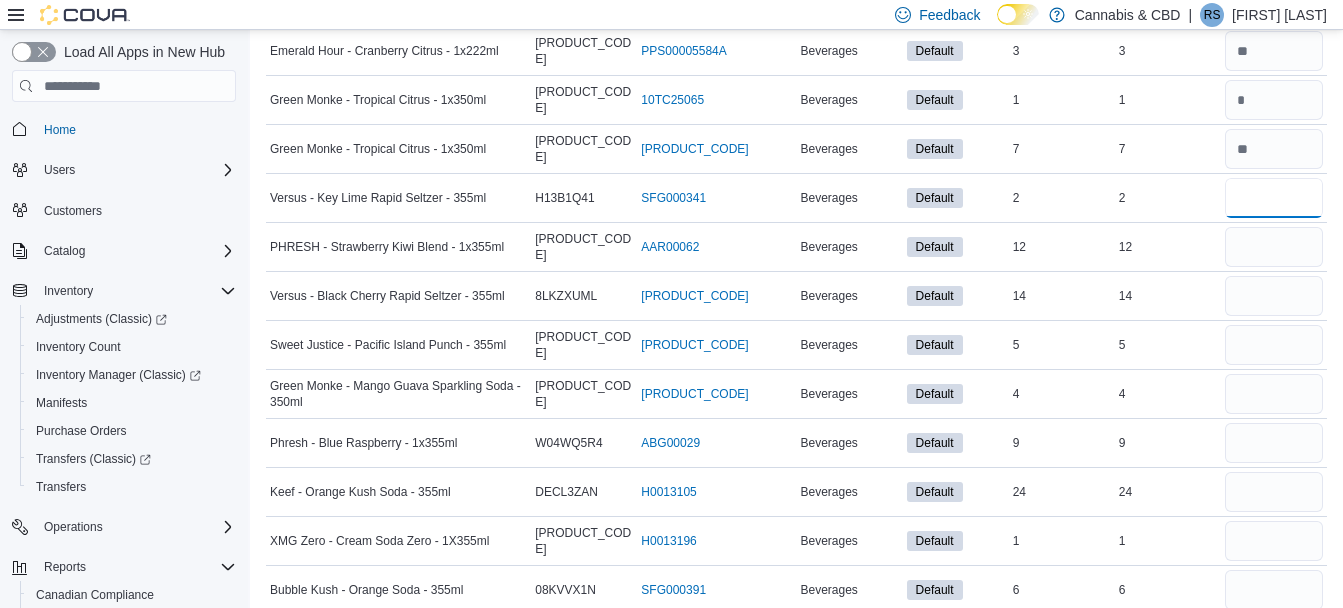 scroll, scrollTop: 814, scrollLeft: 0, axis: vertical 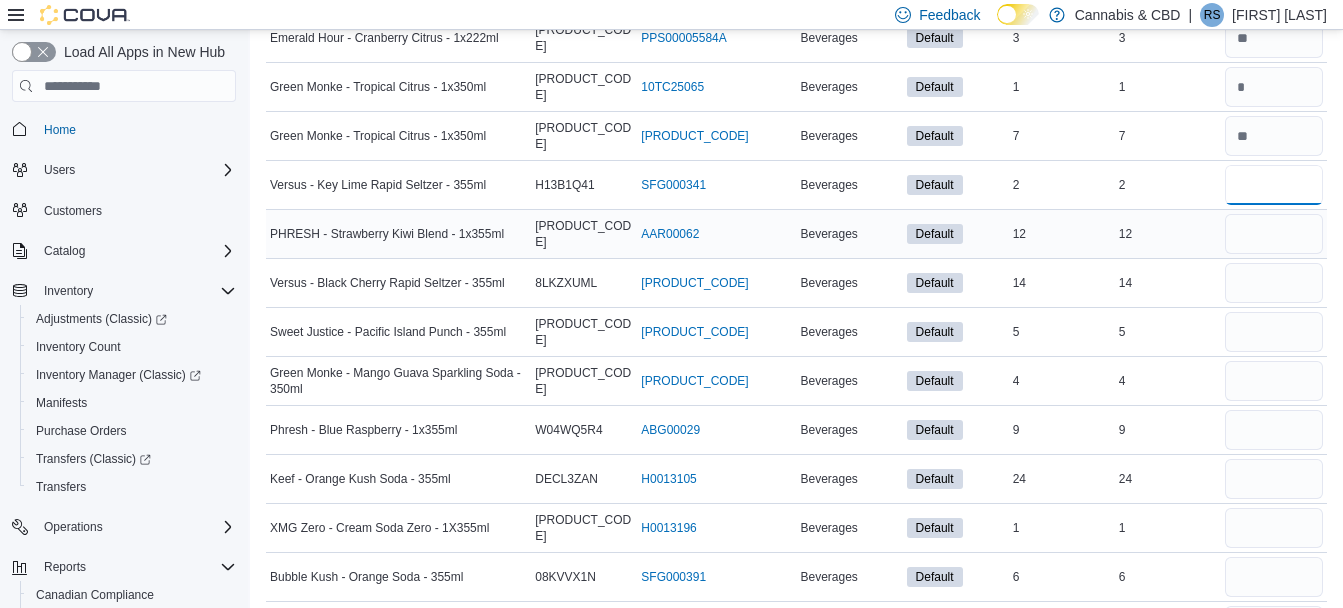 type on "*" 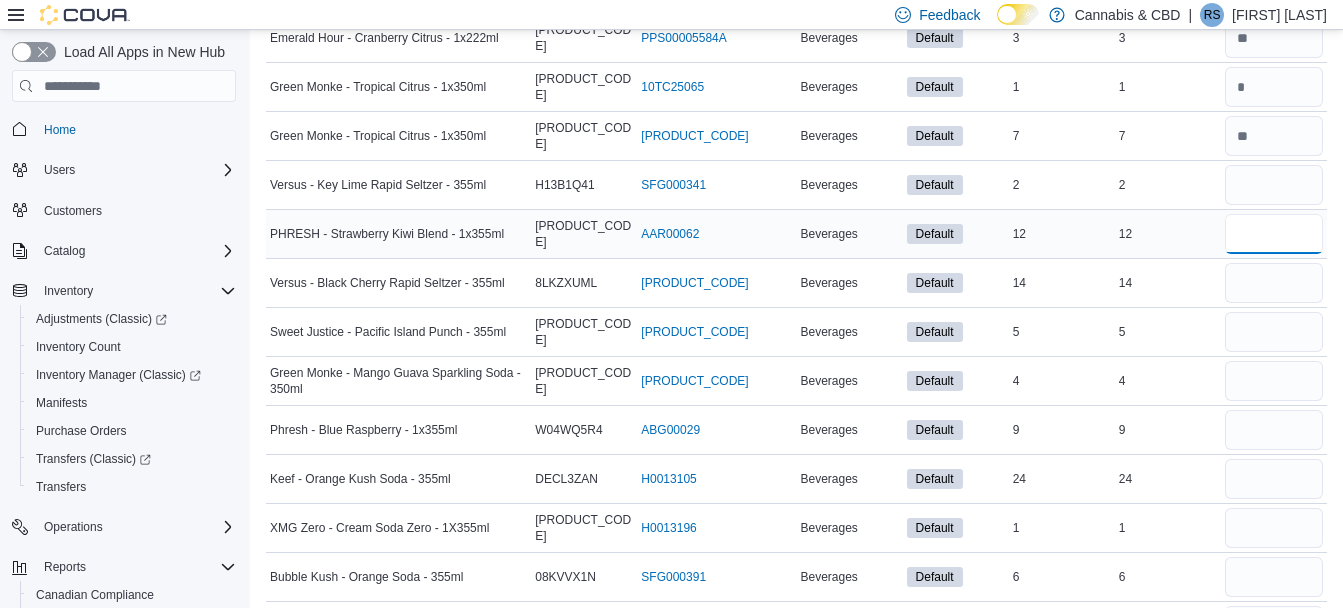 click at bounding box center [1274, 234] 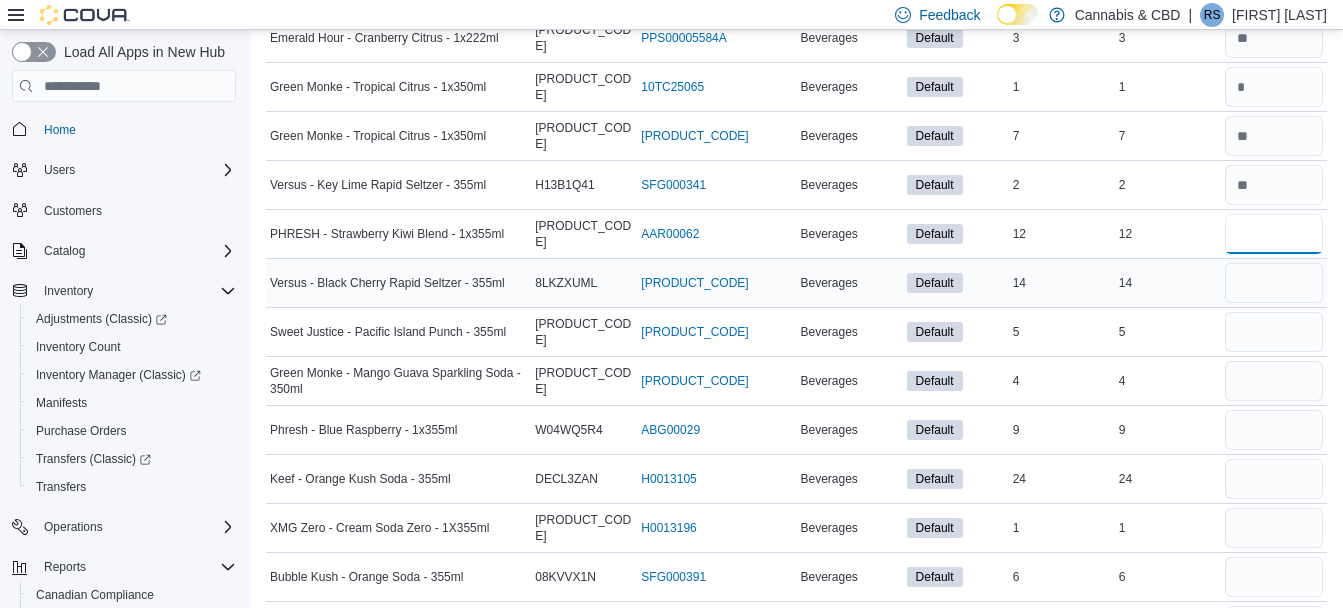 type on "**" 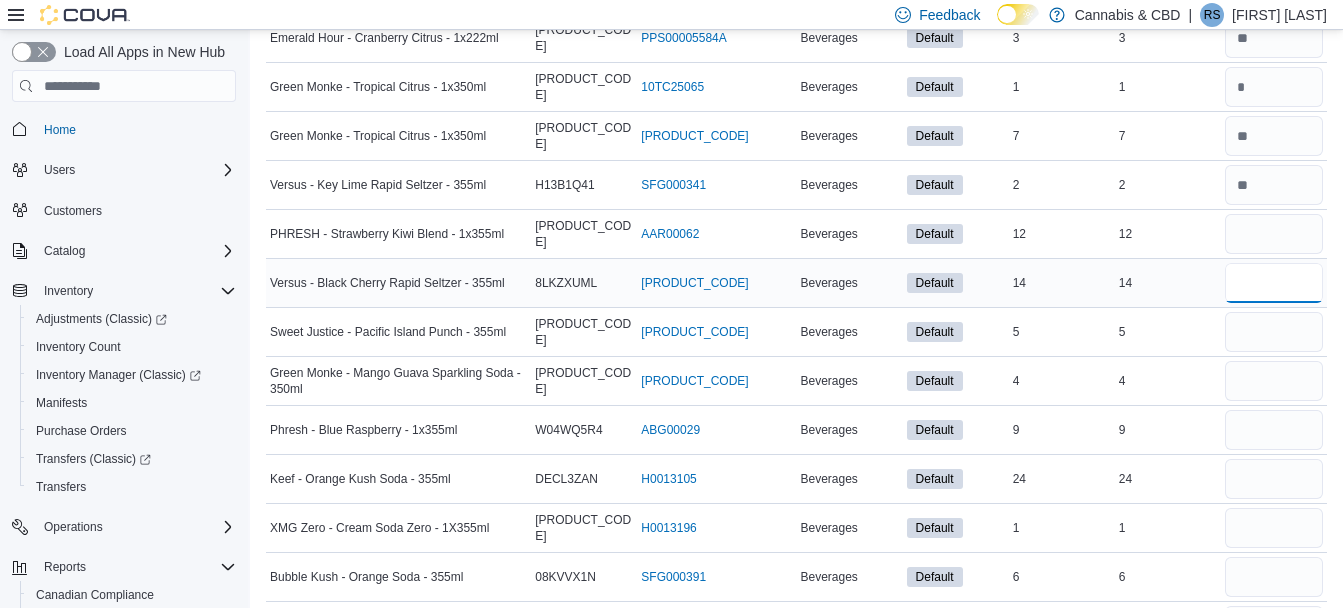 type 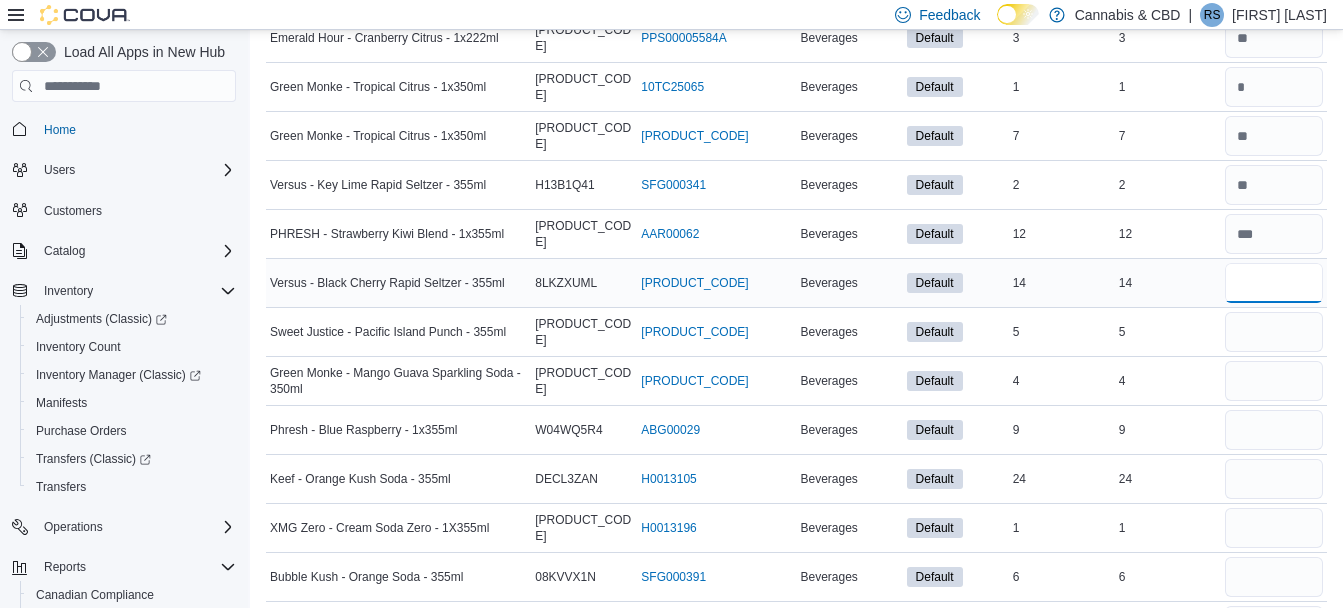 click at bounding box center [1274, 283] 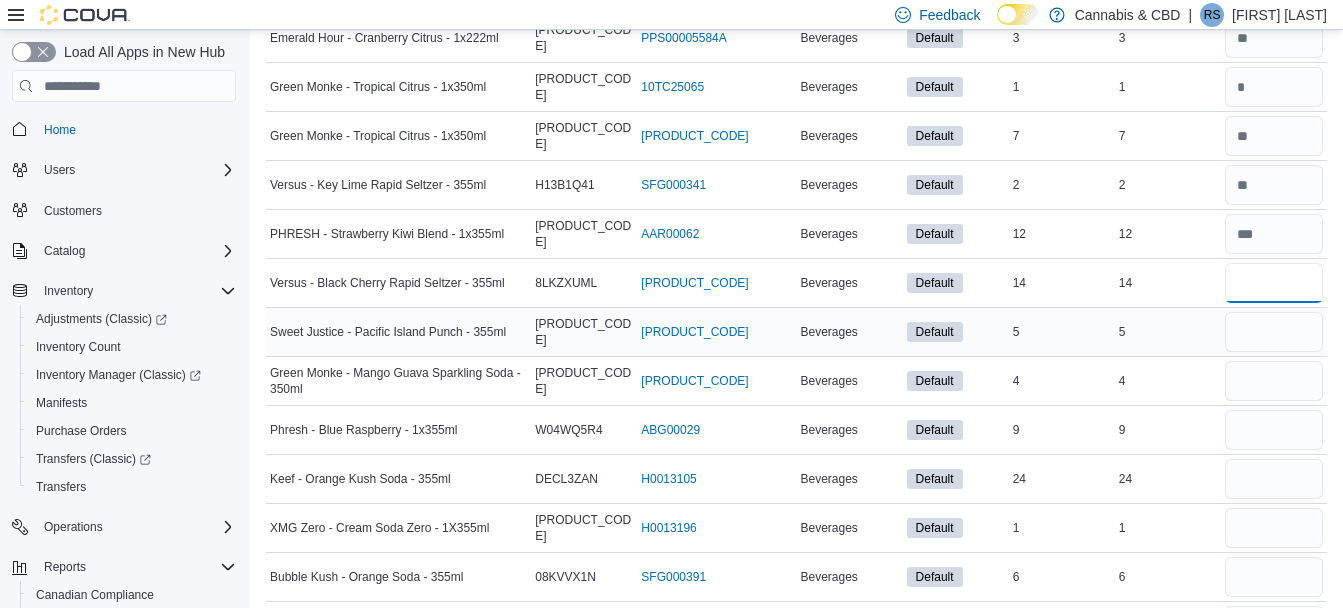 drag, startPoint x: 1290, startPoint y: 289, endPoint x: 1275, endPoint y: 340, distance: 53.160137 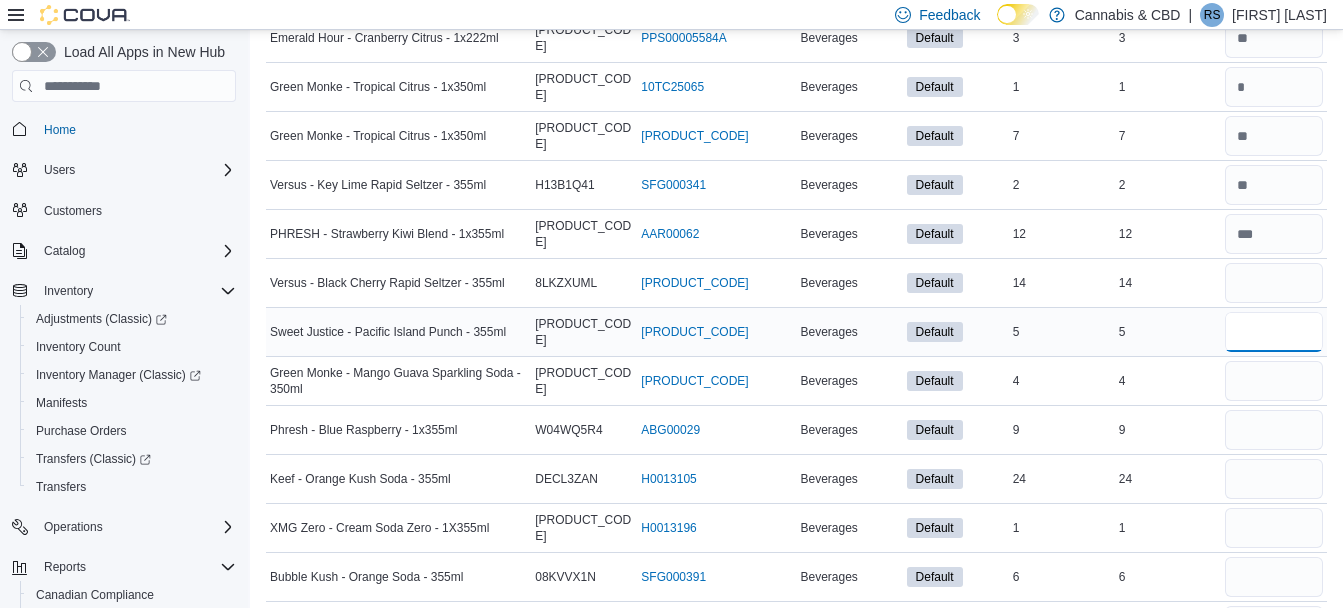 type 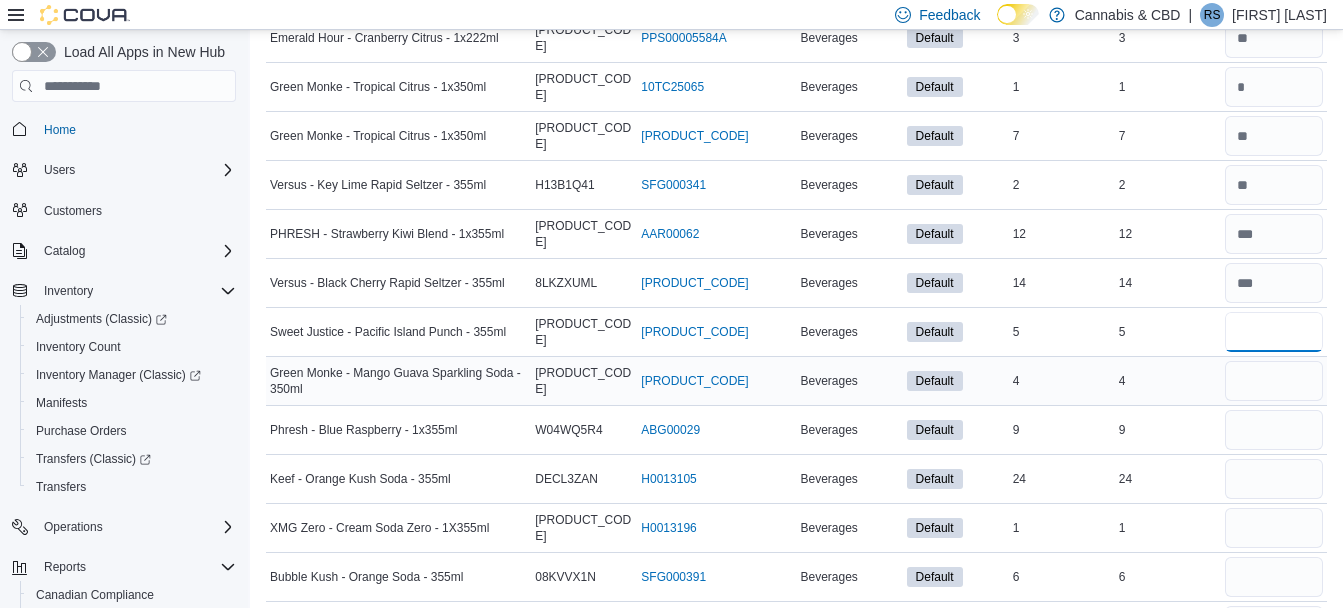 type on "*" 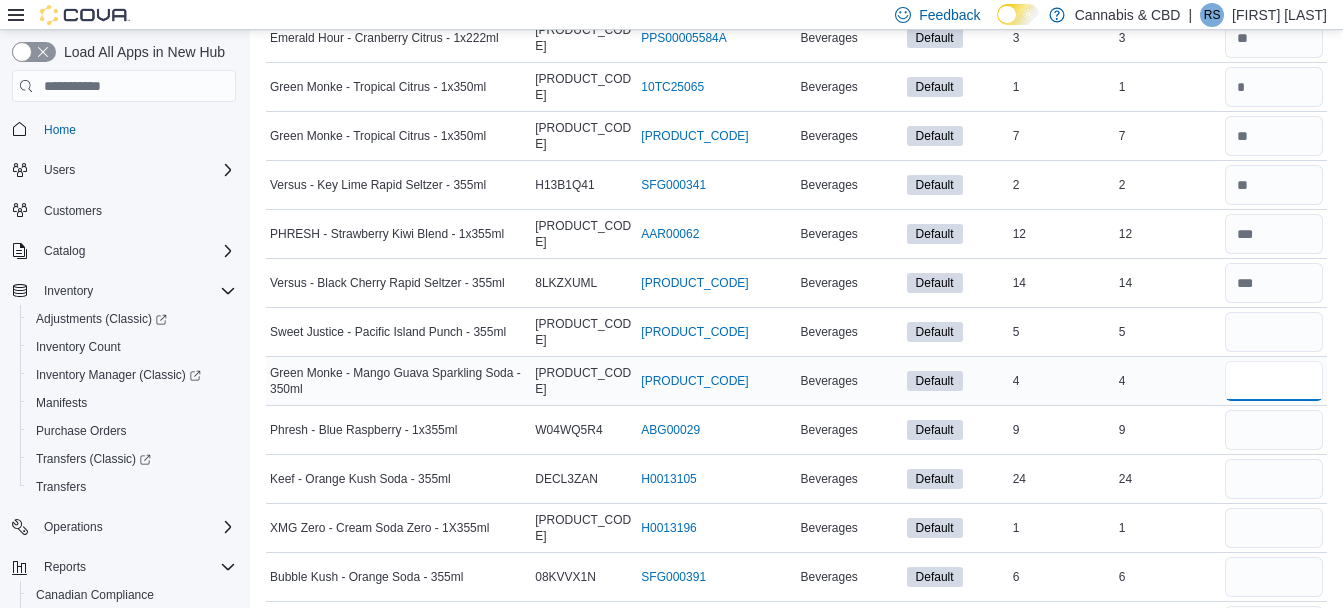click at bounding box center (1274, 381) 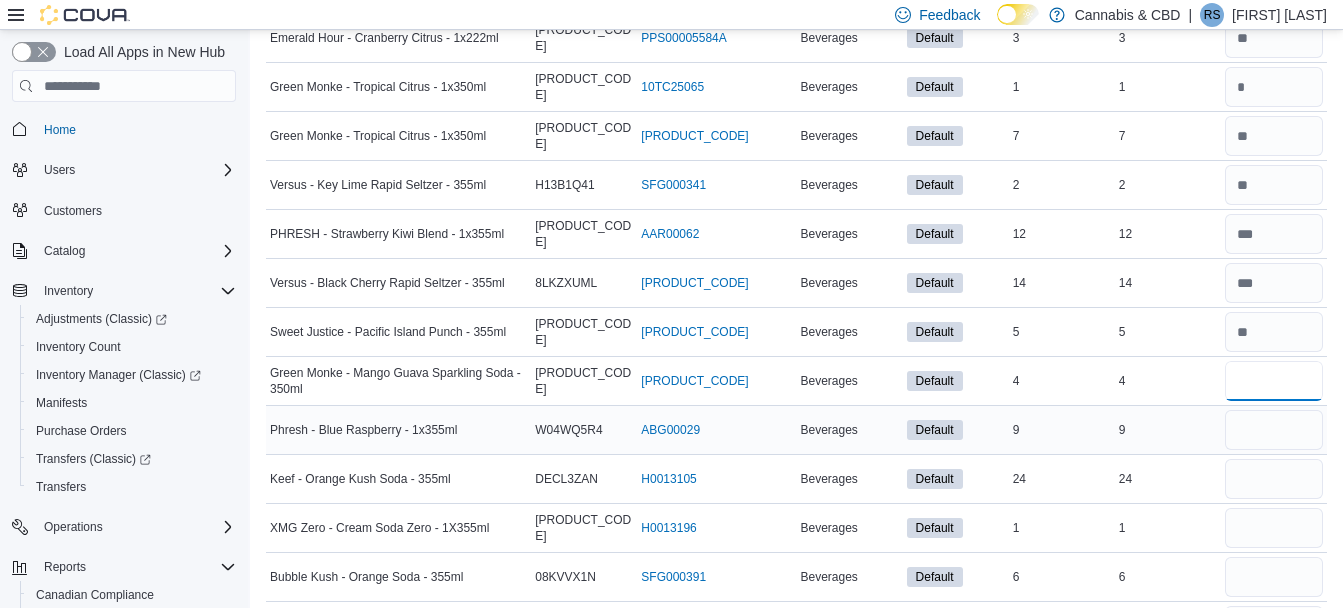 type on "*" 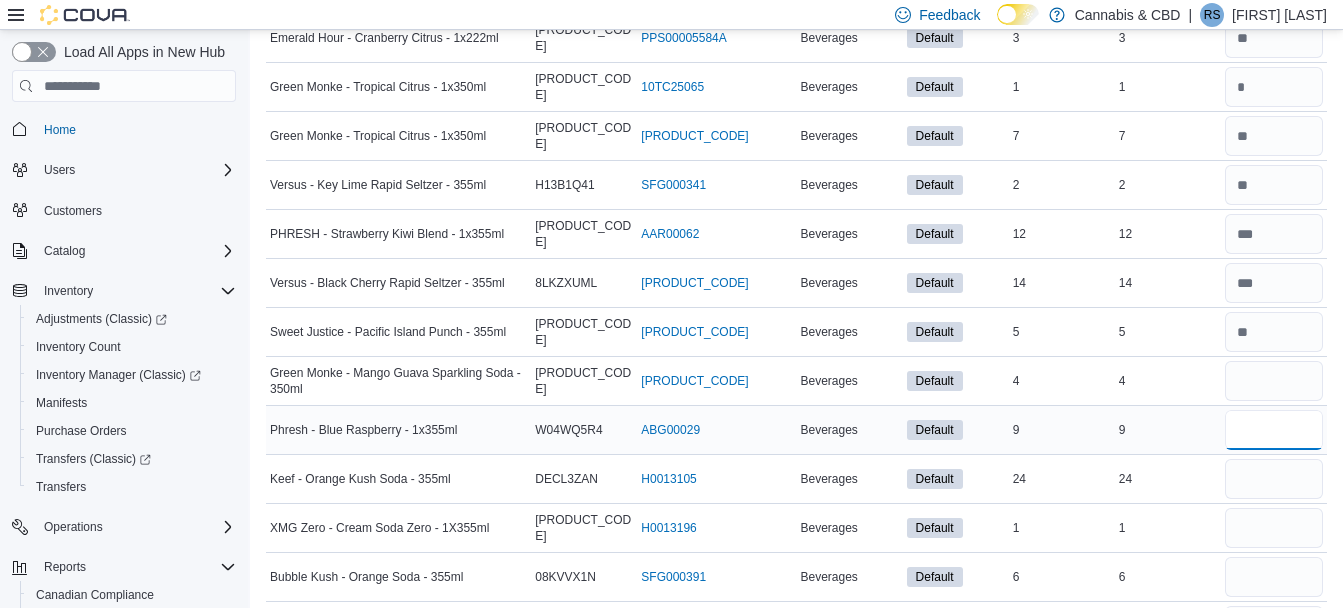 click at bounding box center (1274, 430) 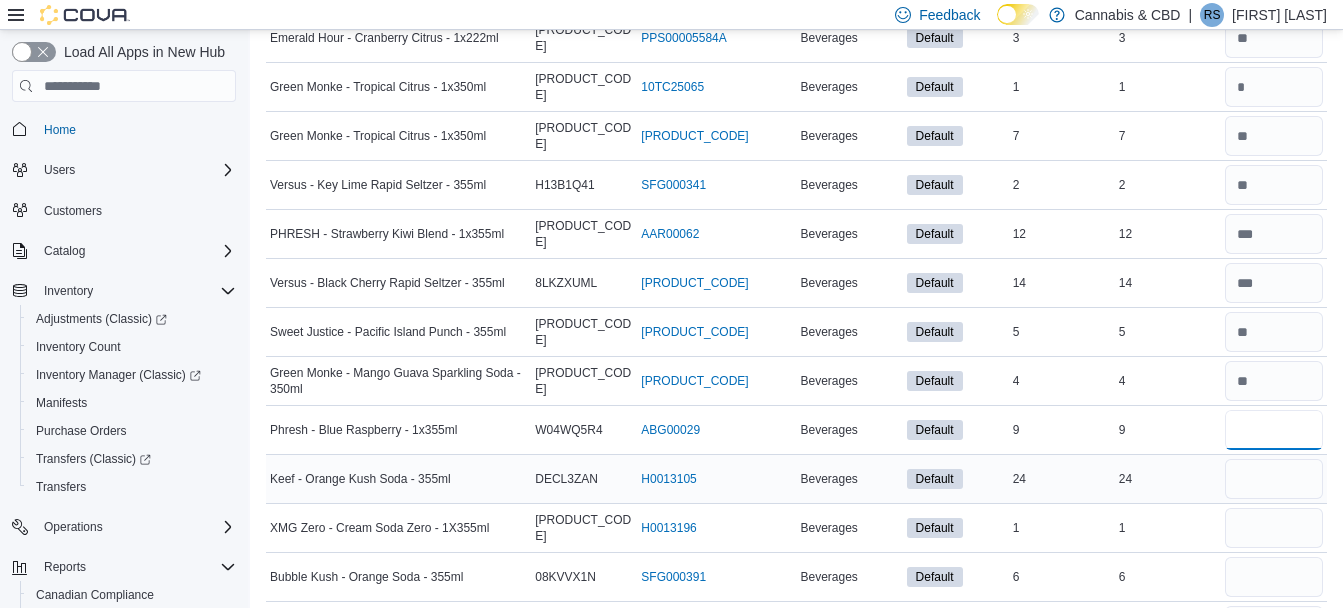type on "*" 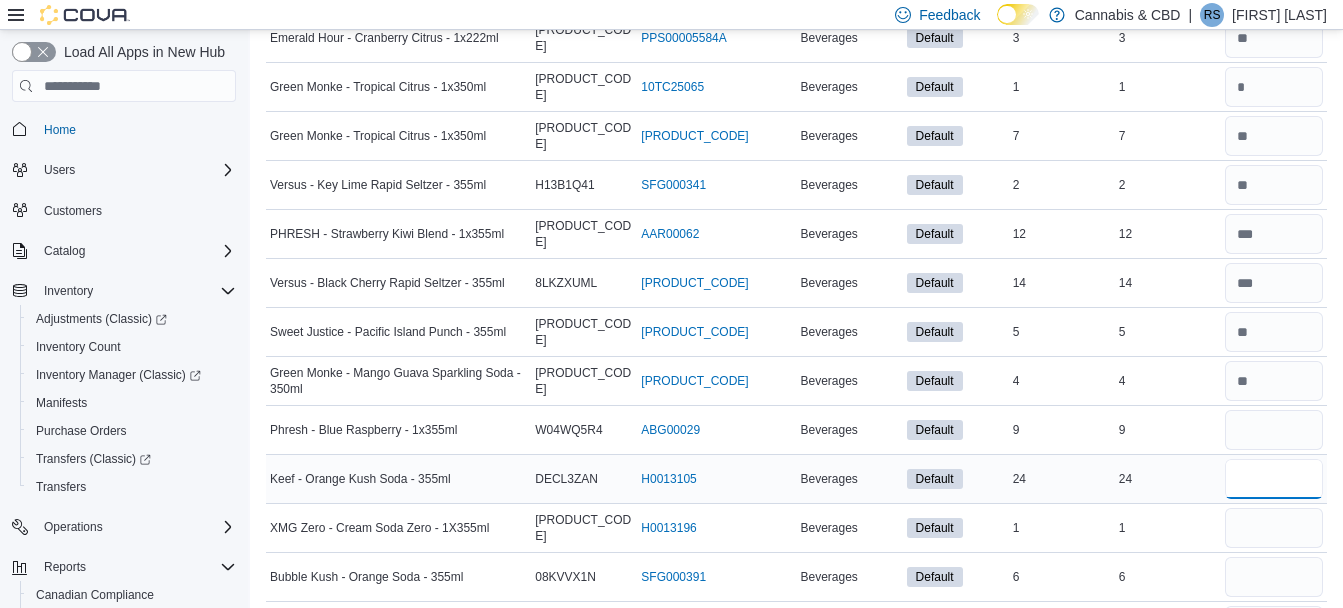 type 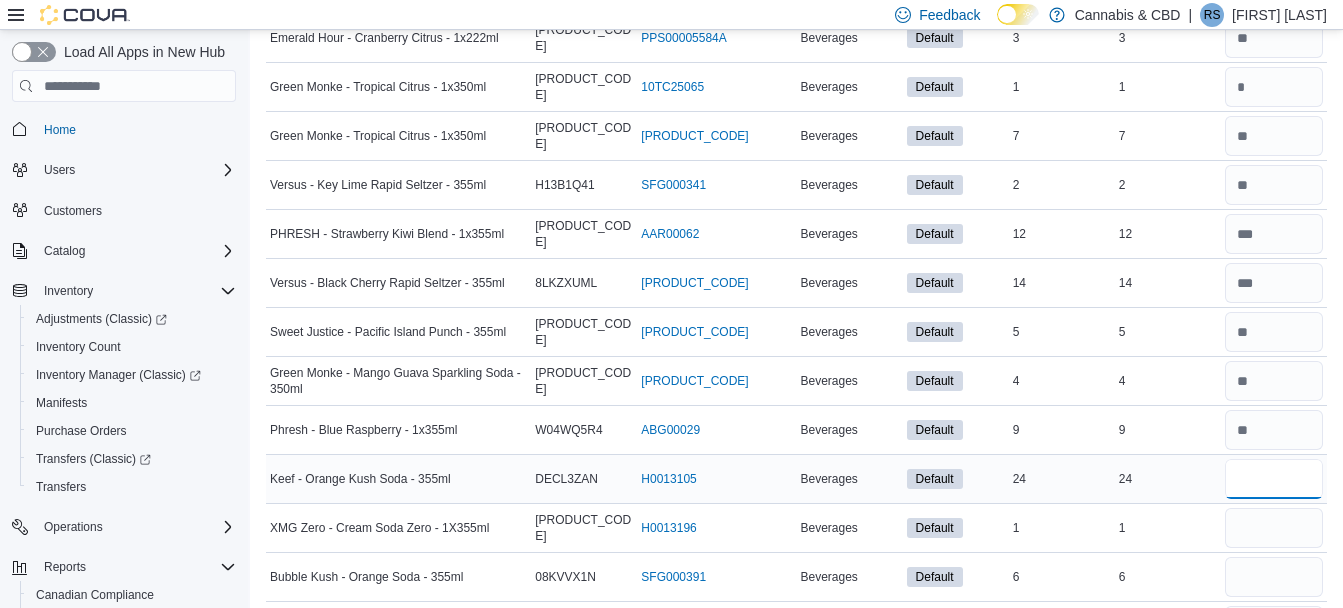click at bounding box center (1274, 479) 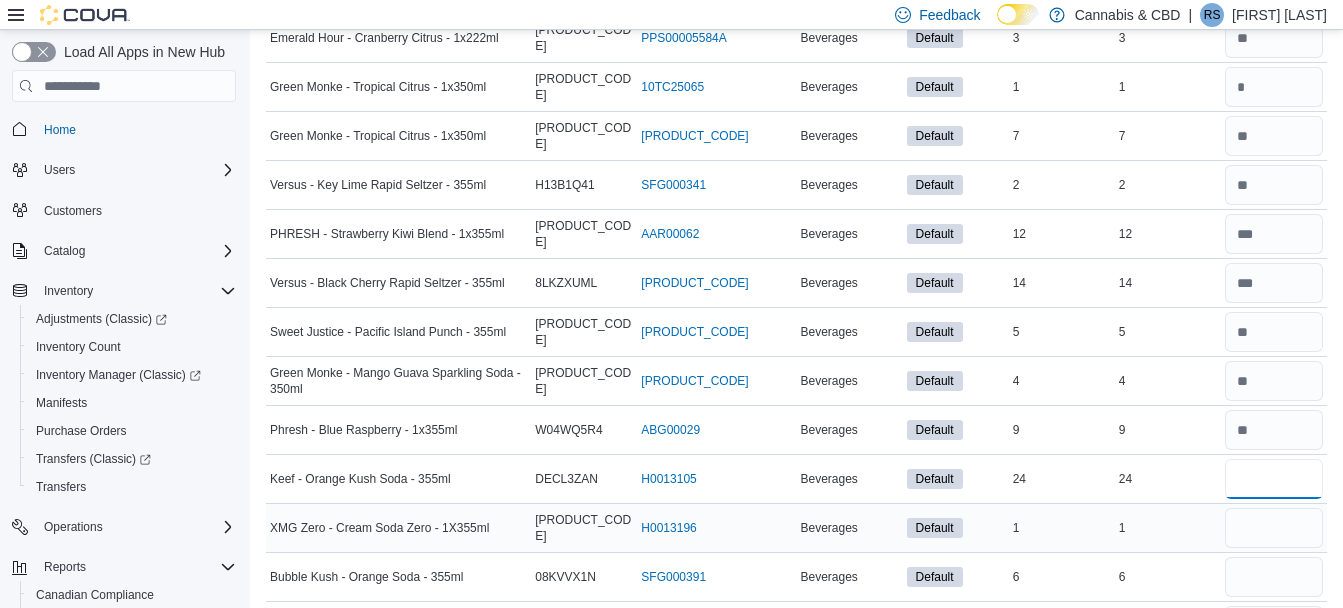 type on "**" 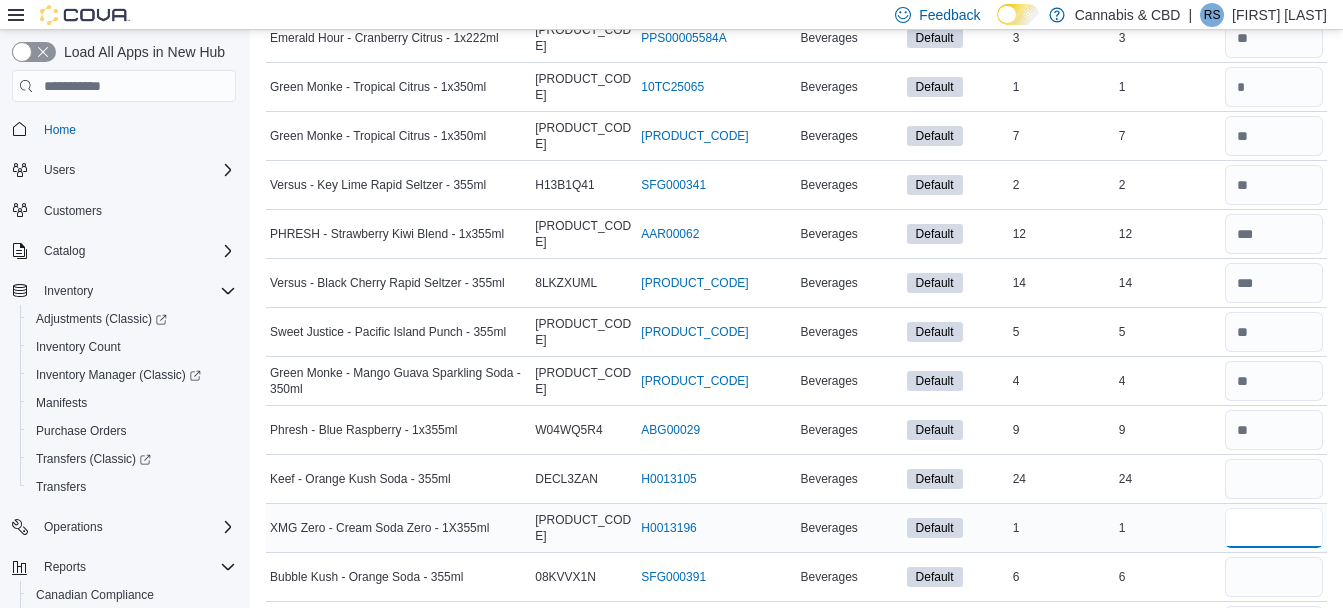 click at bounding box center [1274, 528] 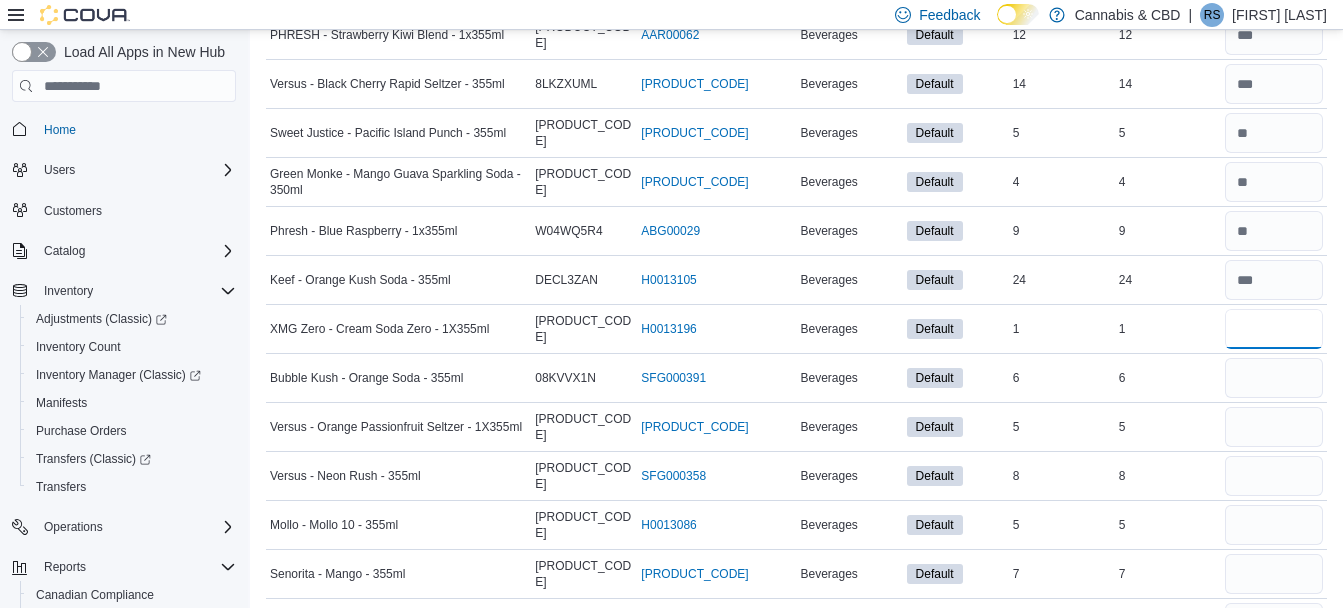 scroll, scrollTop: 1067, scrollLeft: 0, axis: vertical 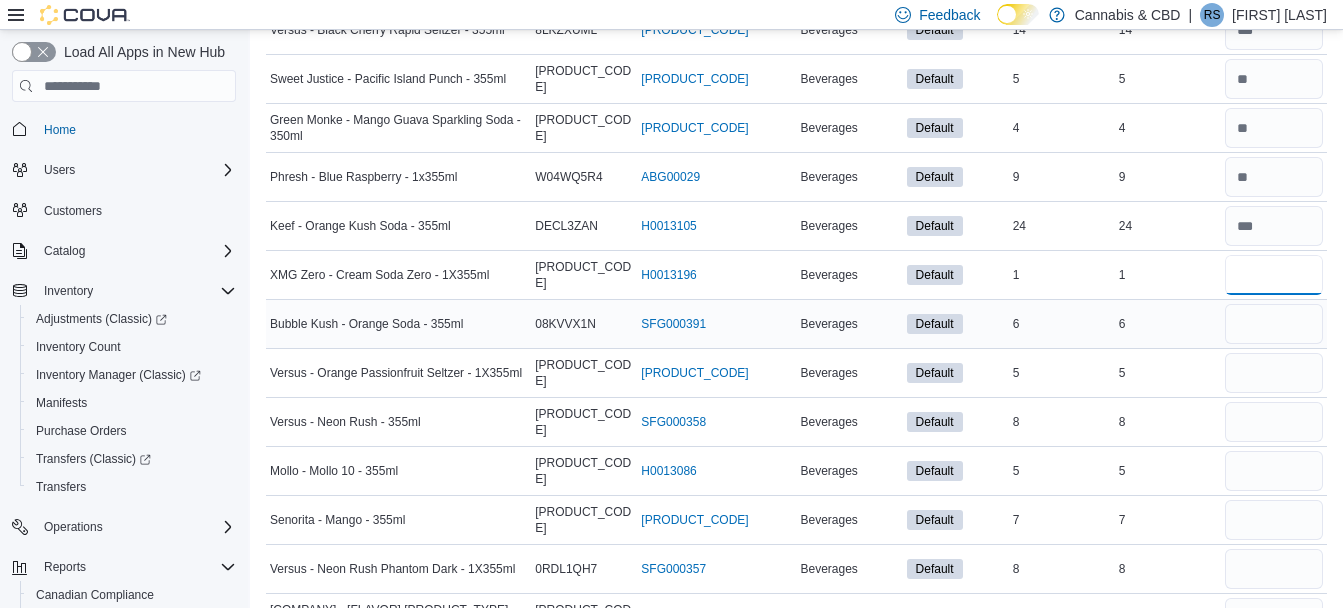 type on "*" 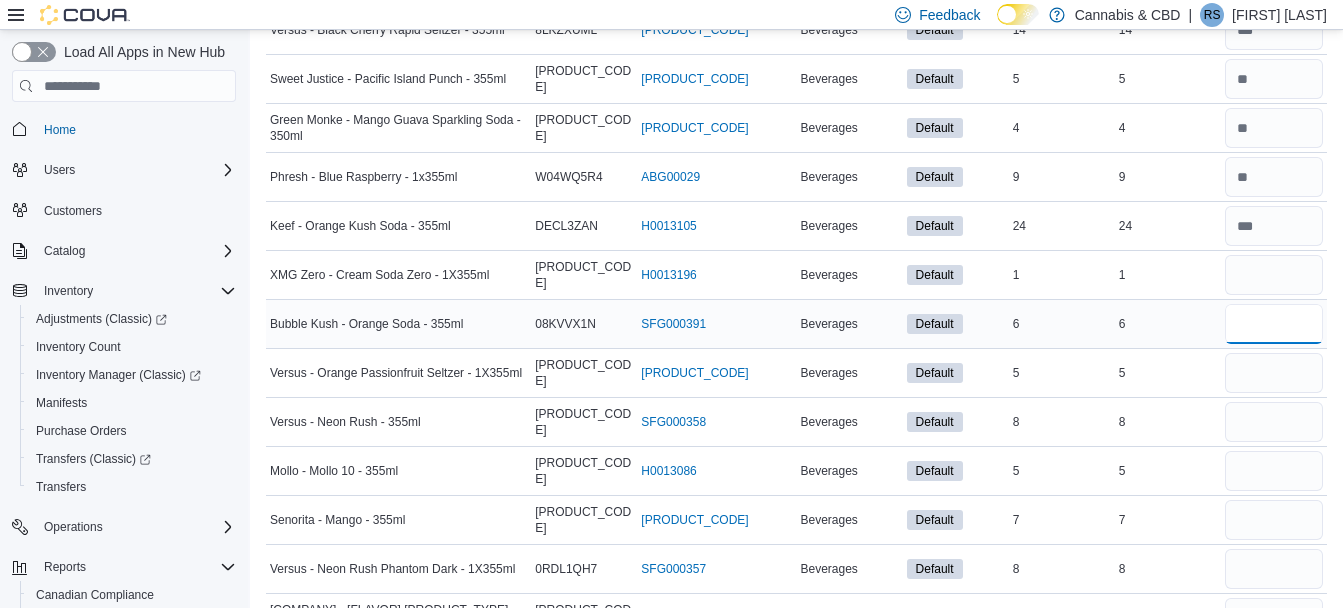 click at bounding box center [1274, 324] 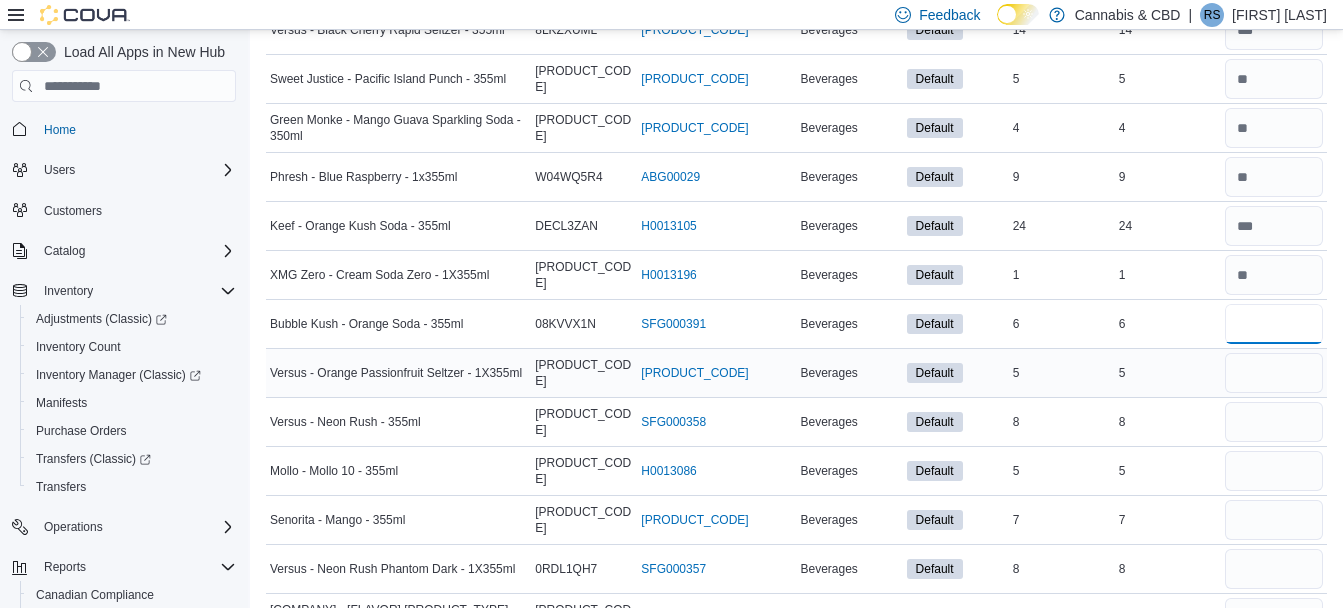 type on "*" 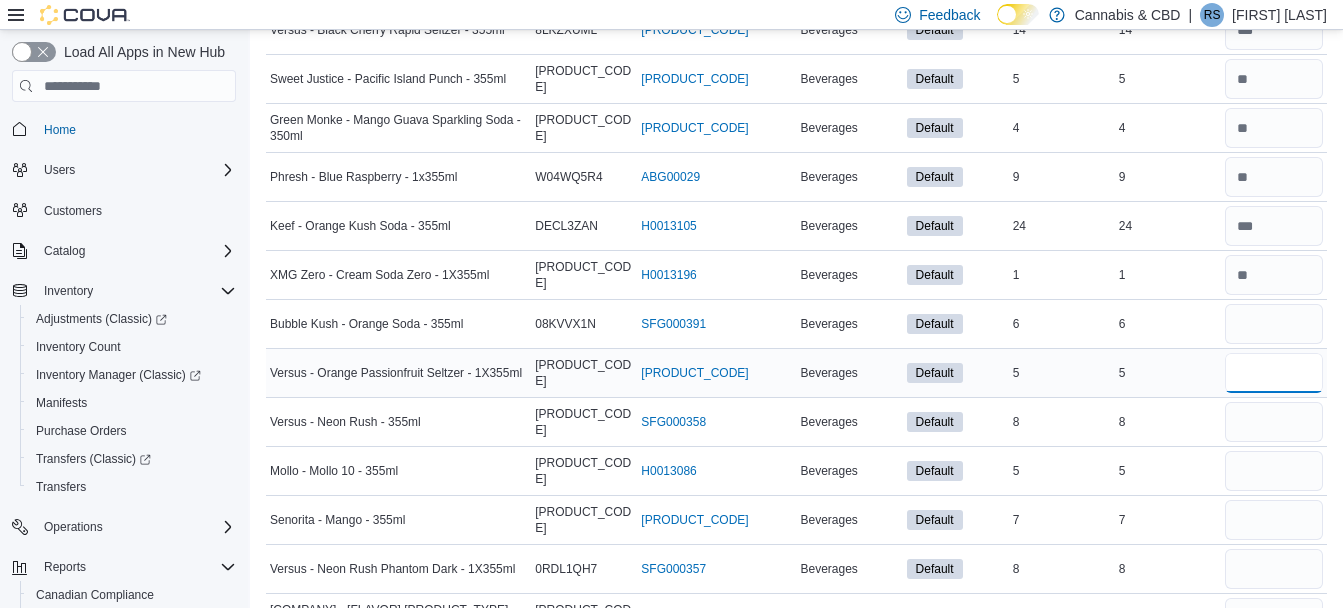type 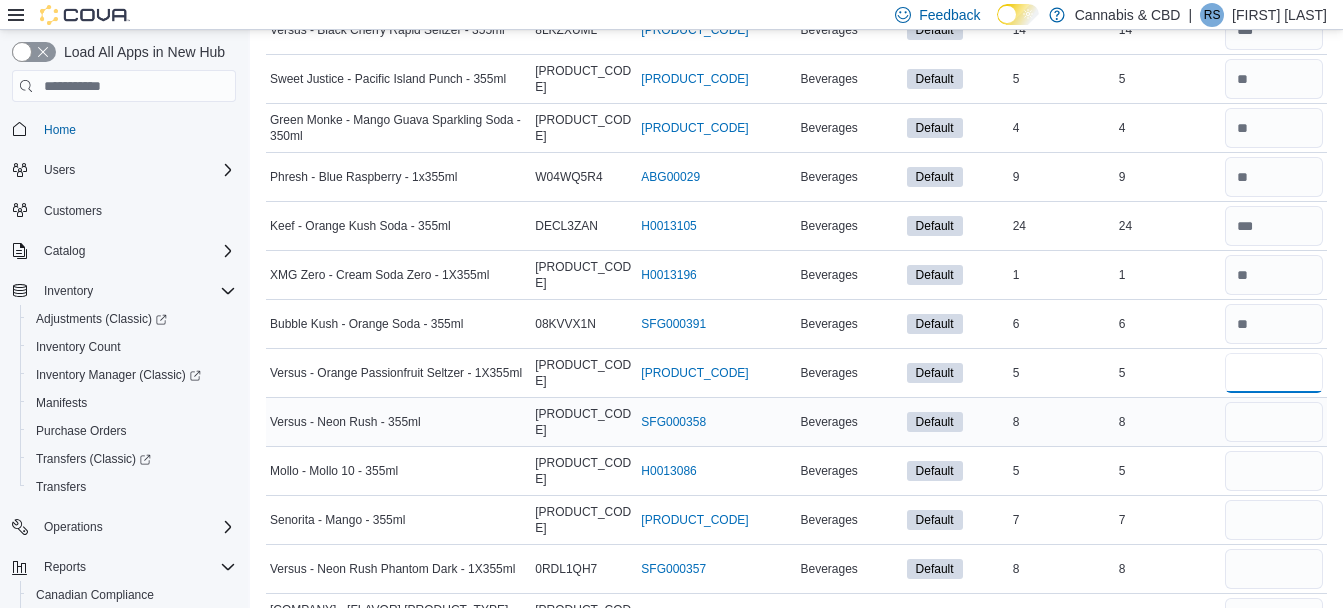 type on "*" 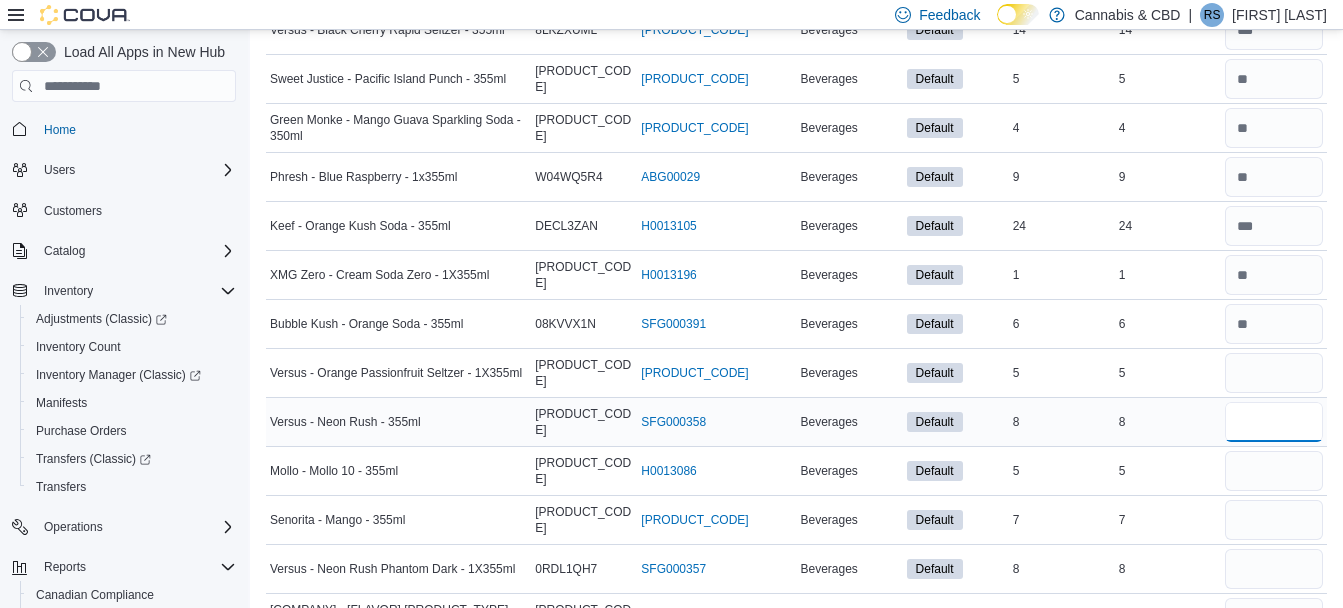 click at bounding box center (1274, 422) 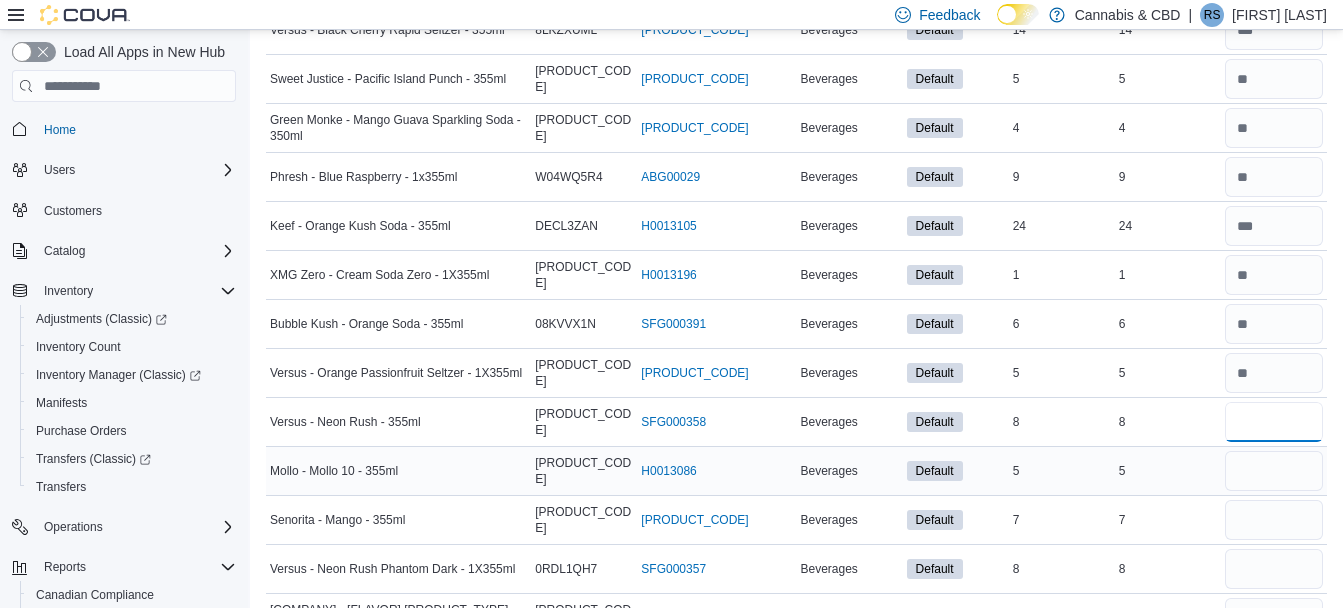 type on "*" 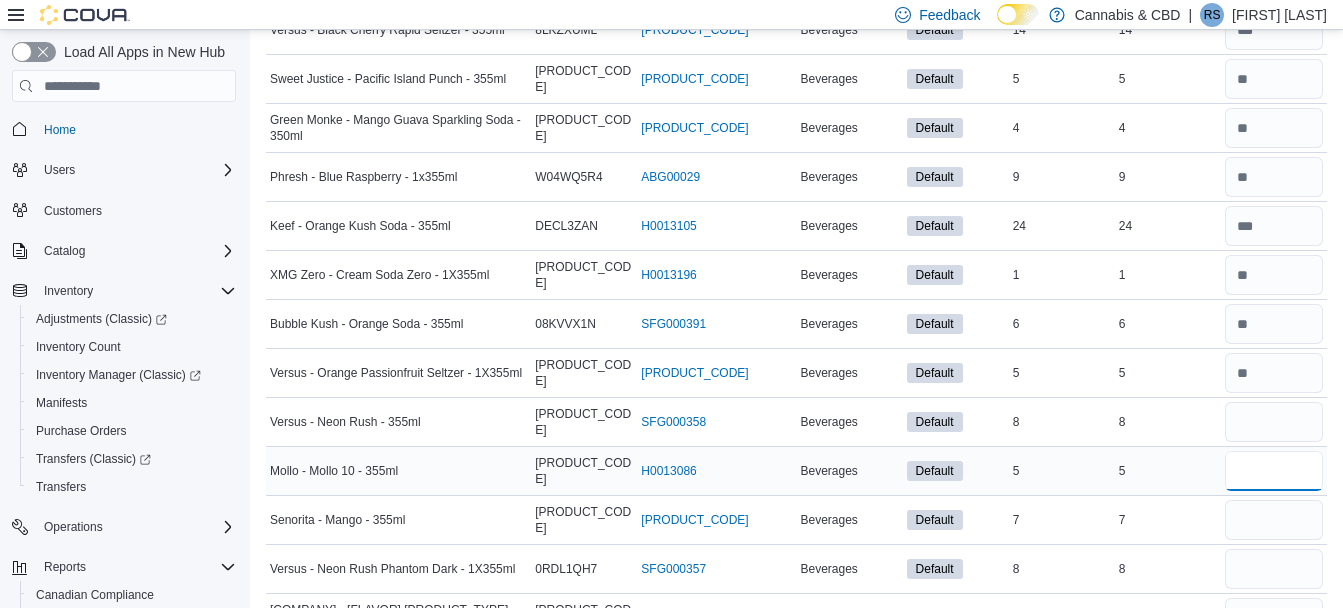 click at bounding box center [1274, 471] 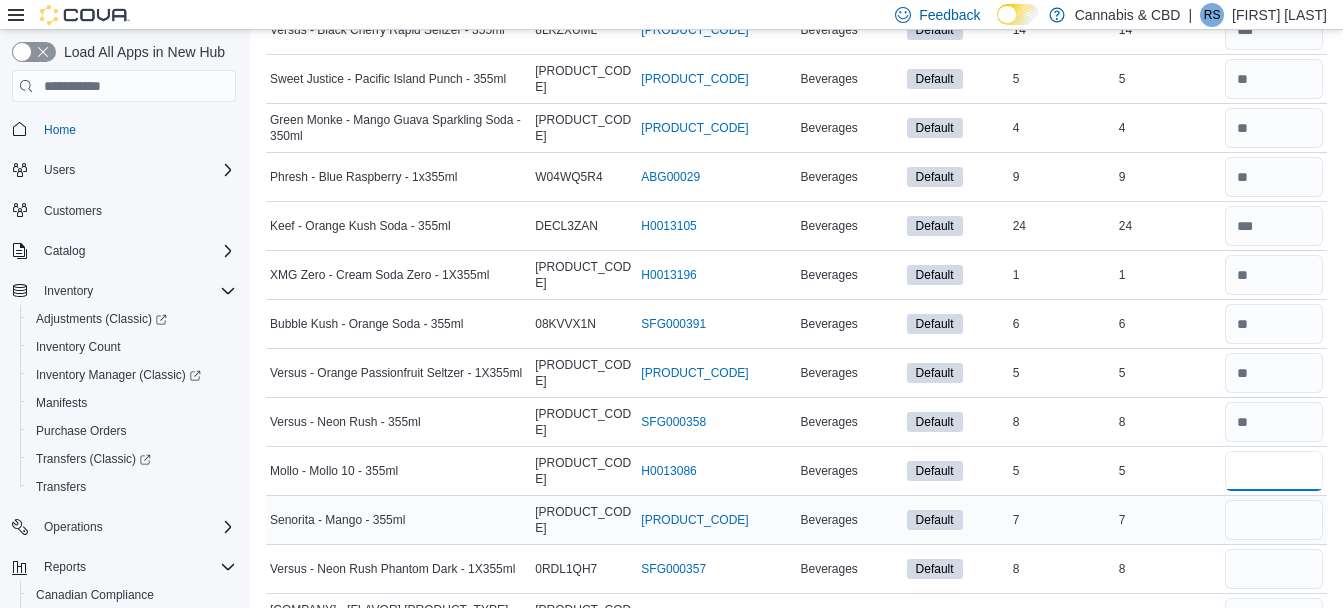 type on "*" 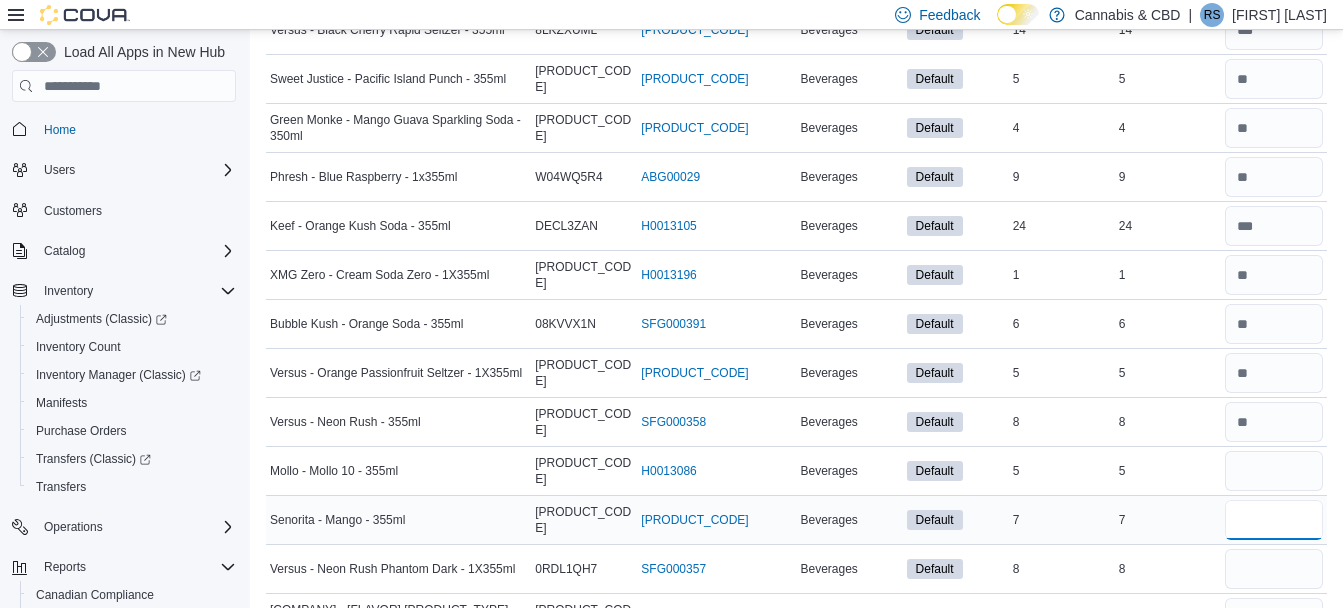click at bounding box center [1274, 520] 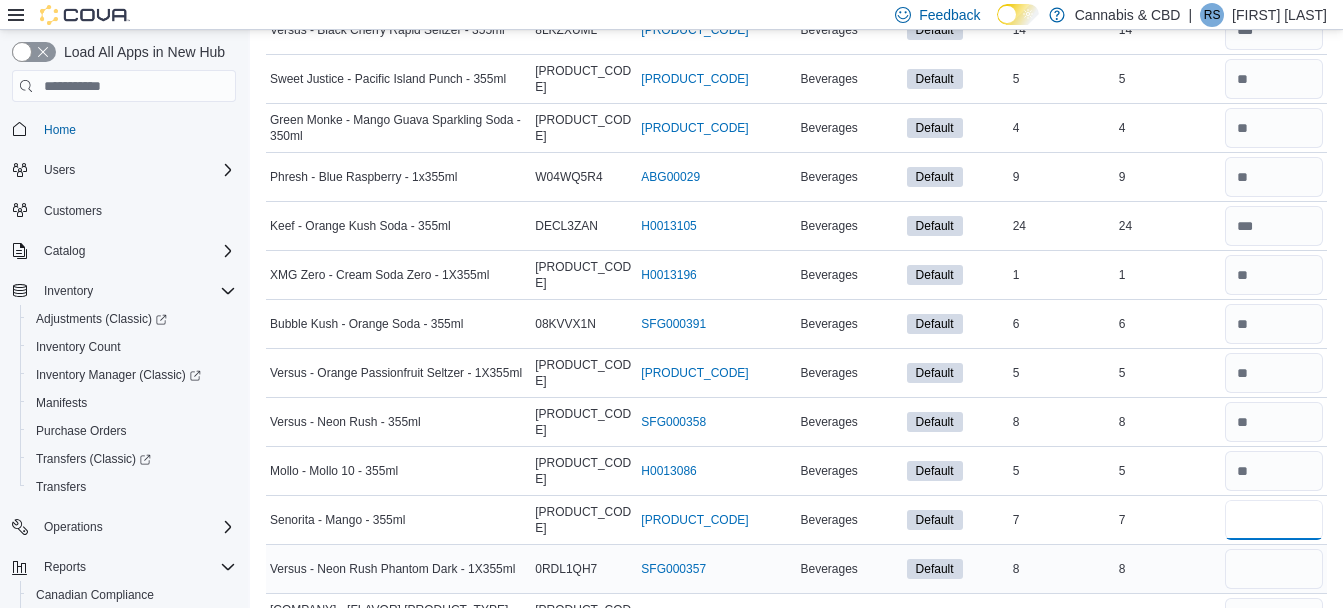 type on "*" 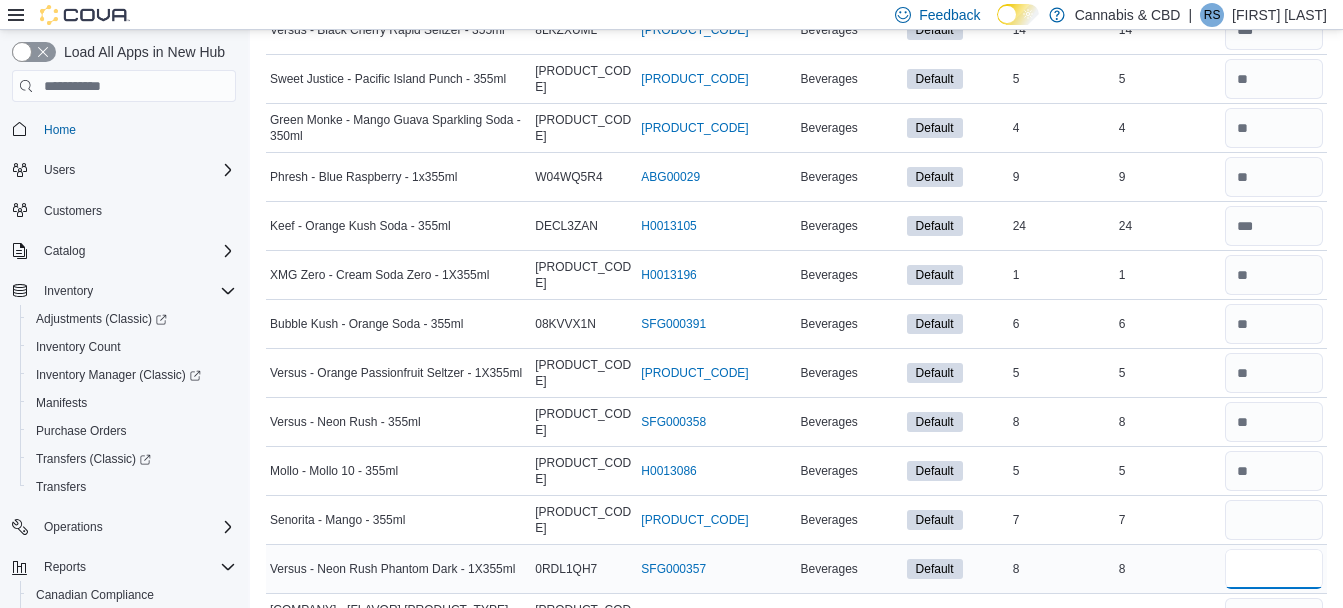 click at bounding box center [1274, 569] 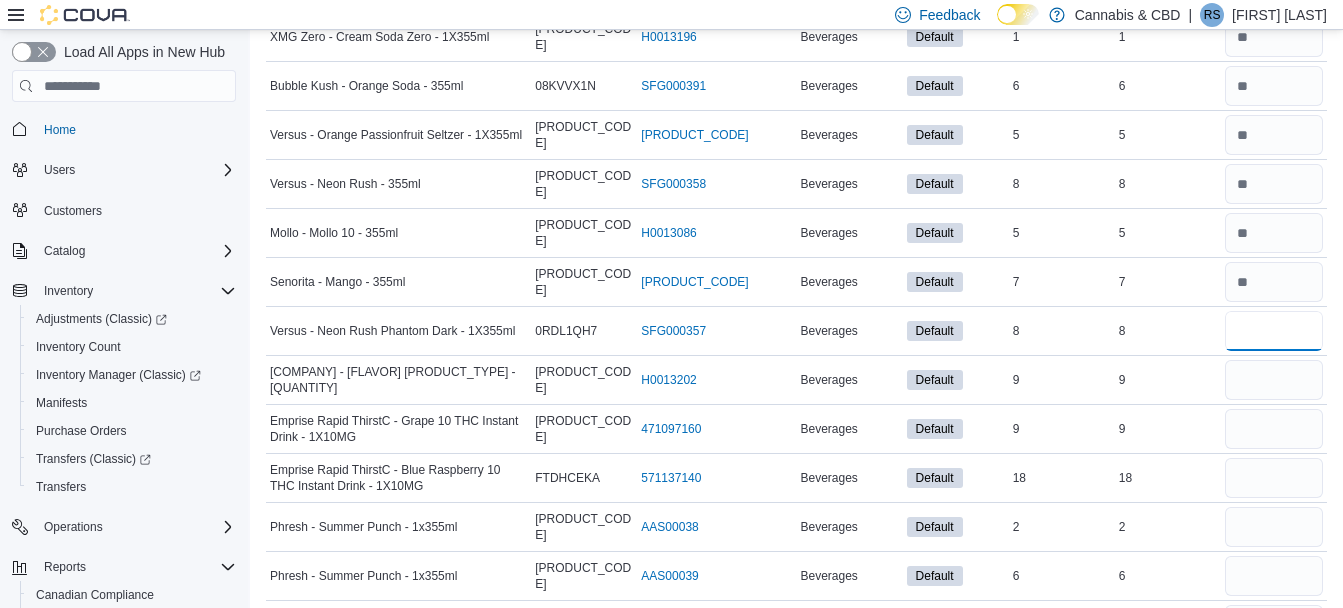 scroll, scrollTop: 1307, scrollLeft: 0, axis: vertical 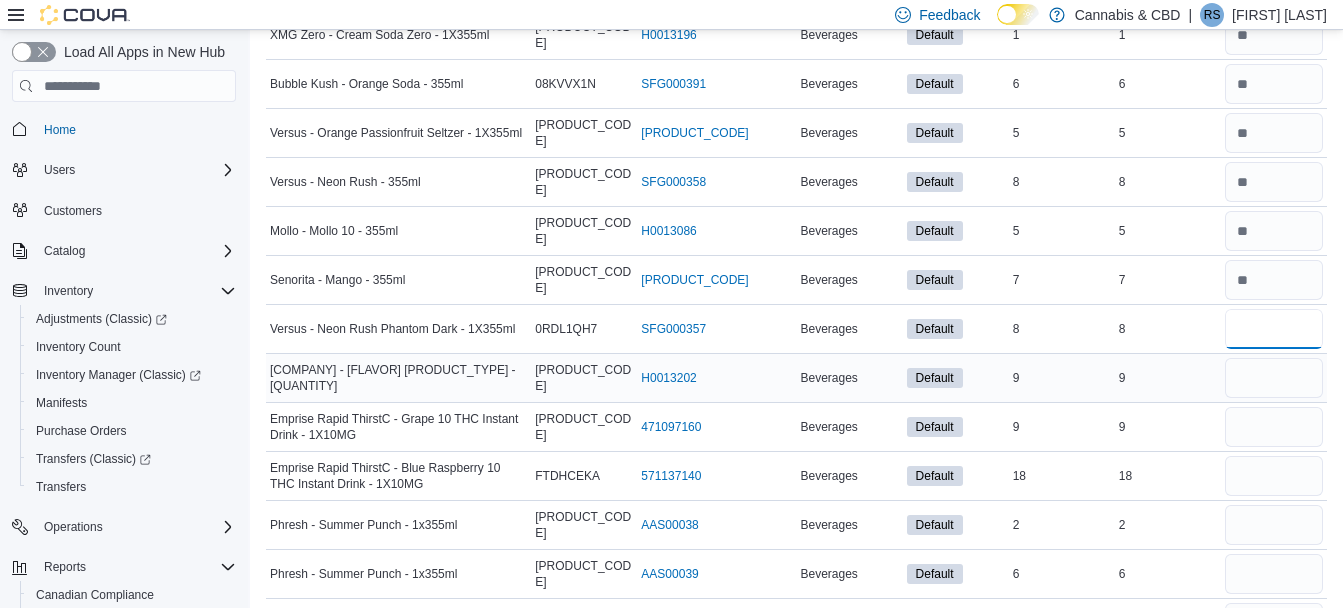 type on "*" 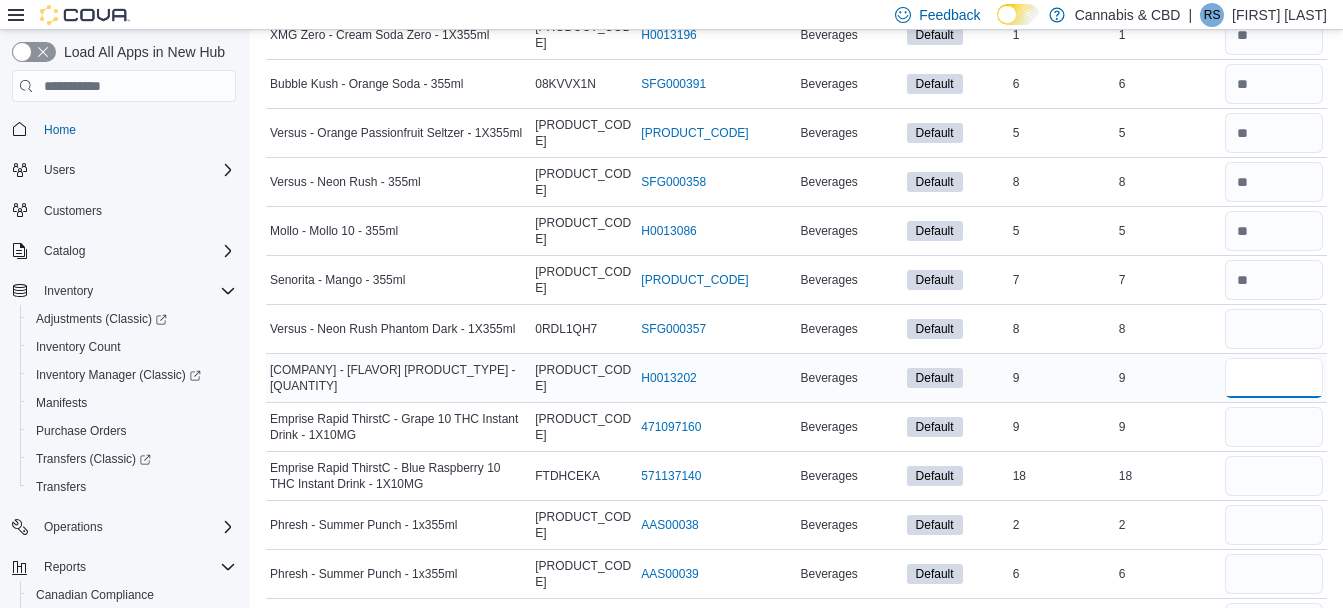 click at bounding box center (1274, 378) 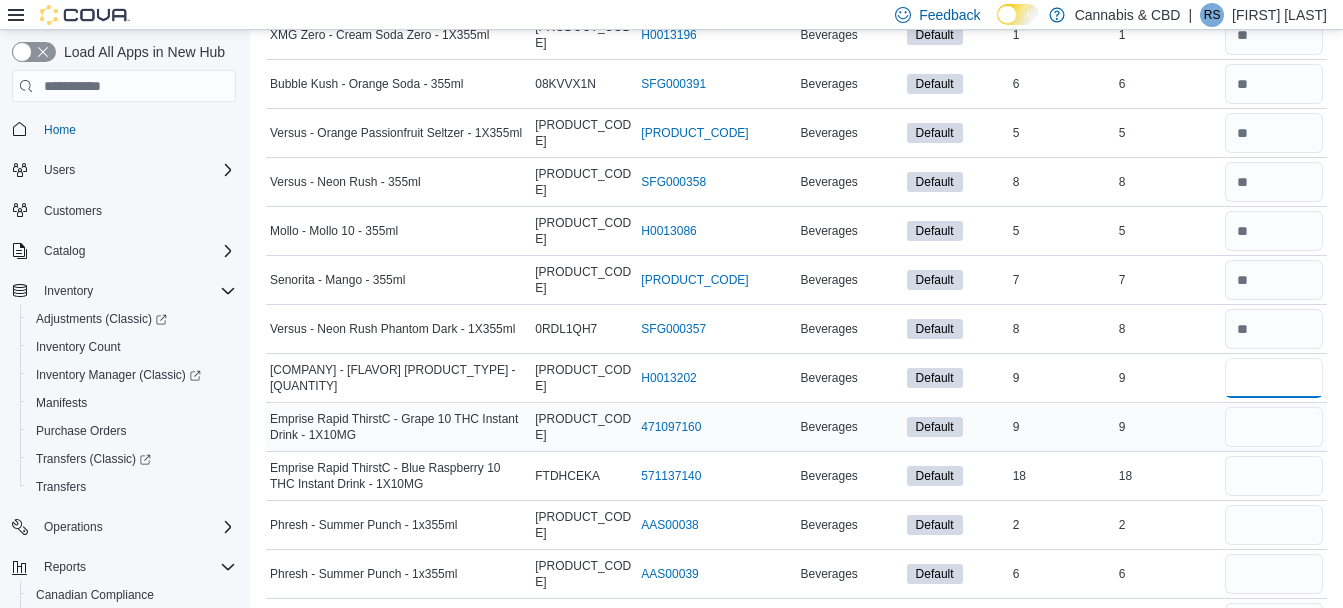 type on "*" 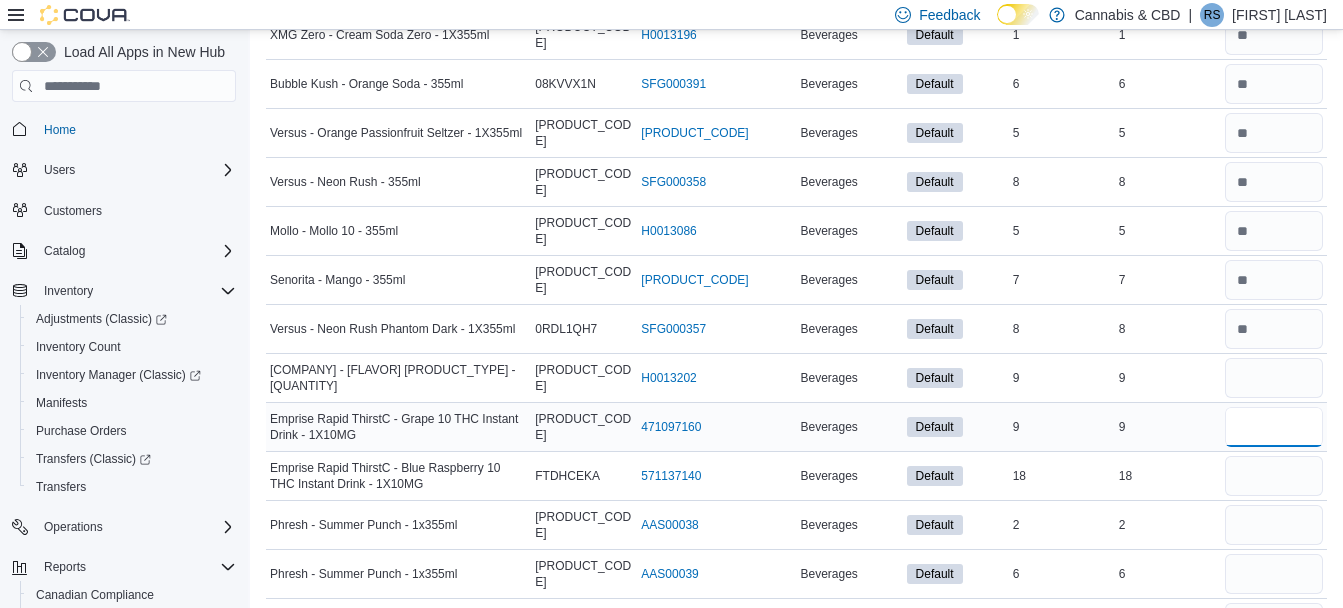 click at bounding box center [1274, 427] 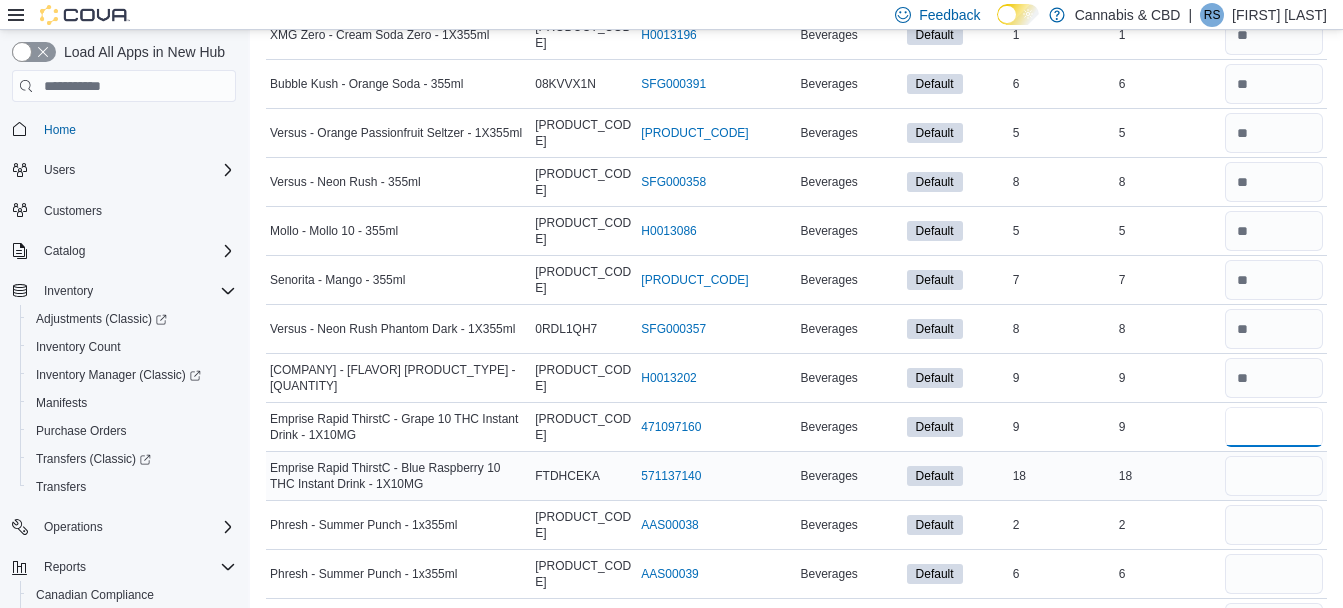 type on "*" 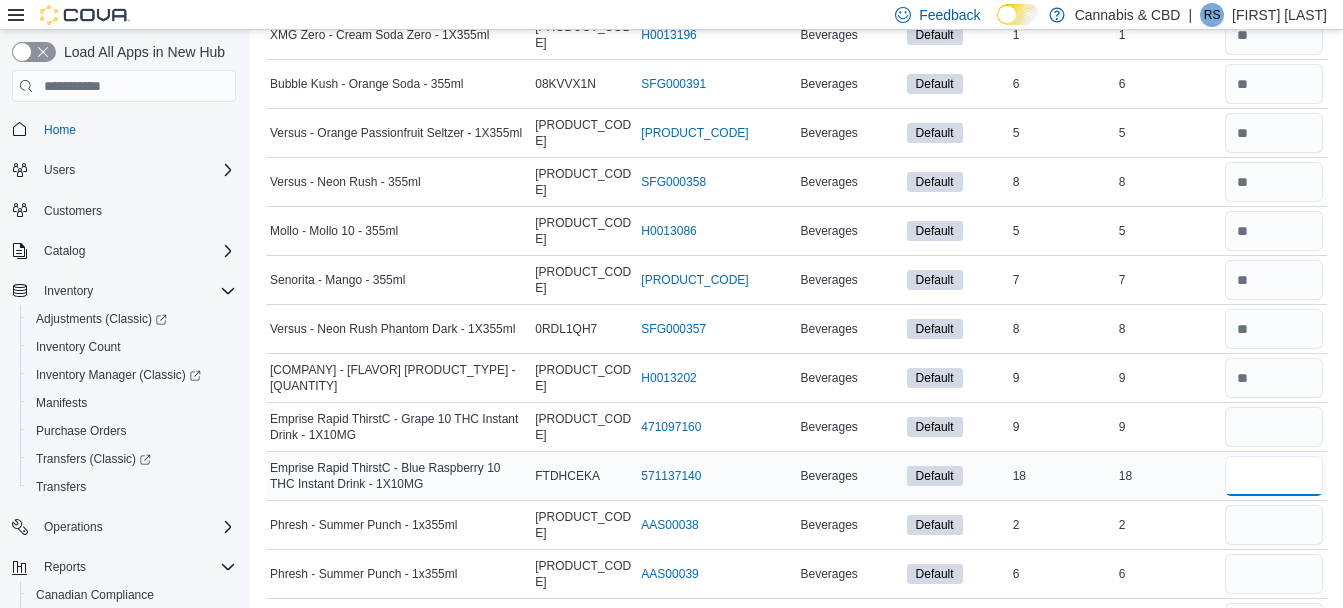 click at bounding box center (1274, 476) 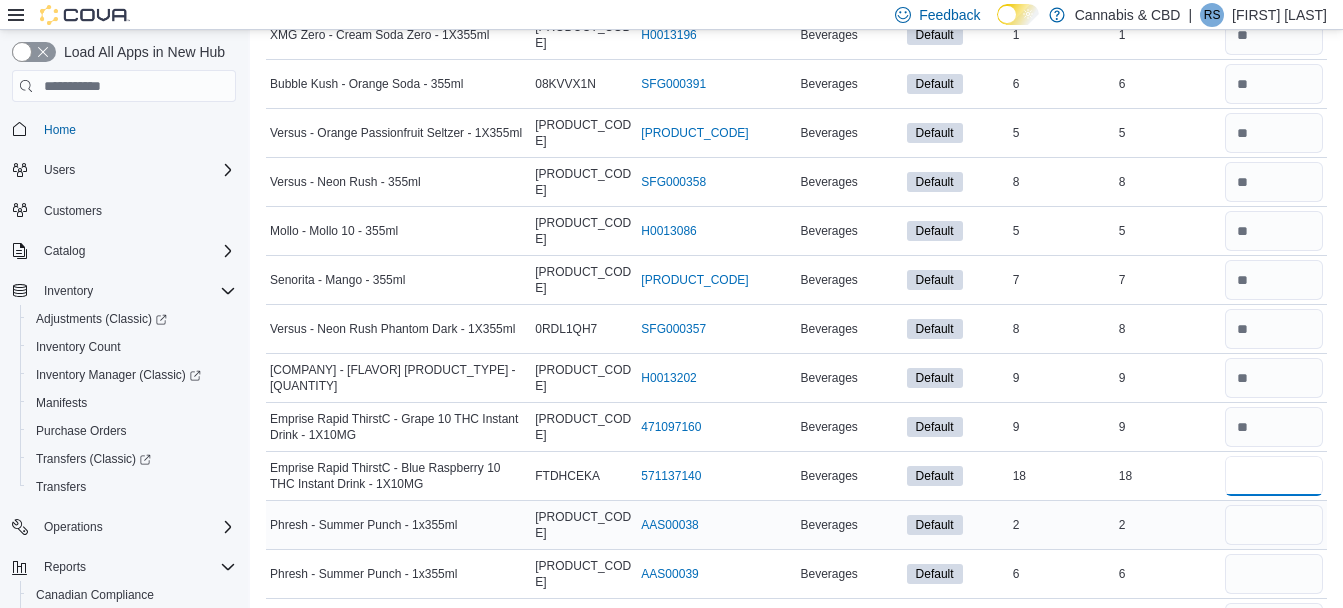 type on "**" 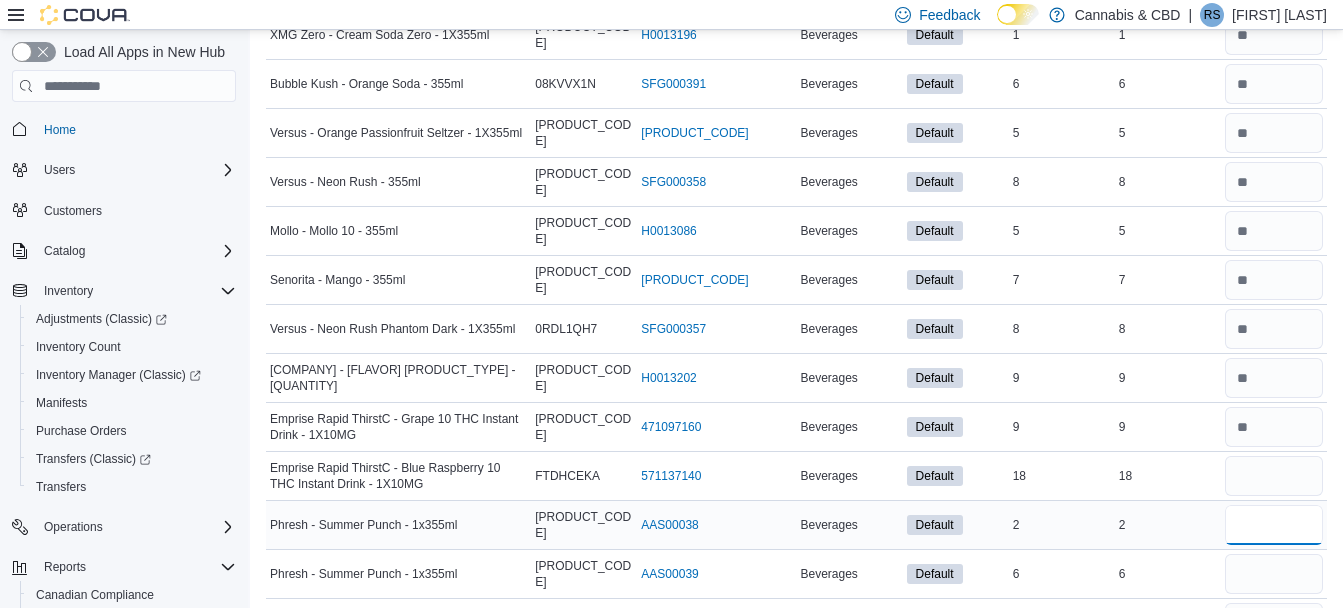 click at bounding box center (1274, 525) 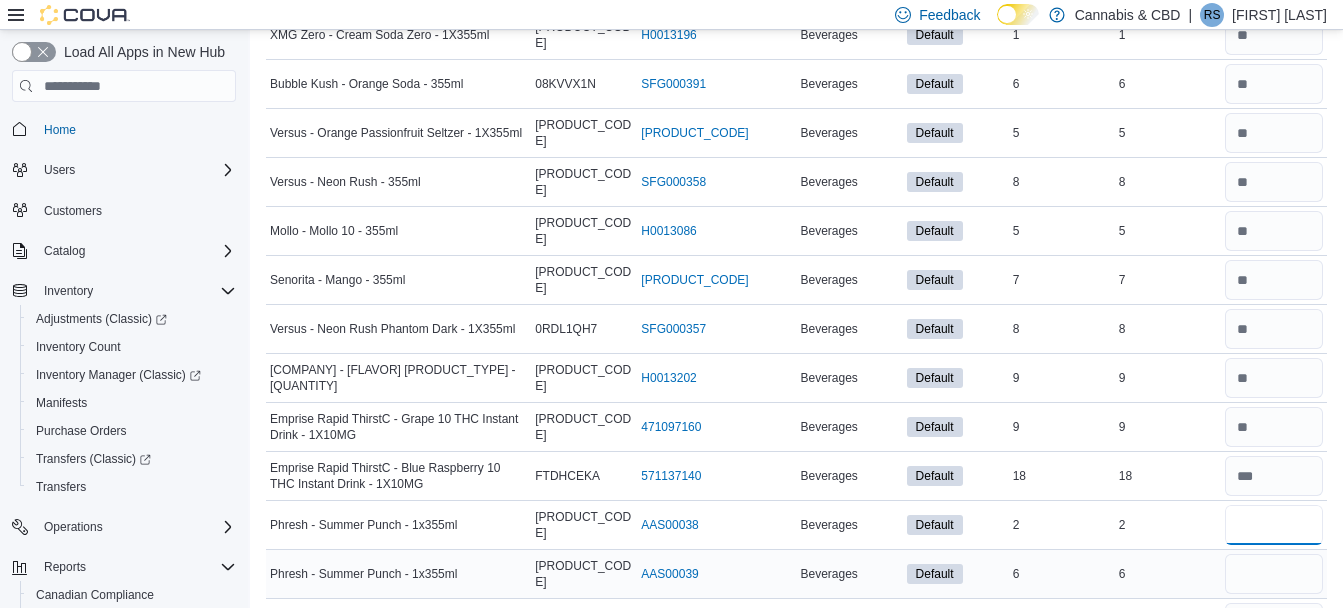 type on "*" 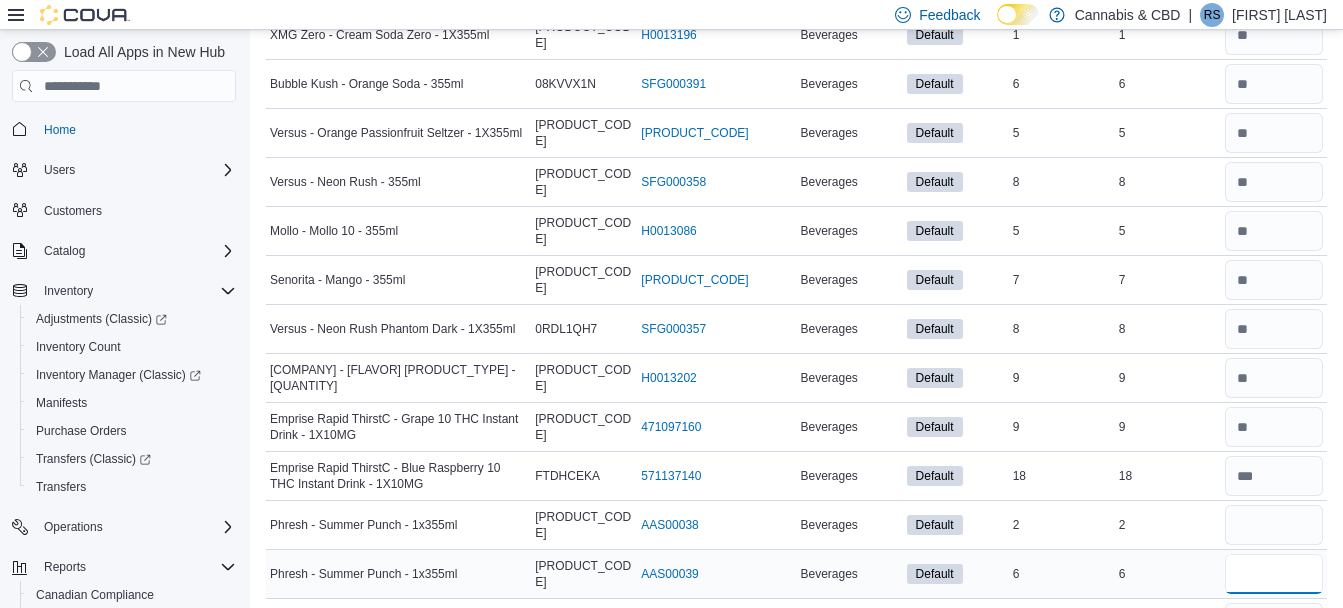 click at bounding box center (1274, 574) 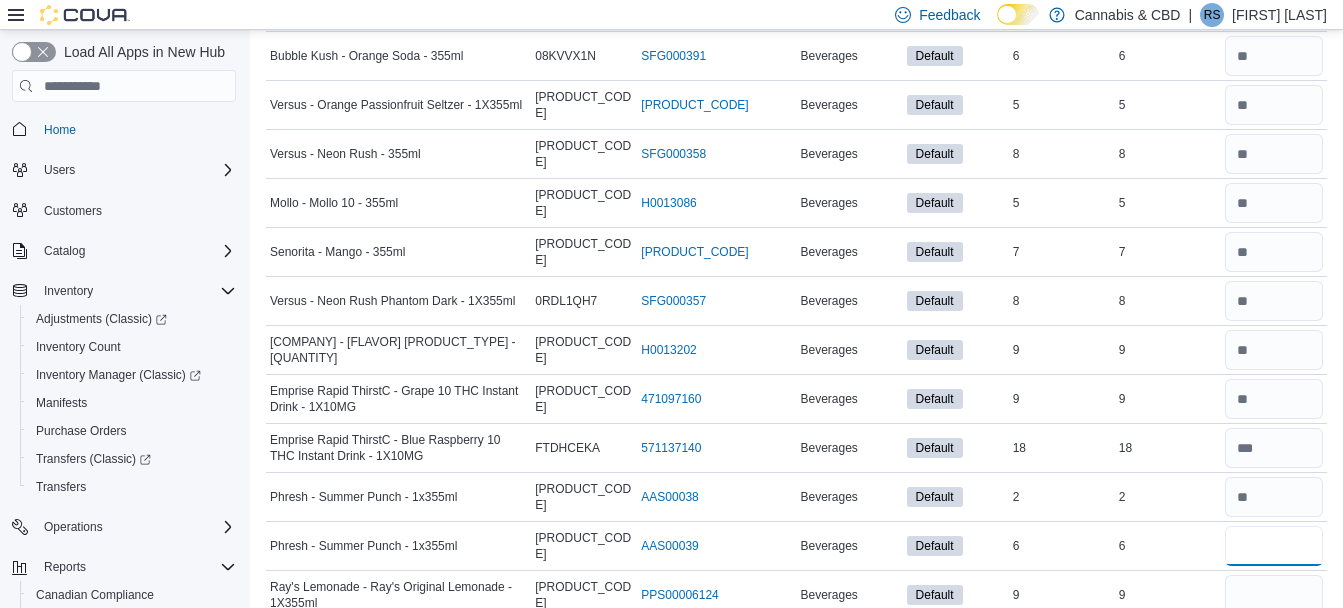 scroll, scrollTop: 1363, scrollLeft: 0, axis: vertical 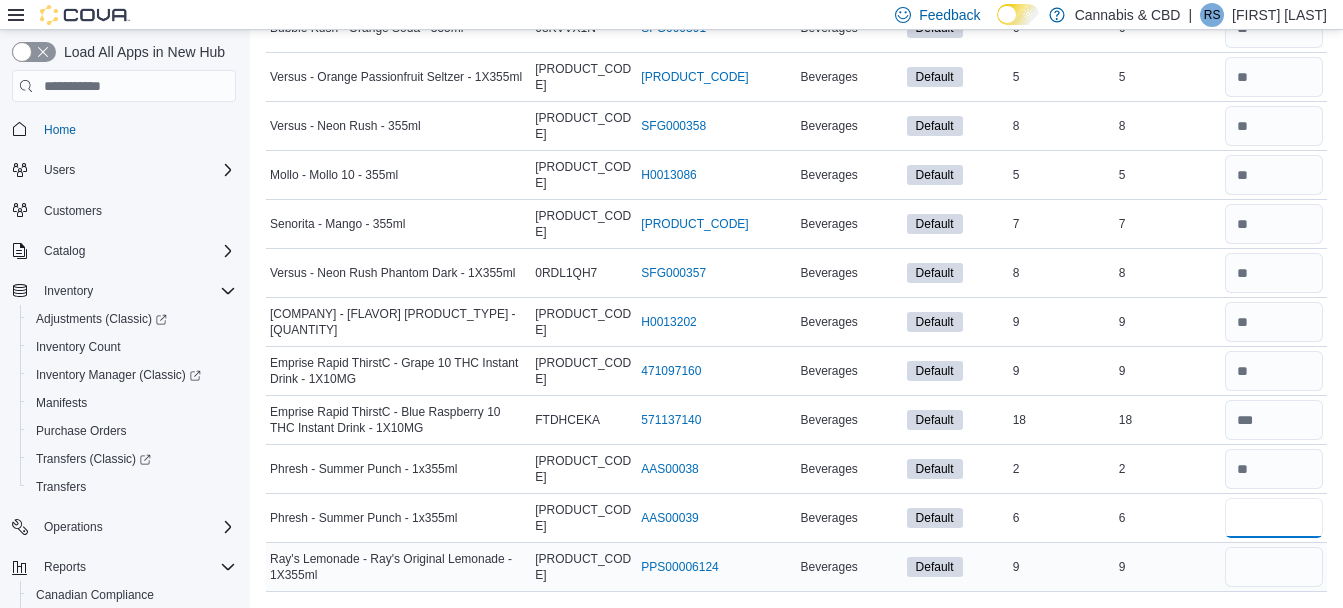 type on "*" 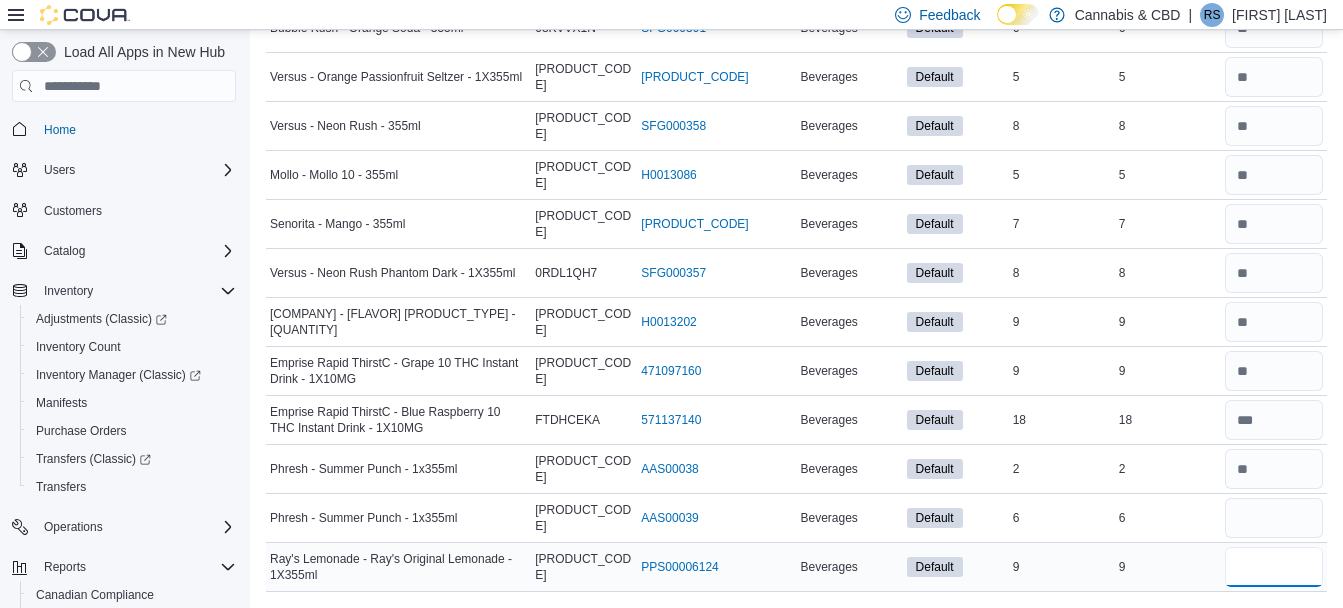 type 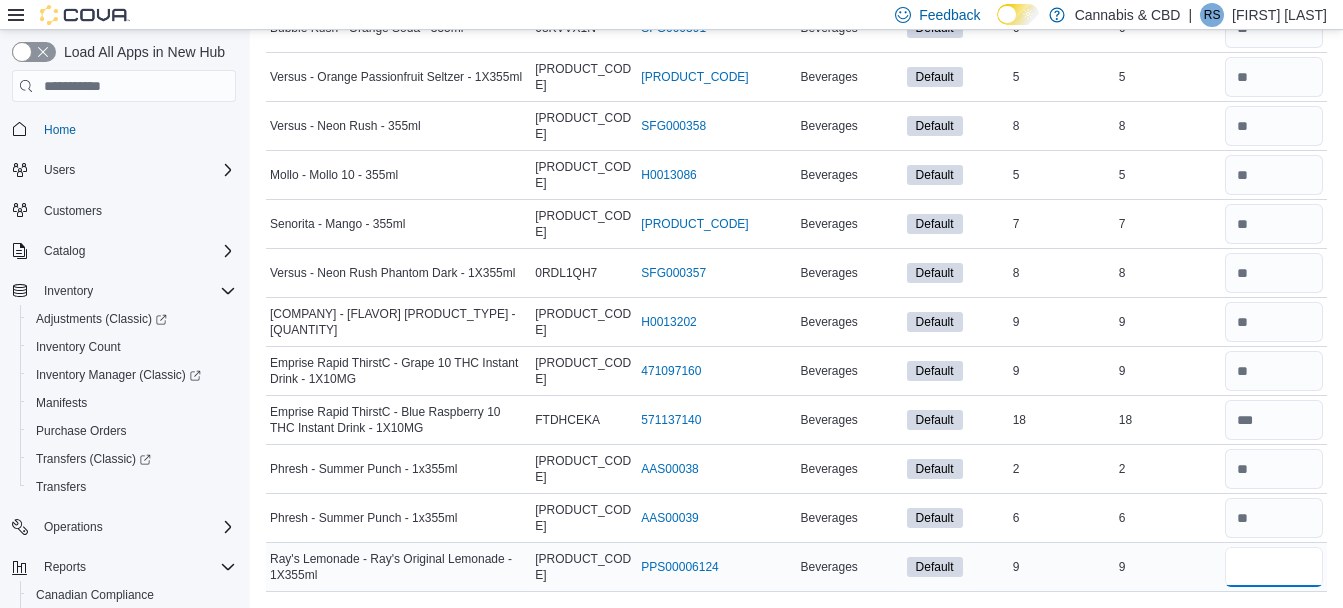 click at bounding box center (1274, 567) 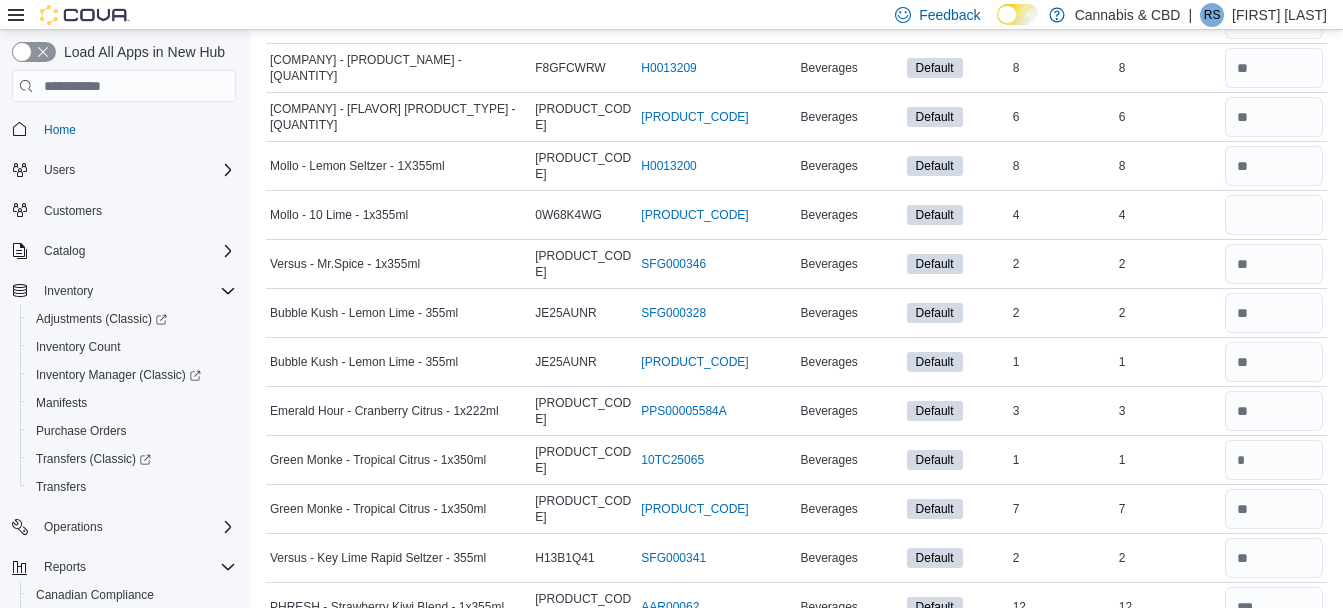 scroll, scrollTop: 424, scrollLeft: 0, axis: vertical 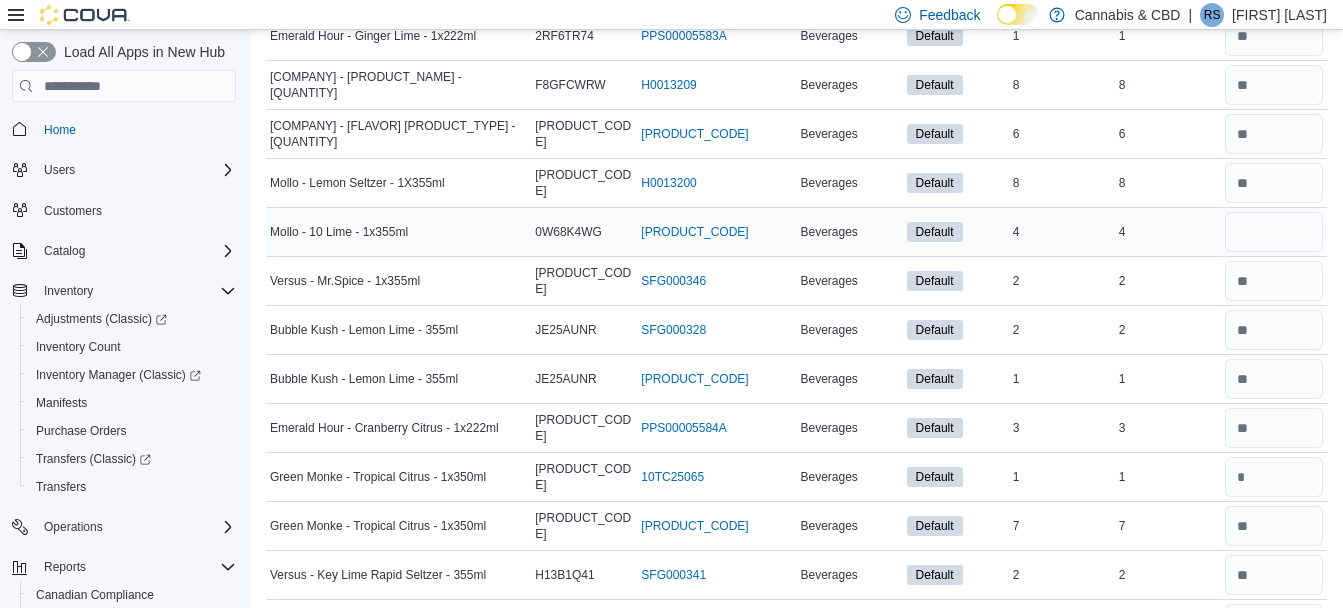 type on "*" 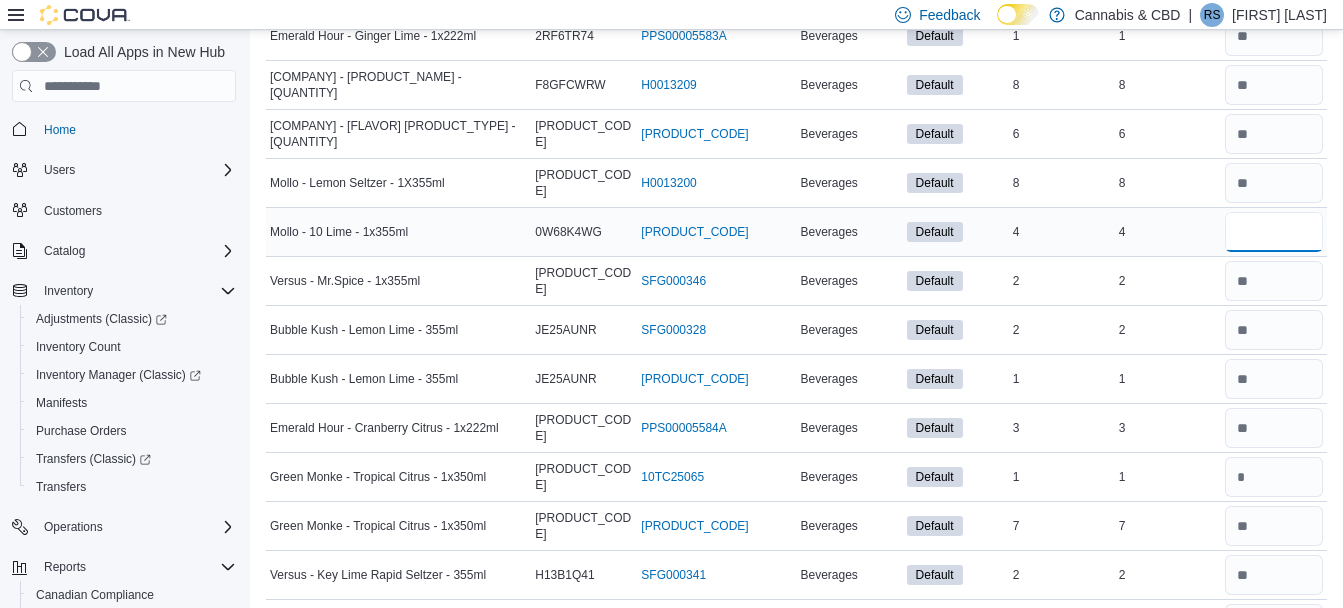 click at bounding box center (1274, 232) 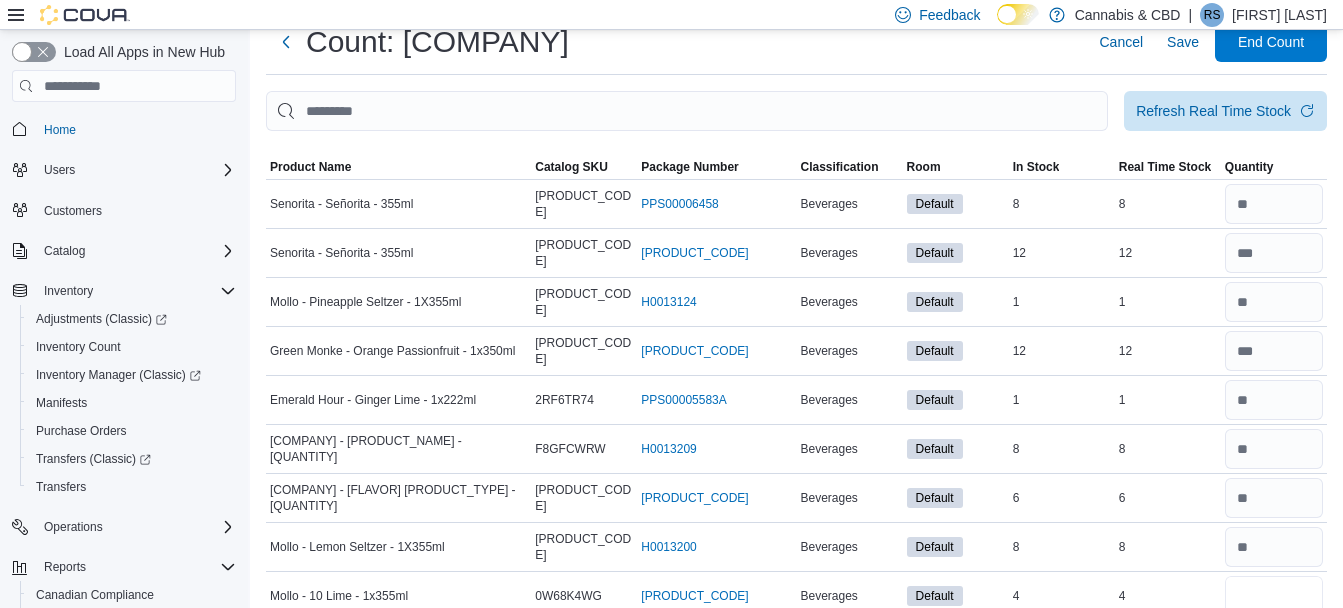 scroll, scrollTop: 56, scrollLeft: 0, axis: vertical 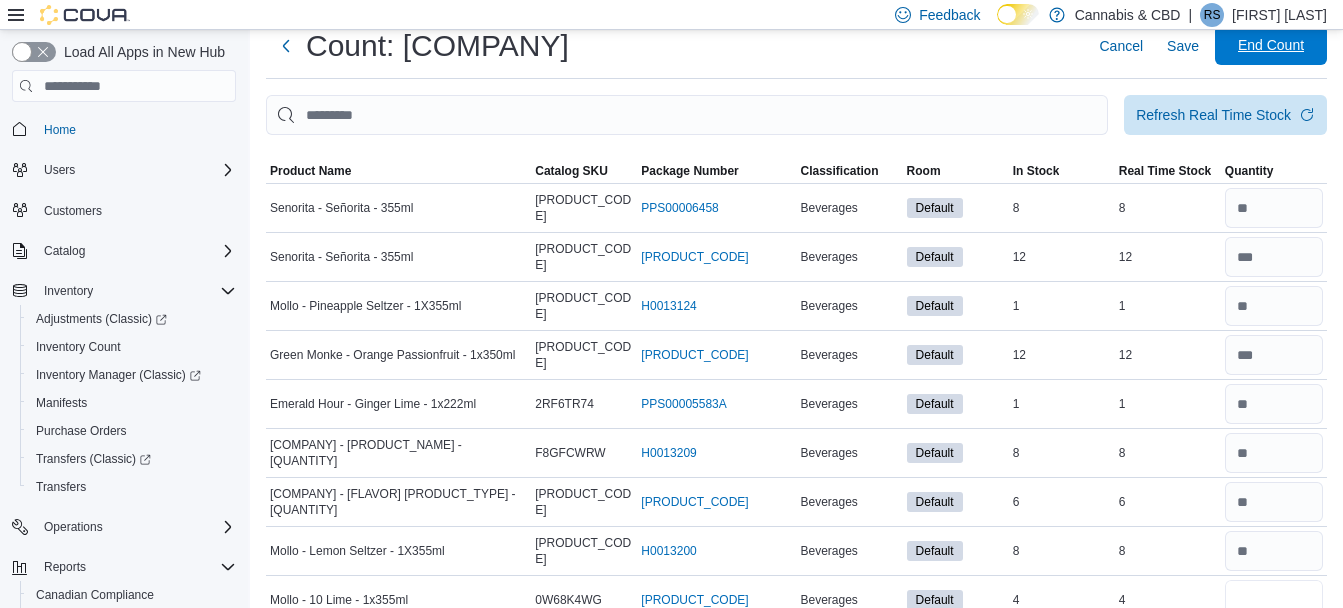 type on "*" 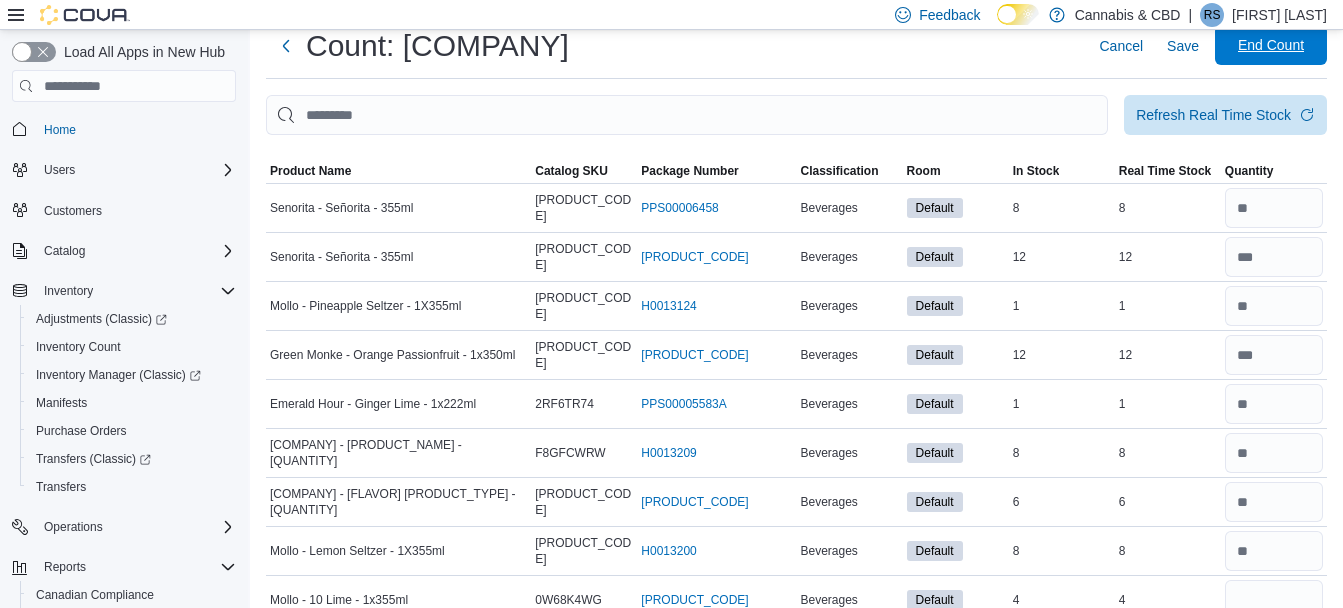 type 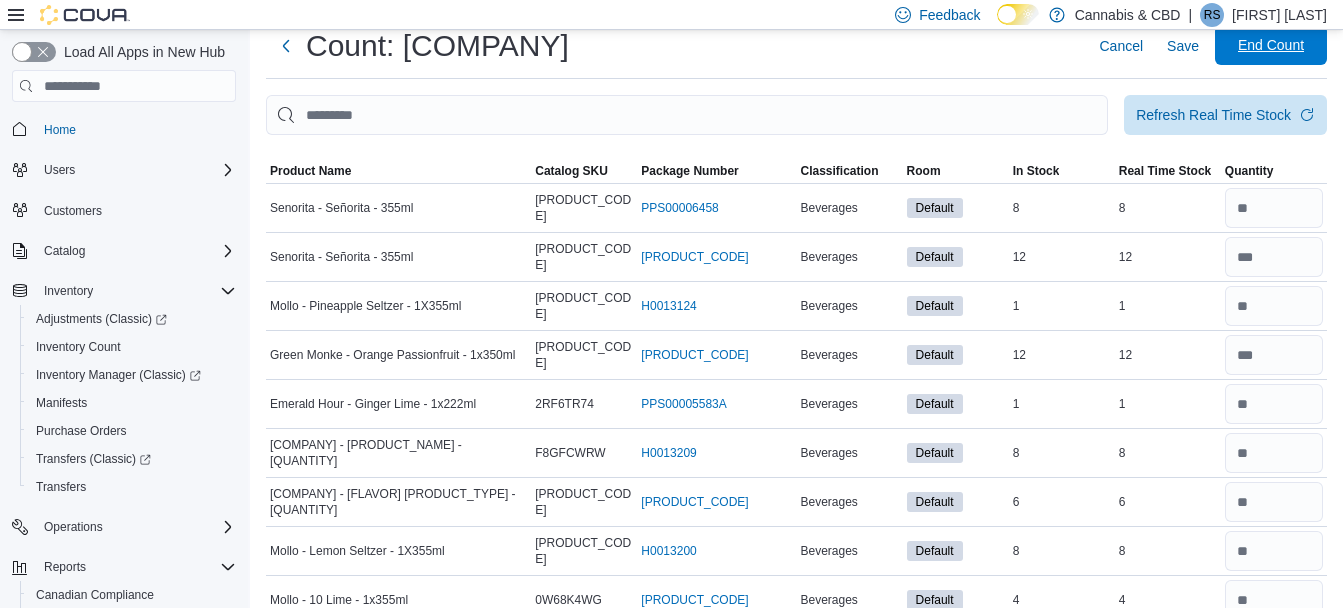 click on "End Count" at bounding box center [1271, 45] 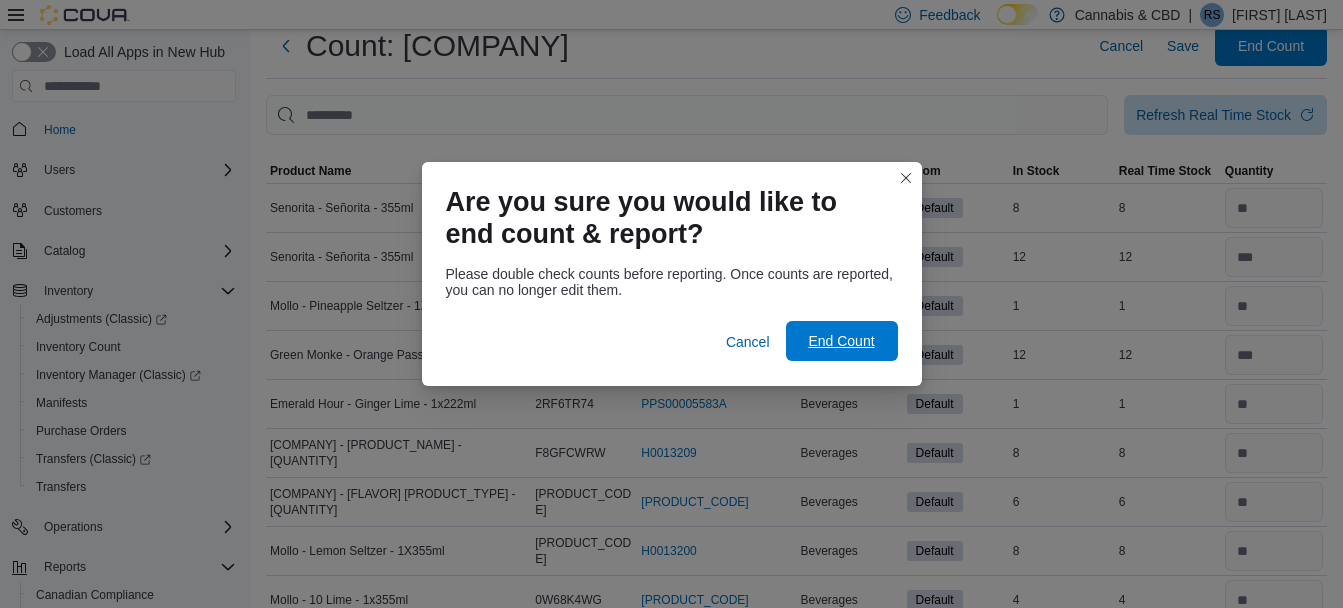 click on "End Count" at bounding box center [841, 341] 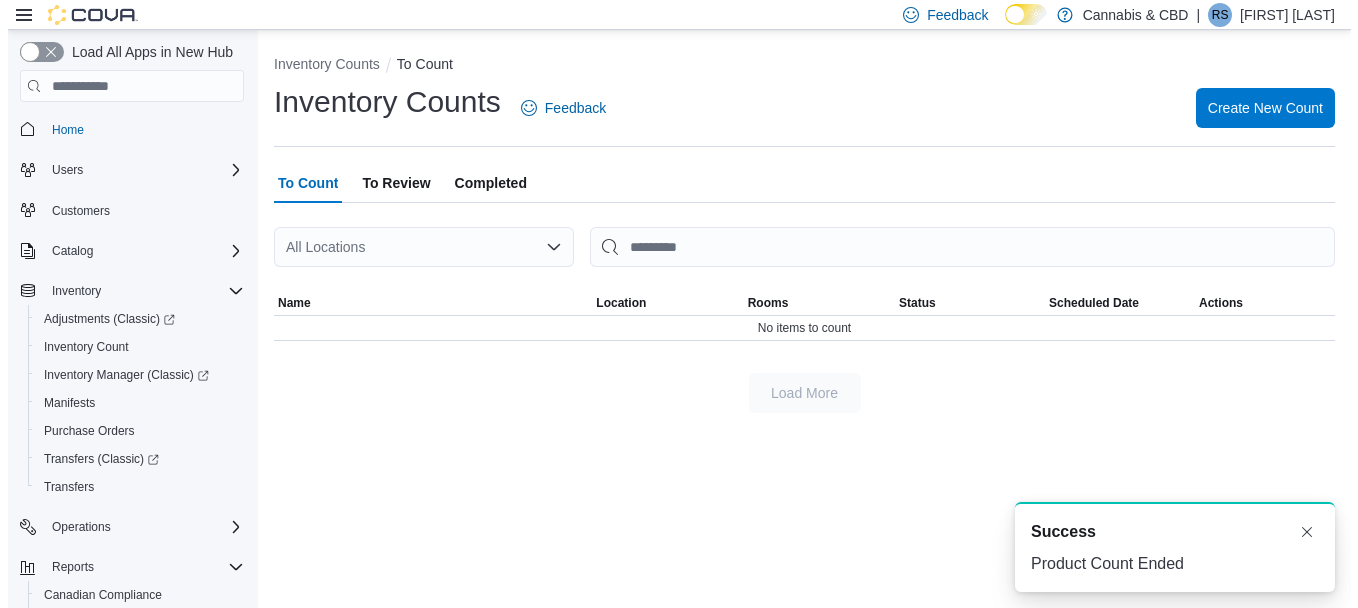 scroll, scrollTop: 0, scrollLeft: 0, axis: both 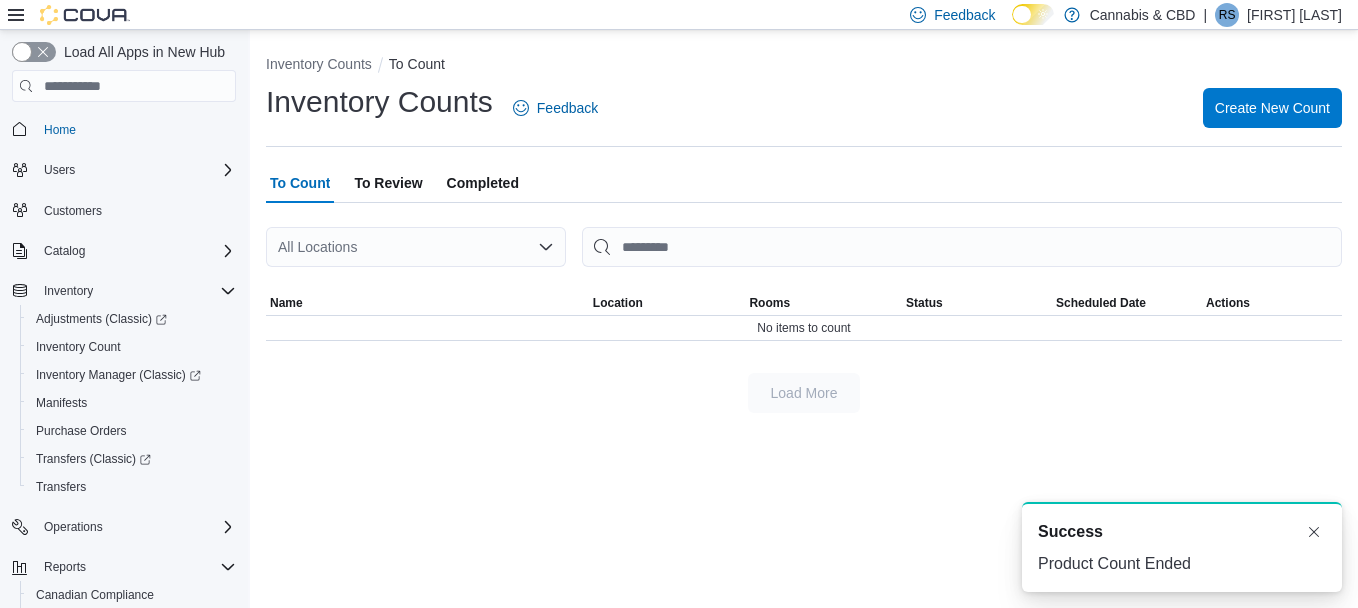 click on "To Review" at bounding box center [388, 183] 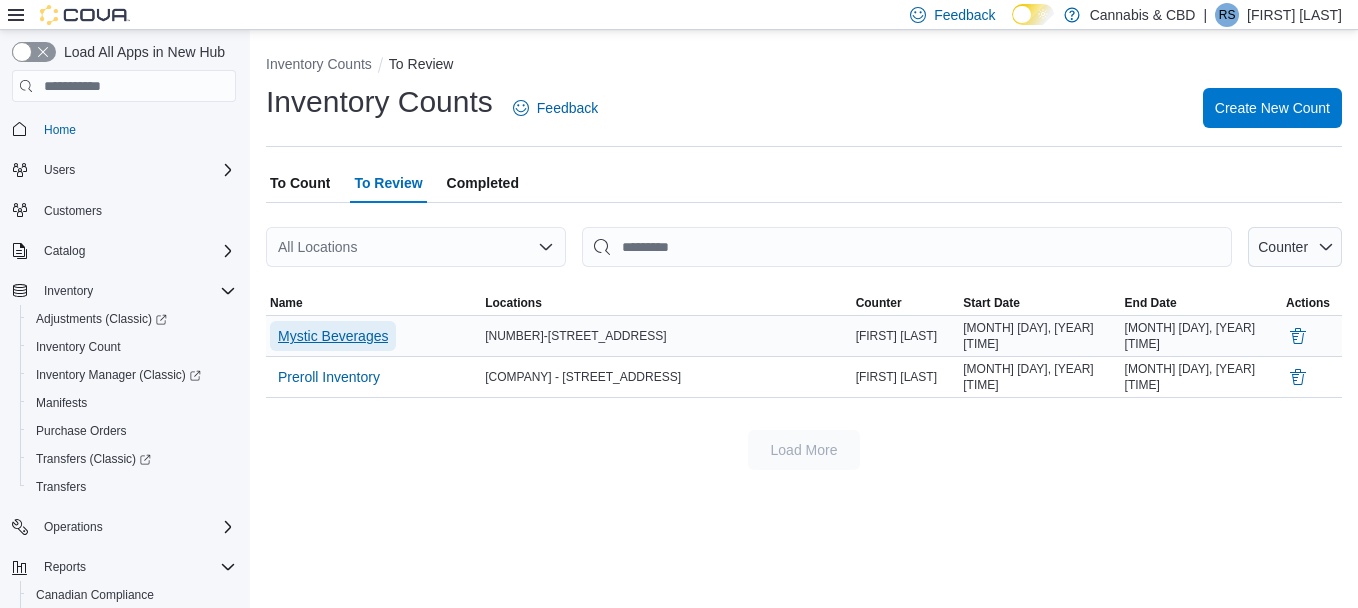 click on "Mystic Beverages" at bounding box center (333, 336) 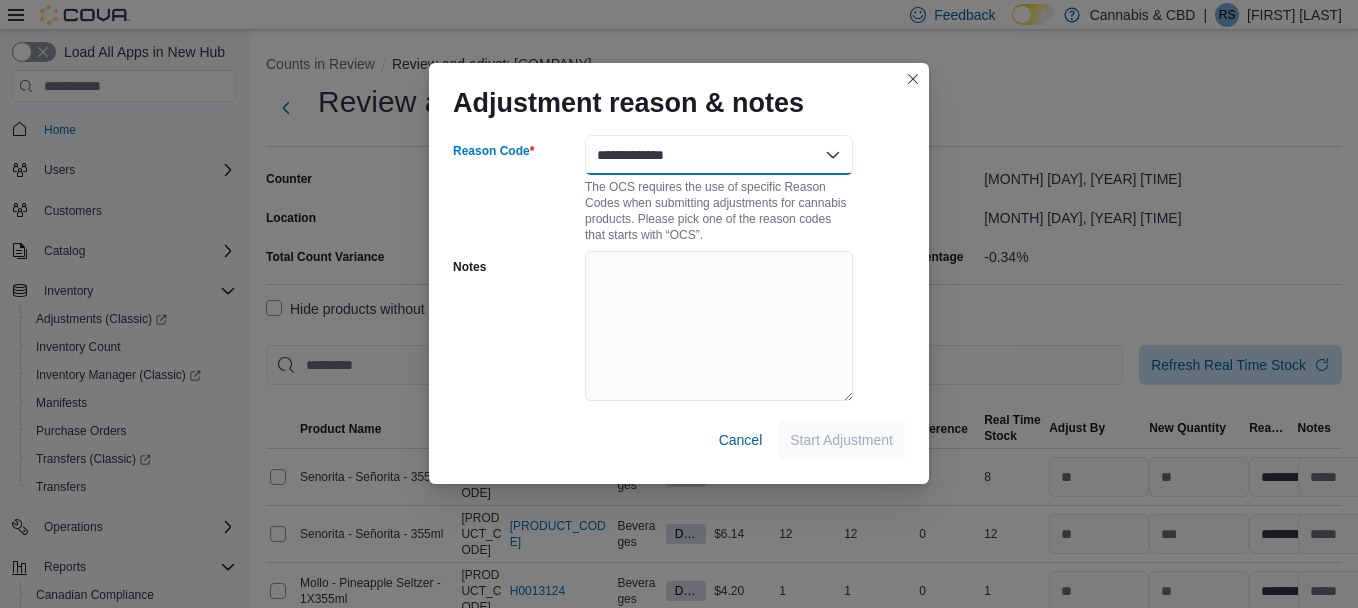 click on "**********" at bounding box center [719, 155] 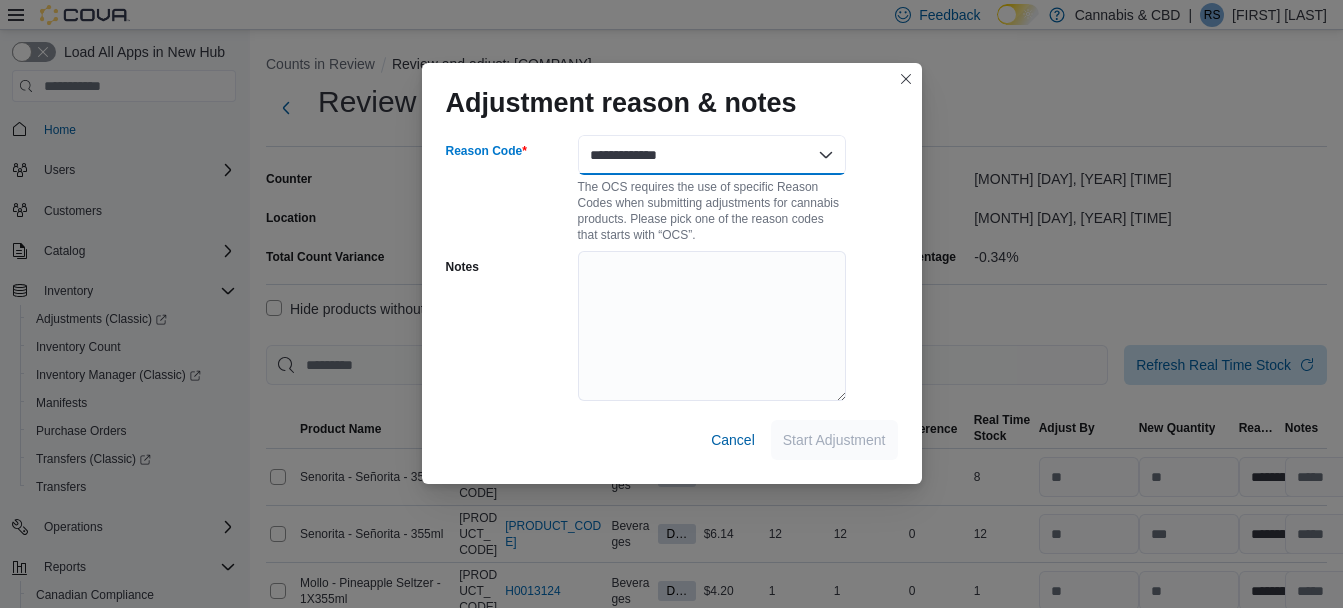 select on "**********" 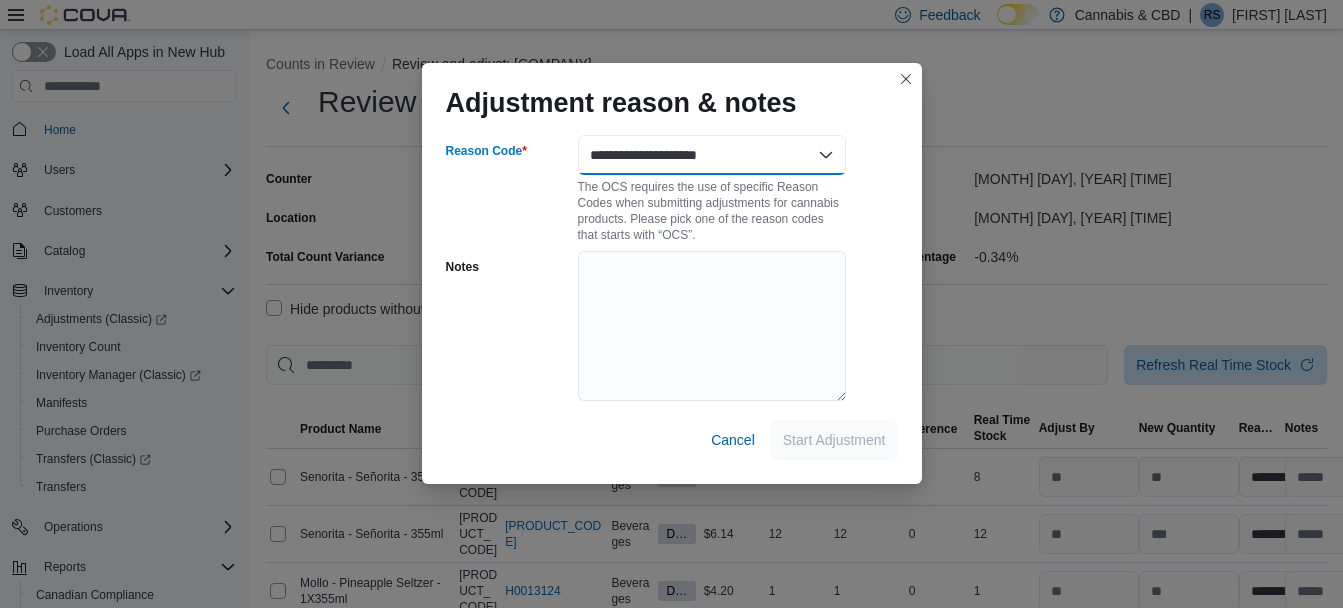 click on "**********" at bounding box center (712, 155) 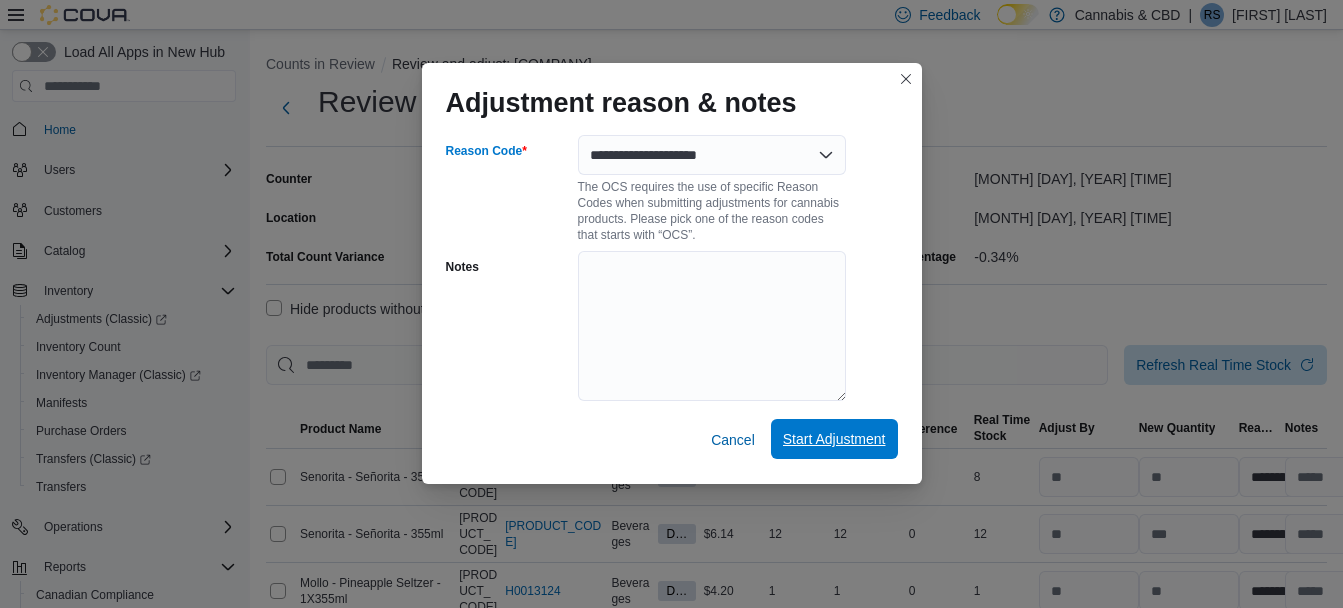 click on "Start Adjustment" at bounding box center (834, 439) 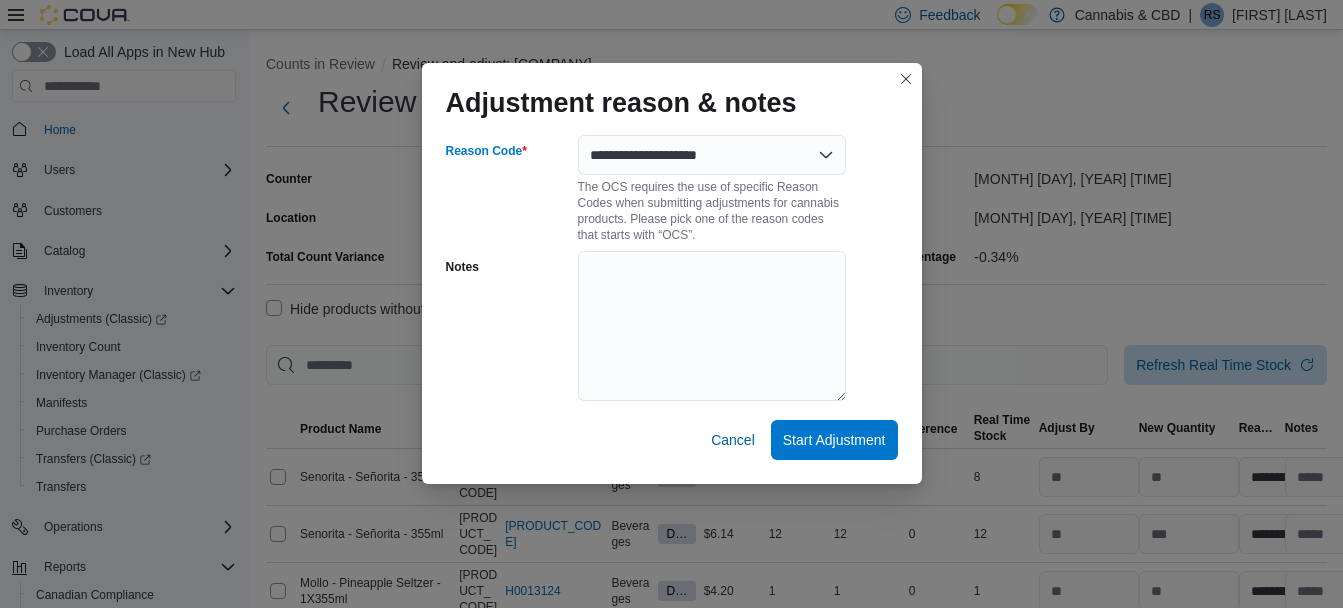 select on "**********" 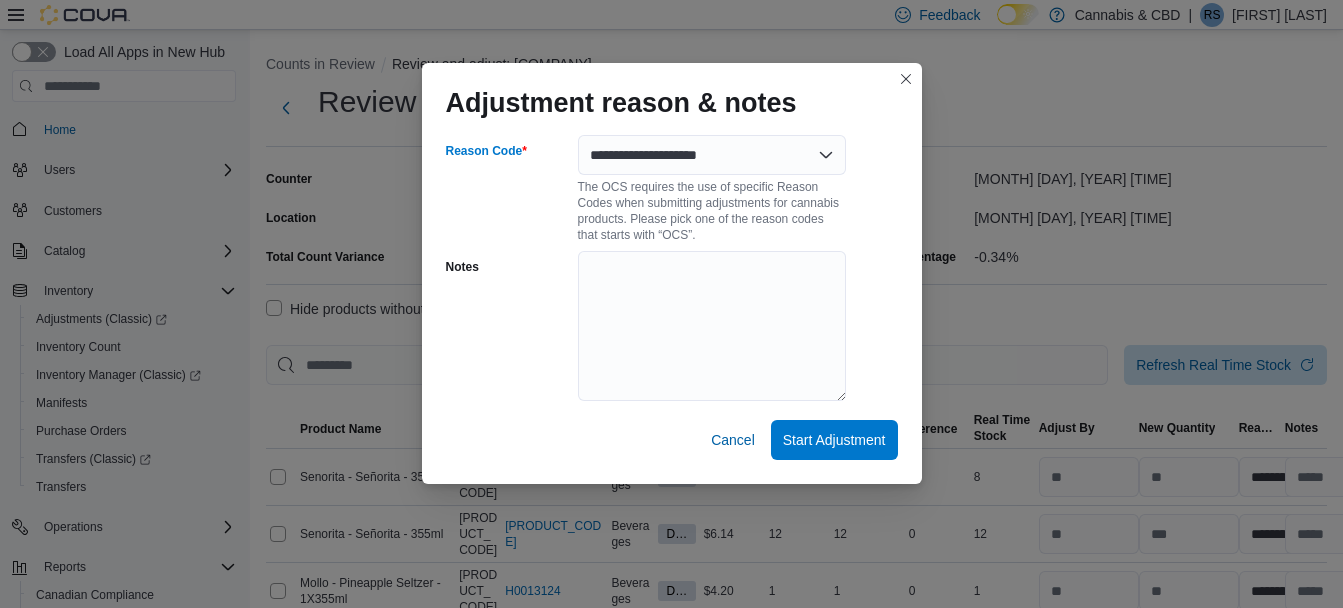 select on "**********" 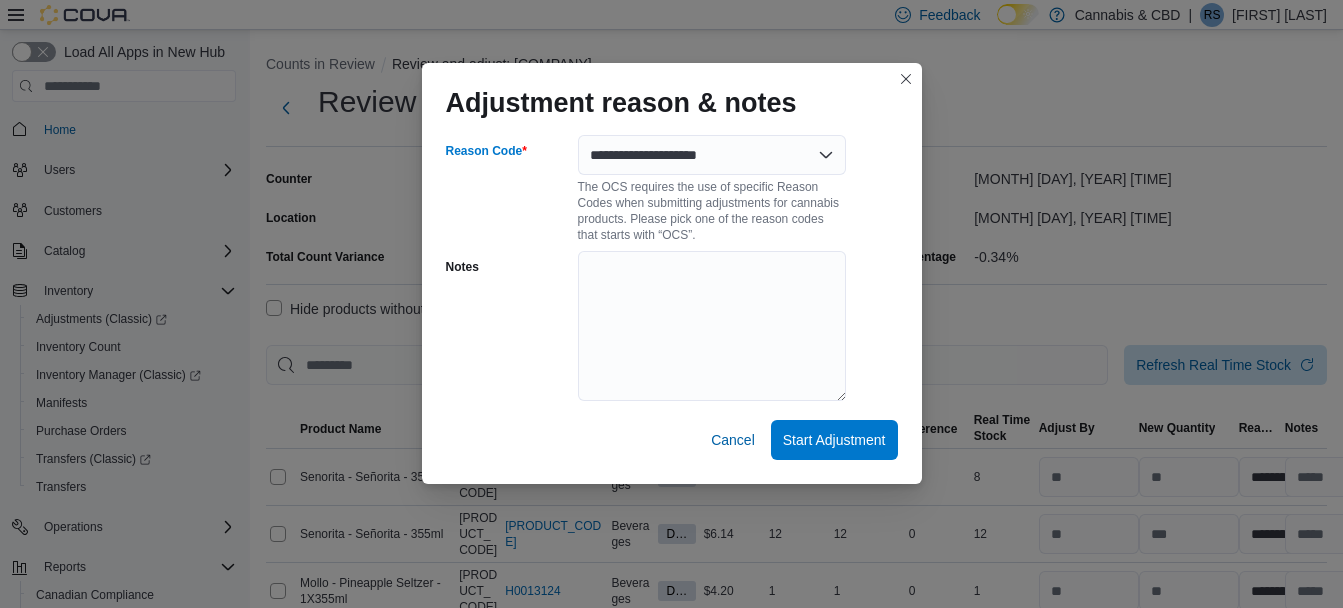 select on "**********" 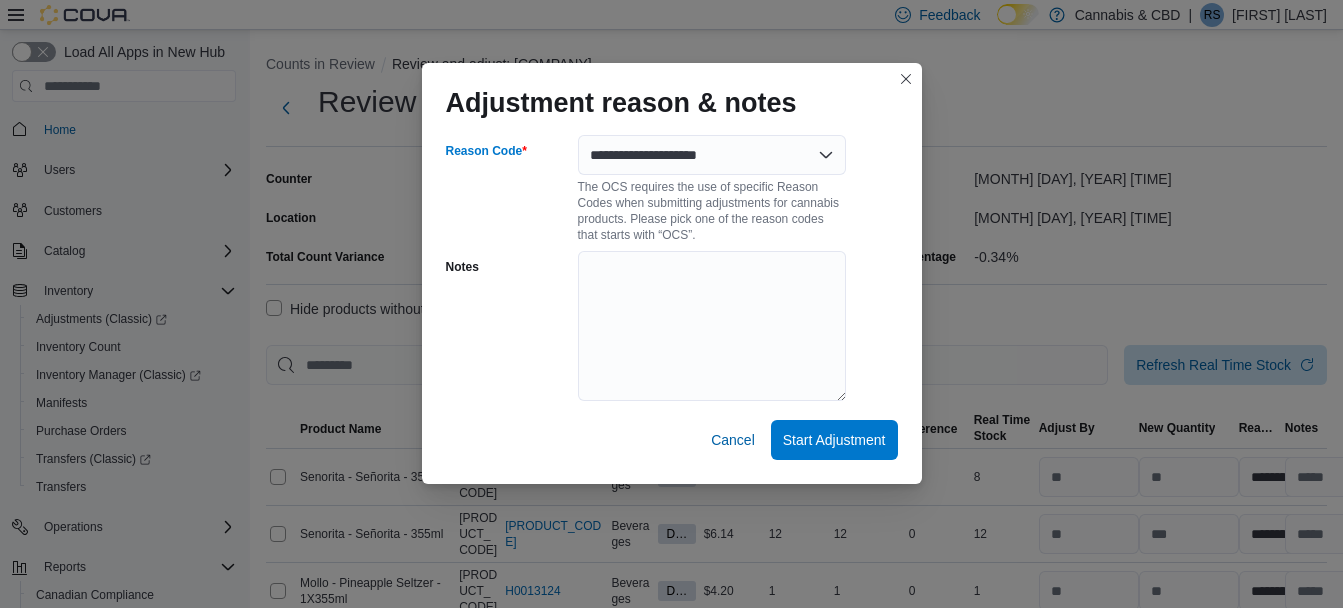 select on "**********" 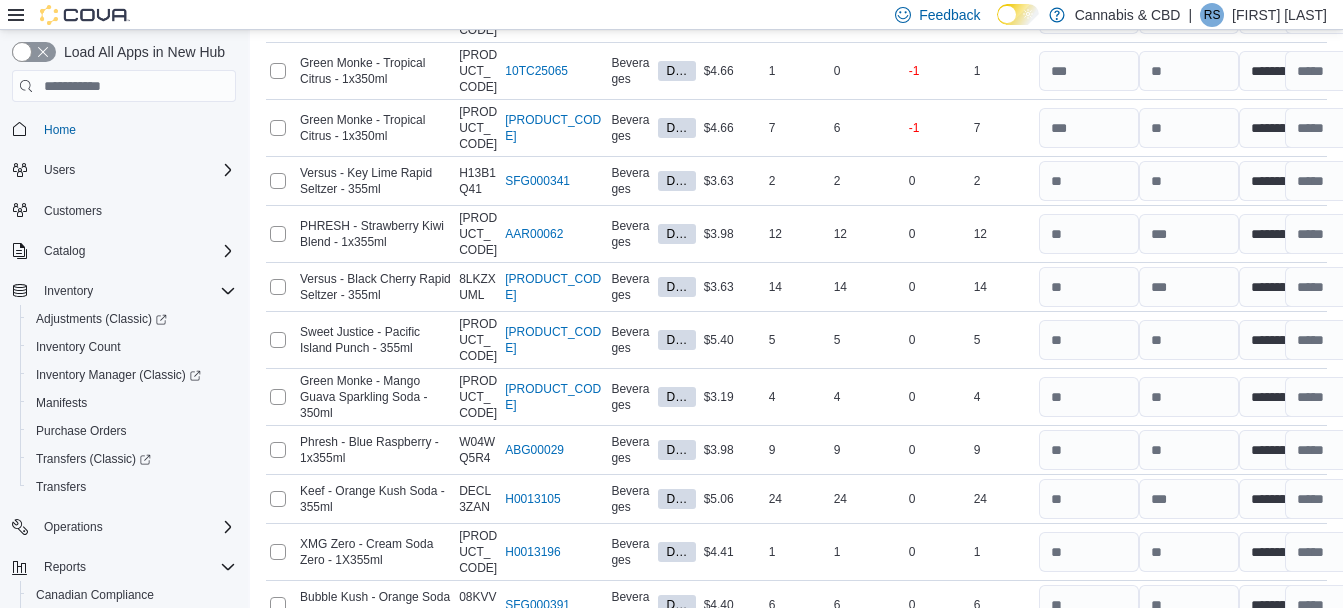 scroll, scrollTop: 1660, scrollLeft: 0, axis: vertical 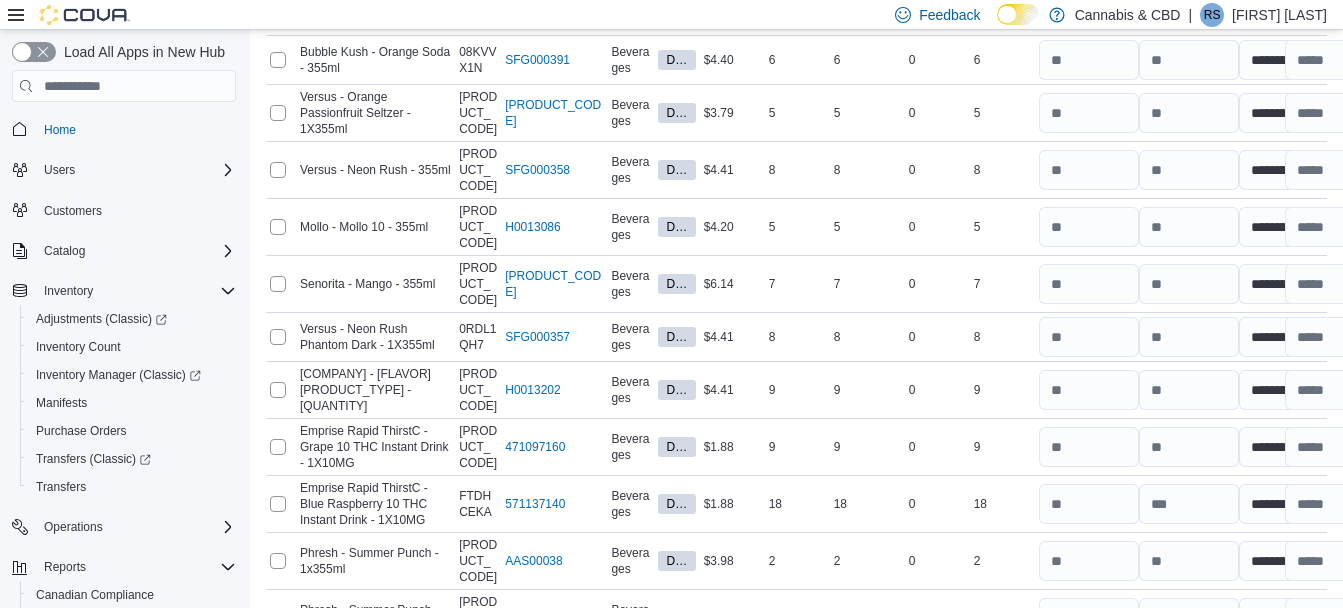 click on "Submit" at bounding box center (1271, 739) 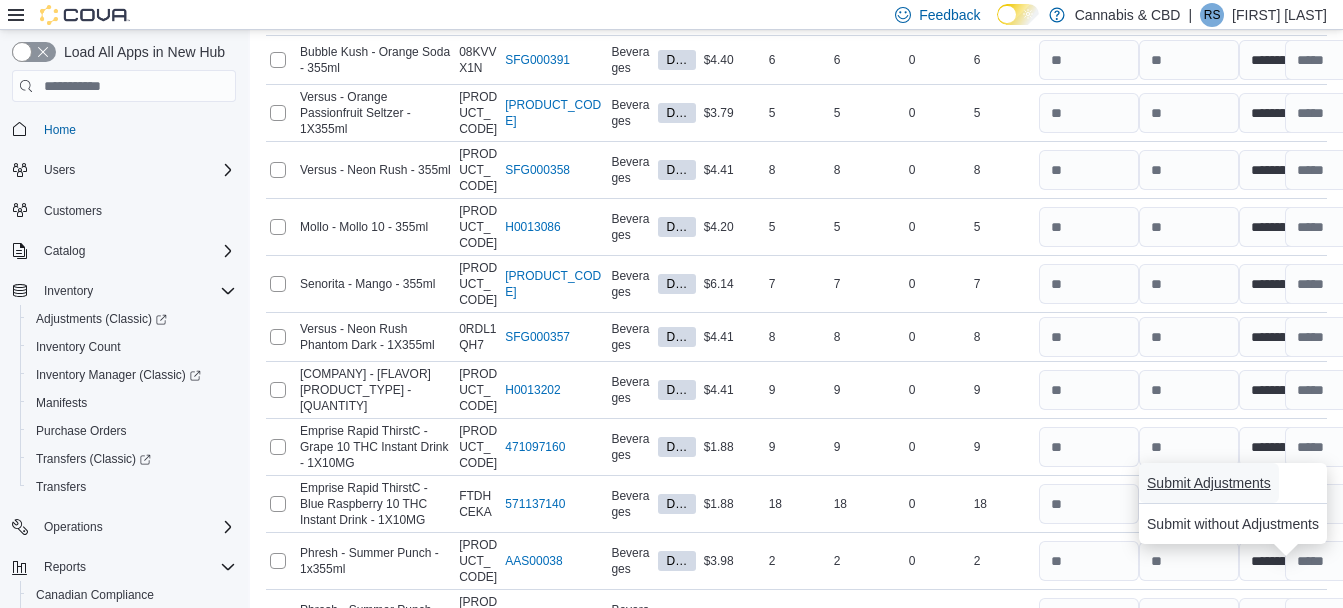 click on "Submit Adjustments" at bounding box center [1209, 483] 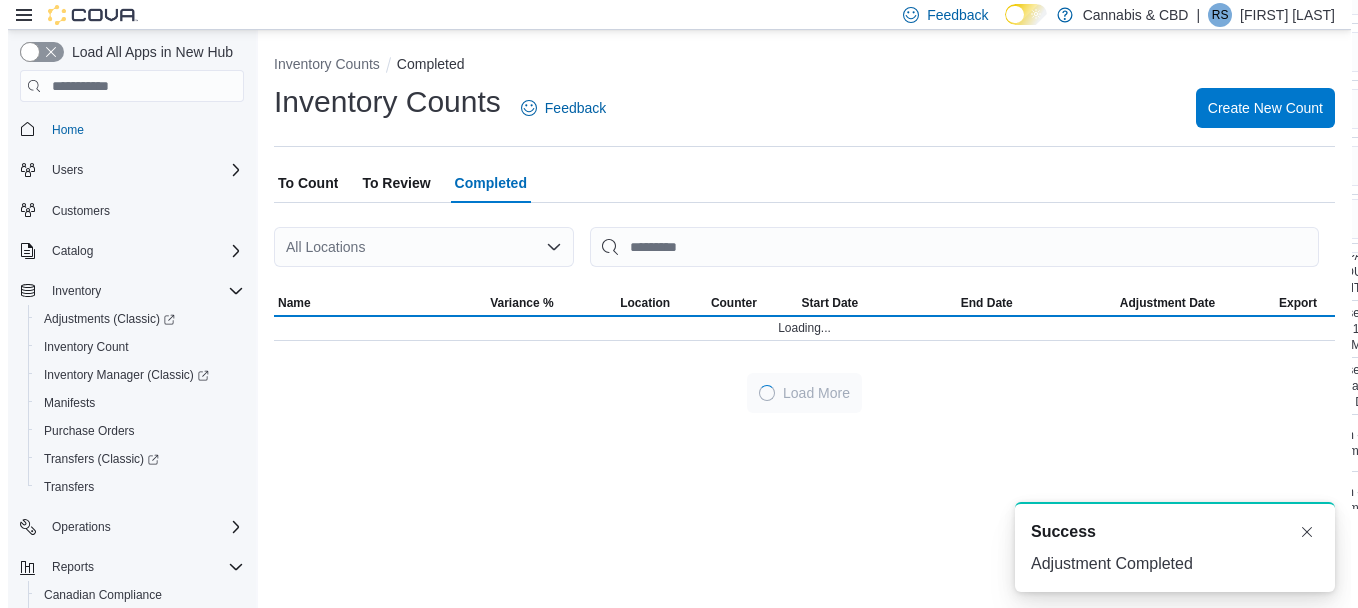 scroll, scrollTop: 0, scrollLeft: 0, axis: both 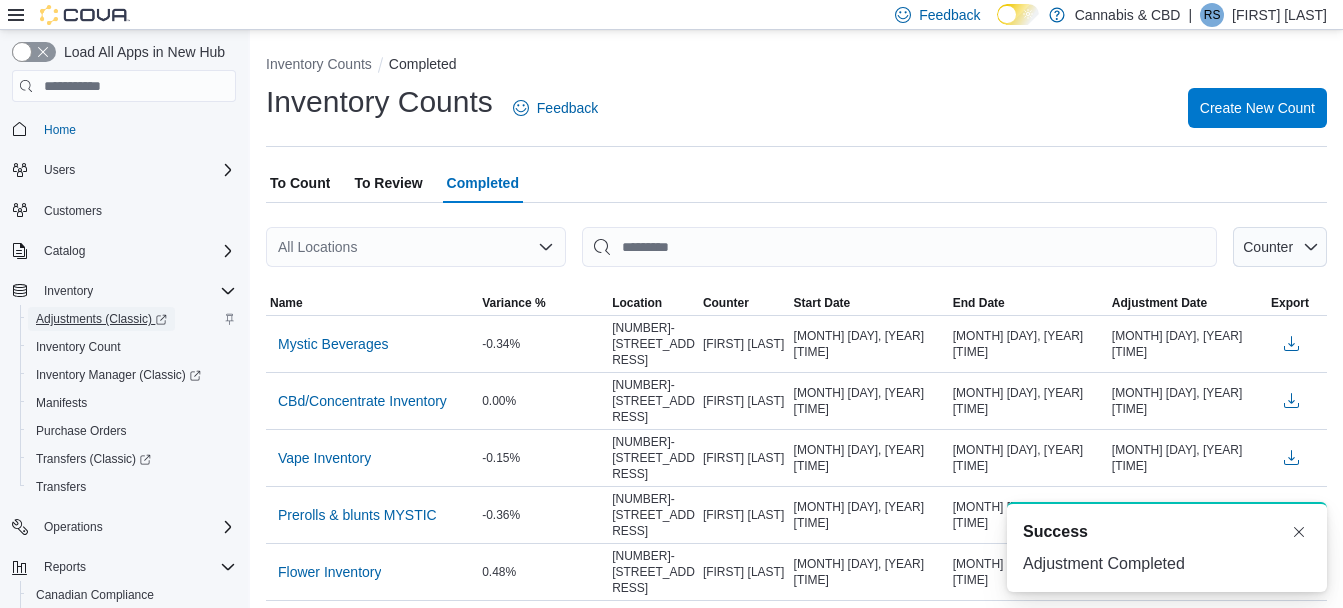 click on "Adjustments (Classic)" at bounding box center [101, 319] 